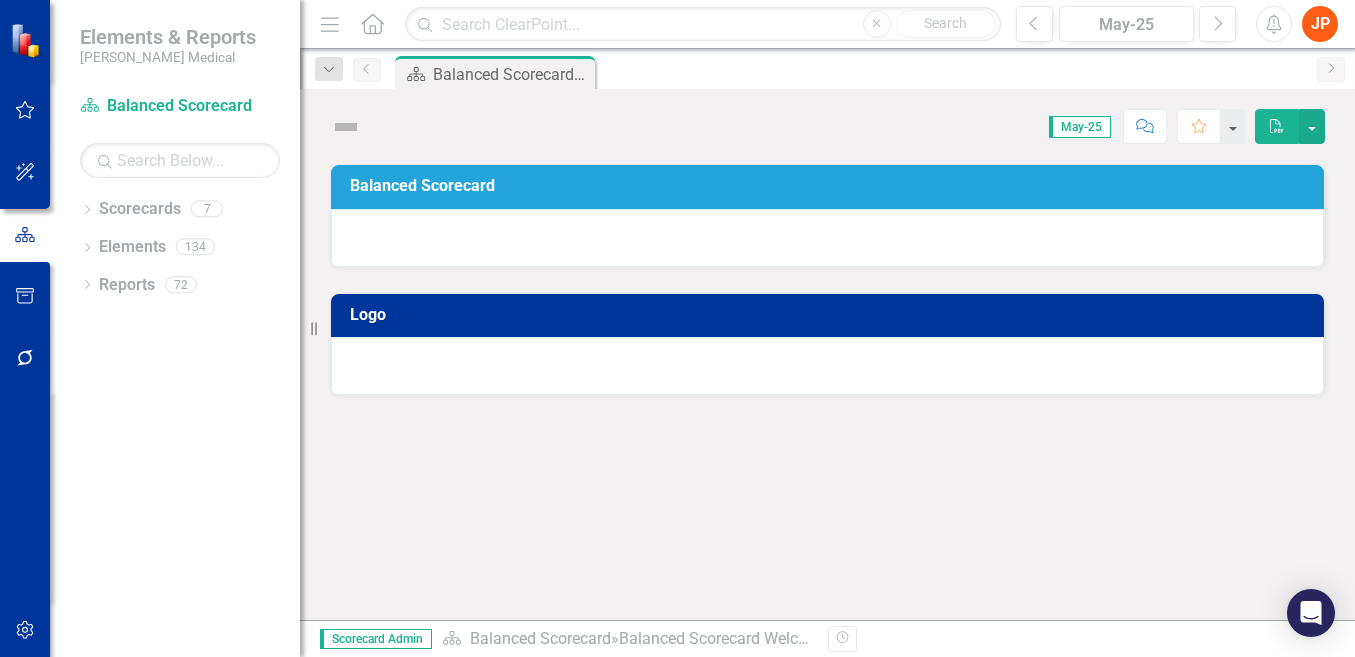 scroll, scrollTop: 0, scrollLeft: 0, axis: both 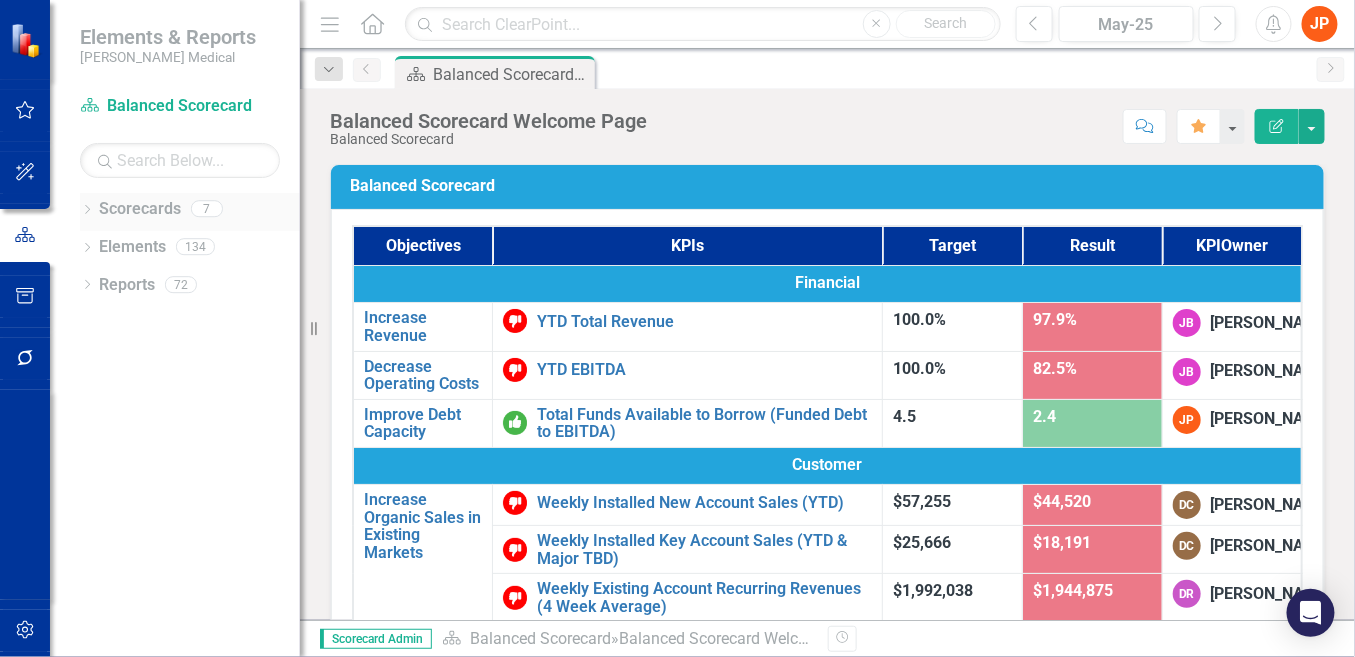 click on "Scorecards" at bounding box center (140, 209) 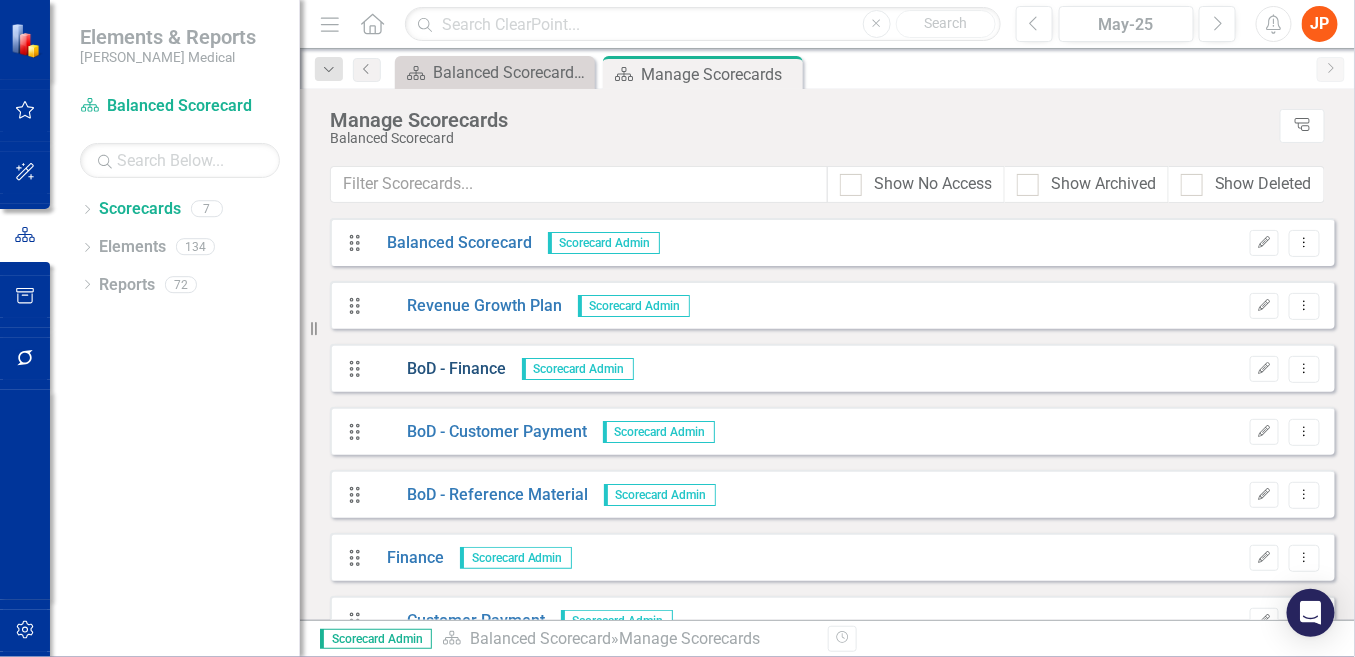 click on "BoD - Finance" at bounding box center (440, 369) 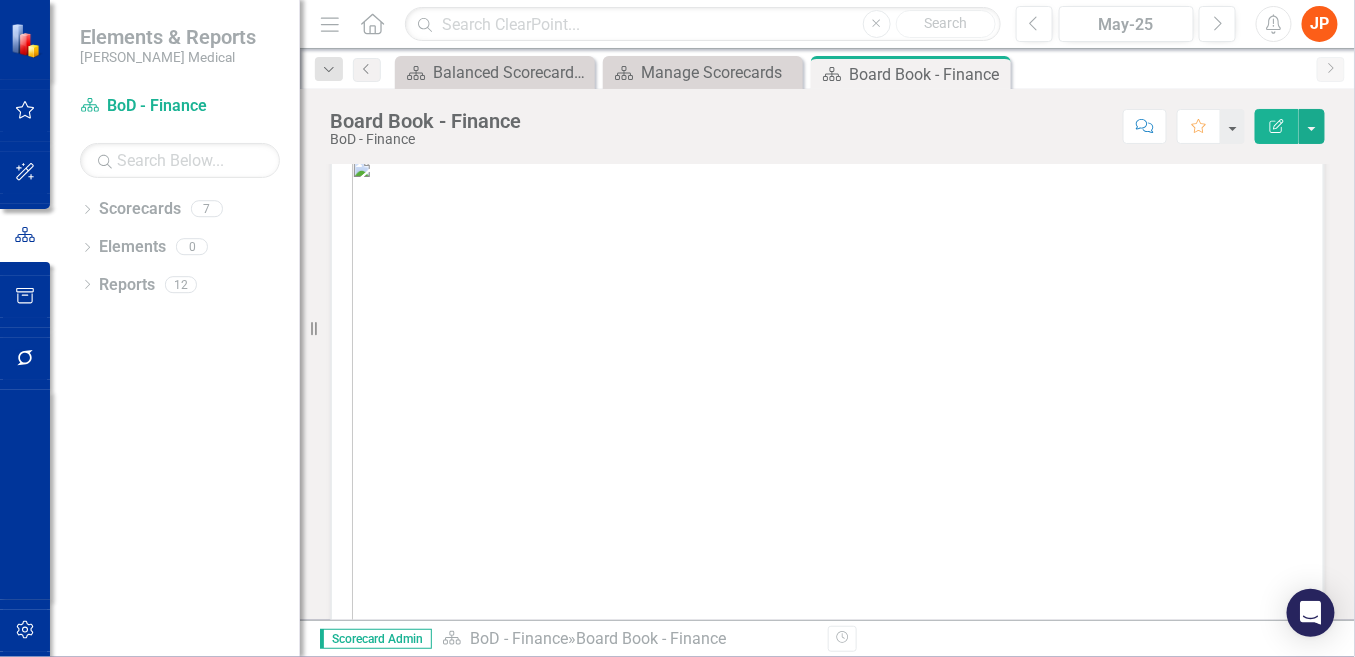 scroll, scrollTop: 222, scrollLeft: 0, axis: vertical 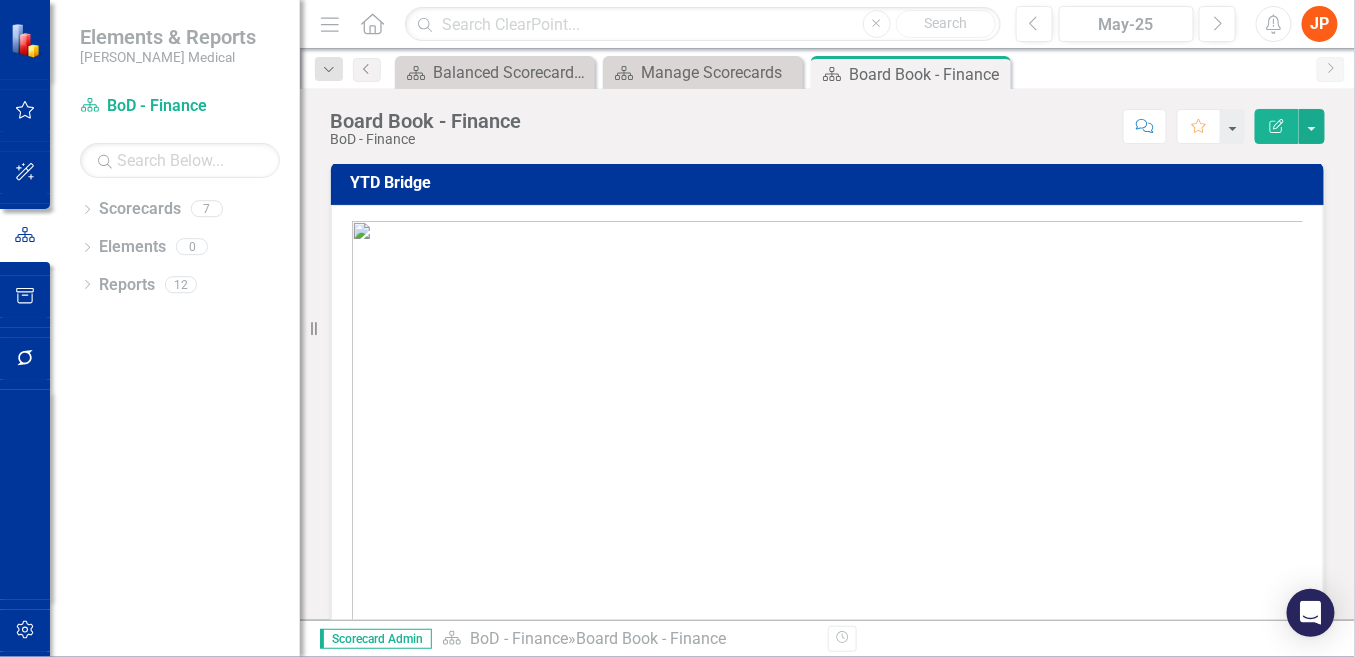 click at bounding box center [827, 610] 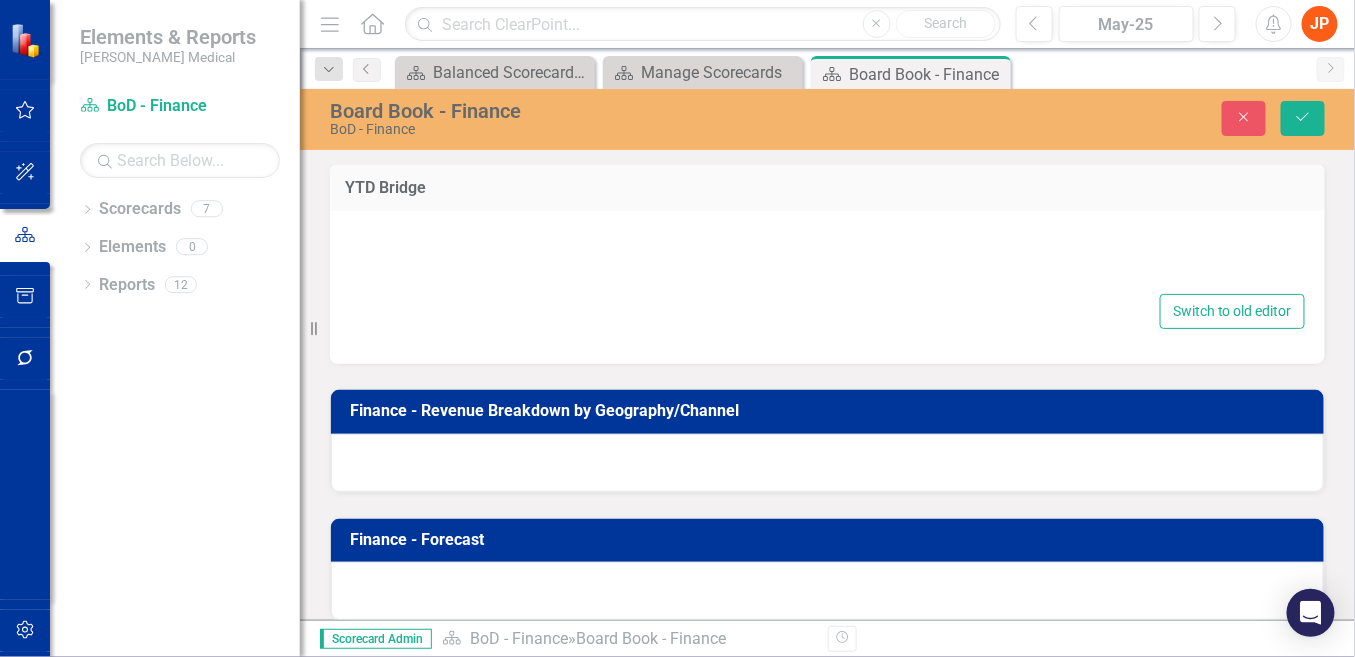 type on "<p style="text-align: center;"><img src="documents/district7710/images/mceclip0%20v7.png" width="1292" height="779"></p>" 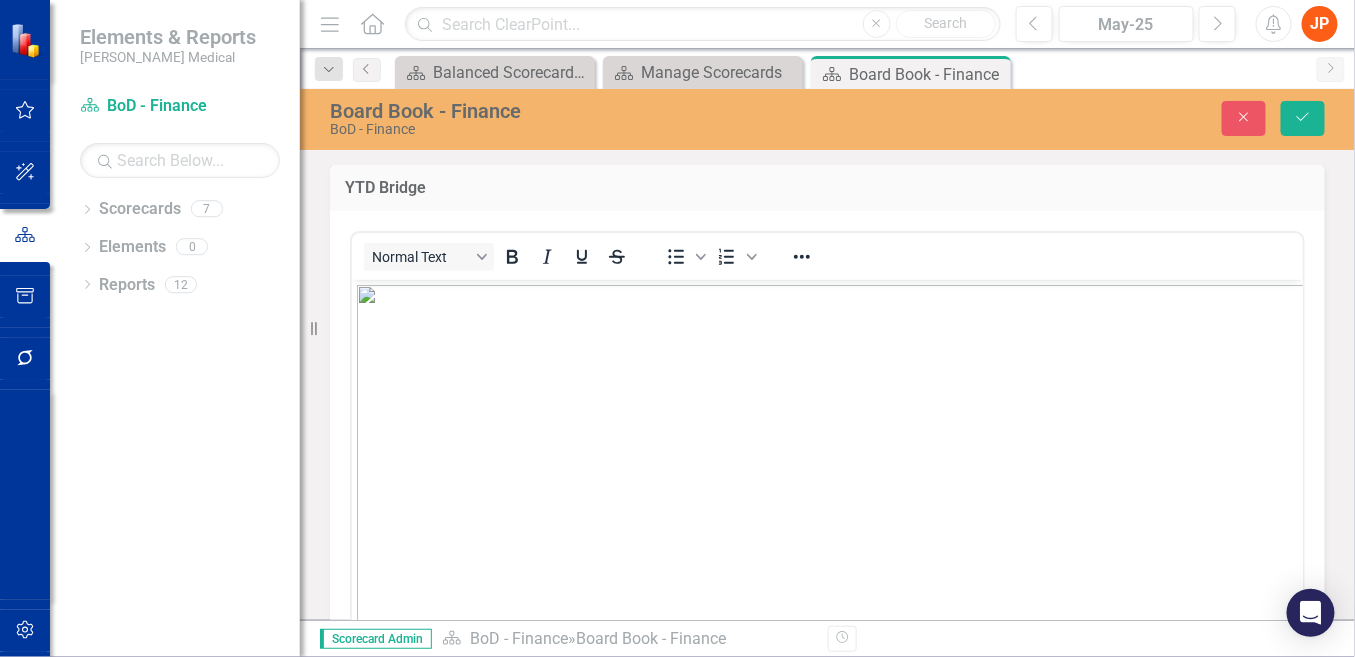 scroll, scrollTop: 0, scrollLeft: 0, axis: both 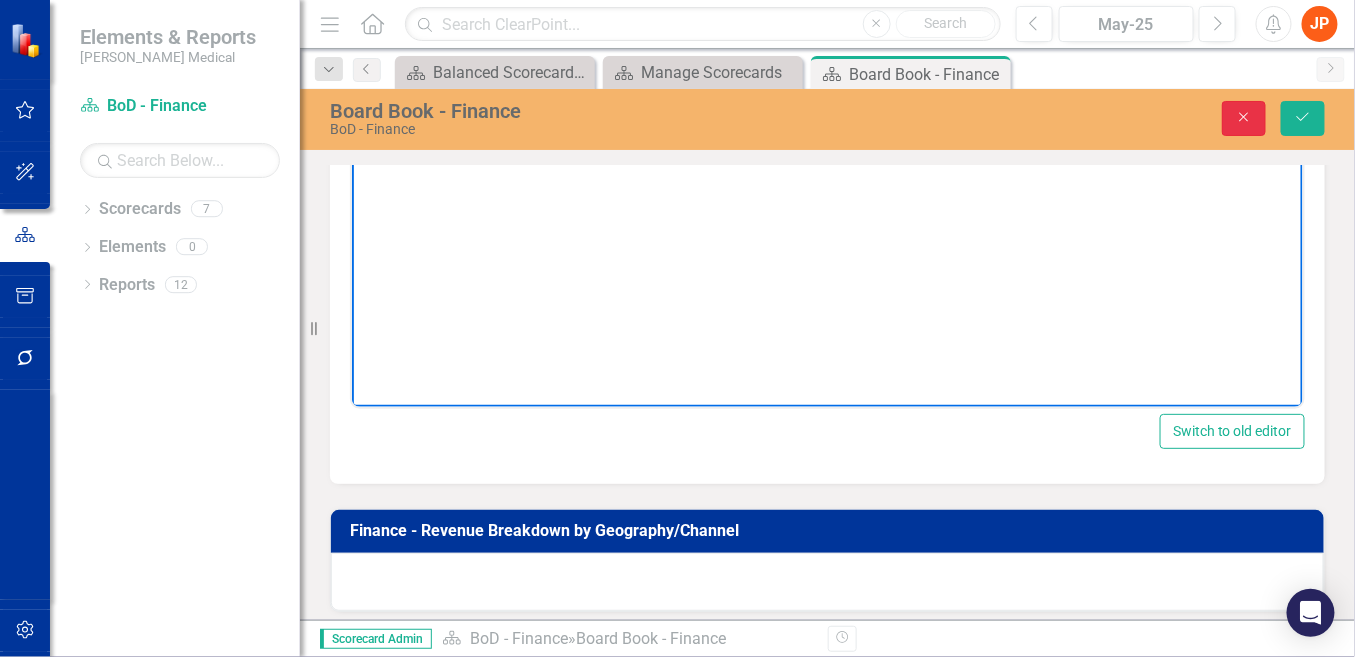 click on "Close" 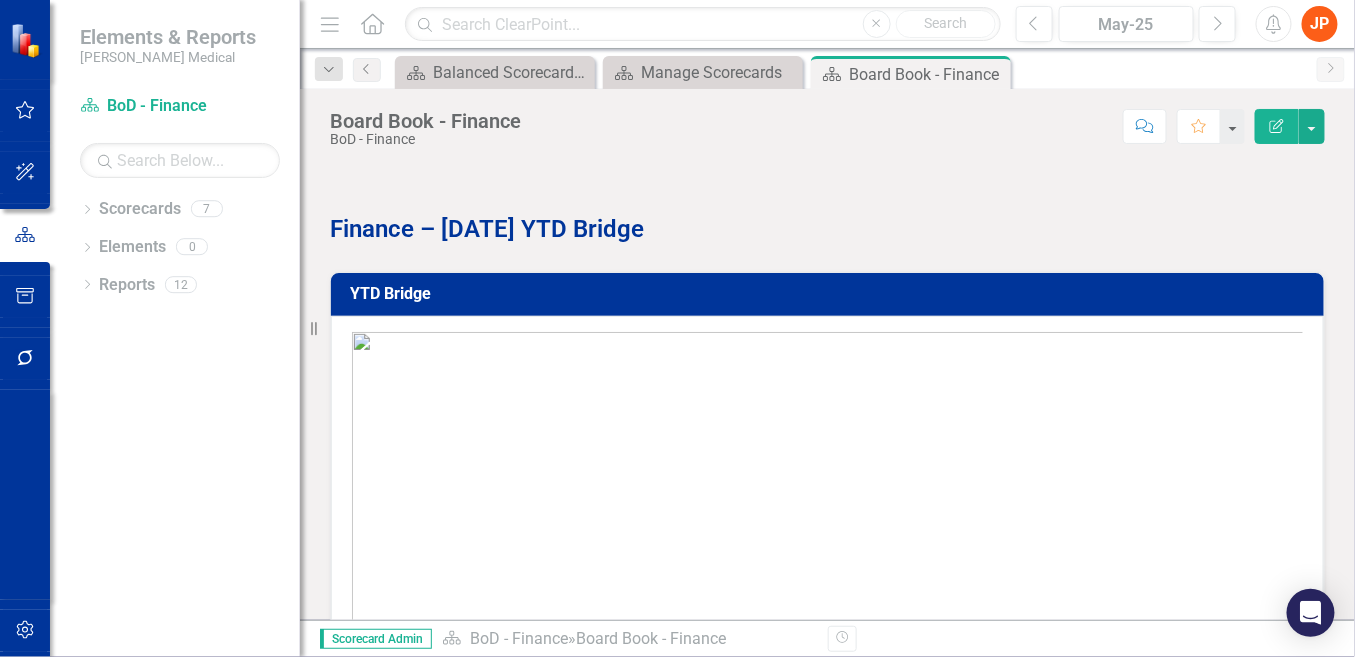 scroll, scrollTop: 111, scrollLeft: 0, axis: vertical 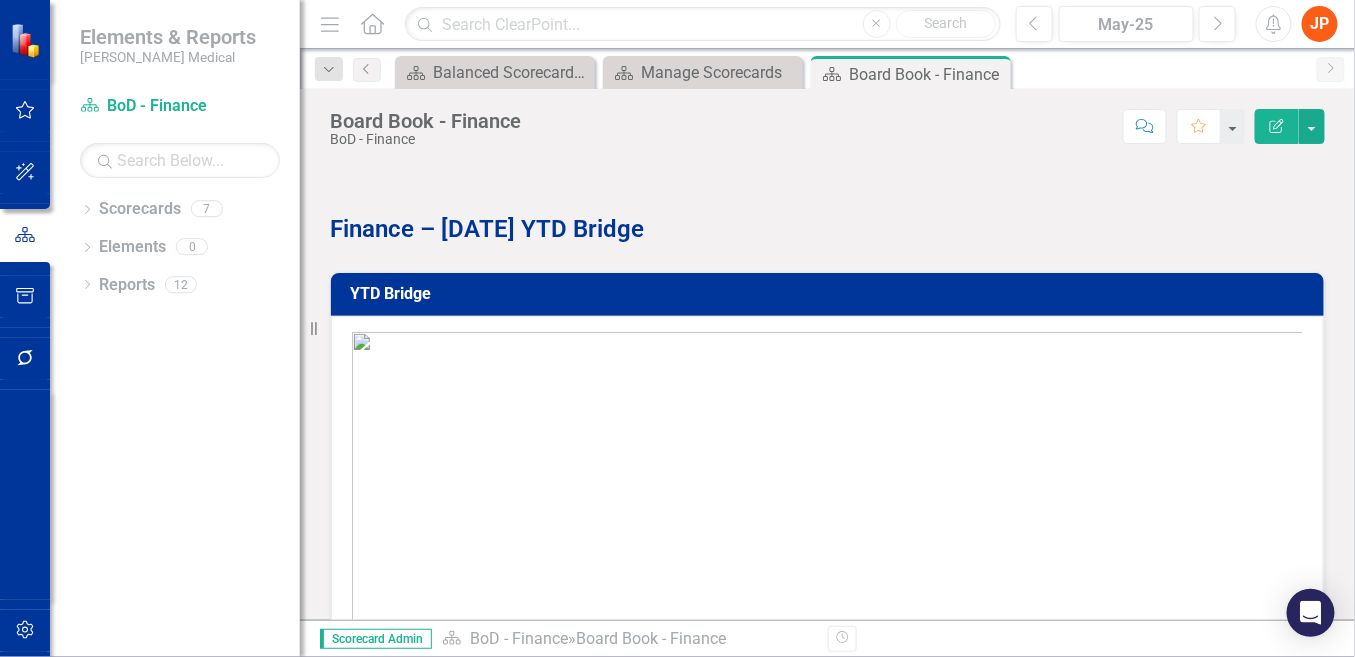 click at bounding box center [827, 721] 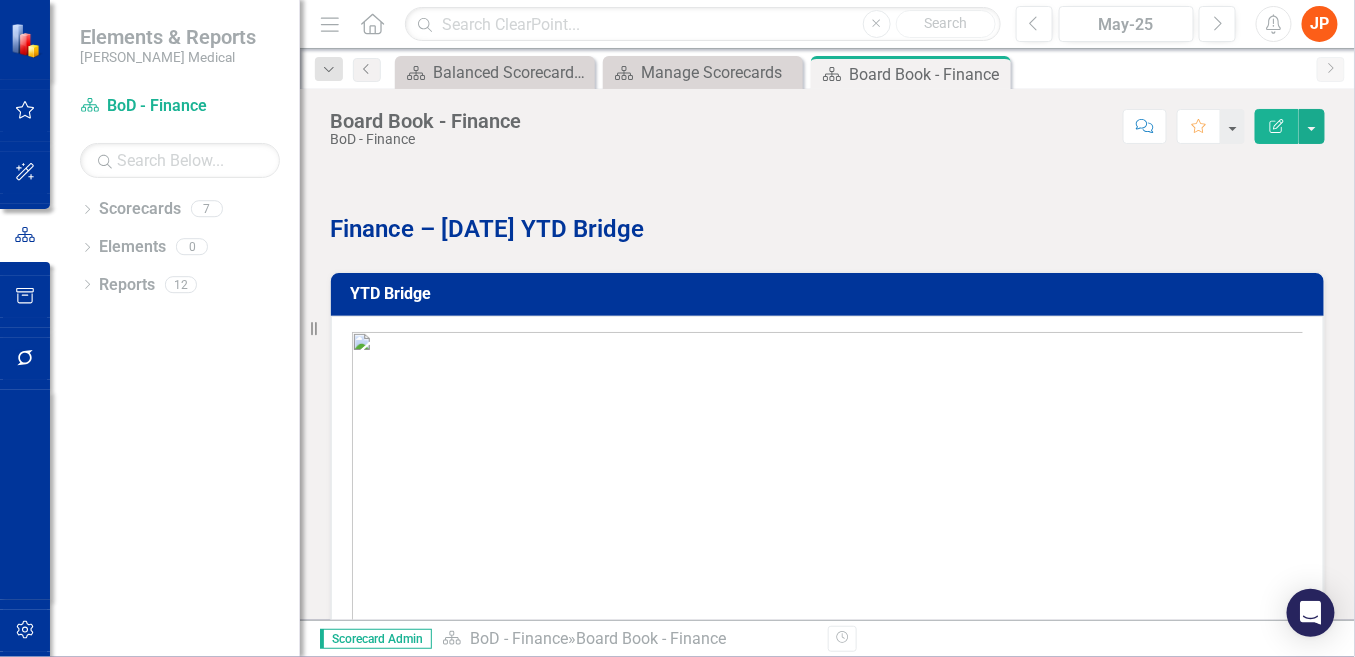 drag, startPoint x: 1145, startPoint y: 417, endPoint x: 811, endPoint y: 437, distance: 334.59827 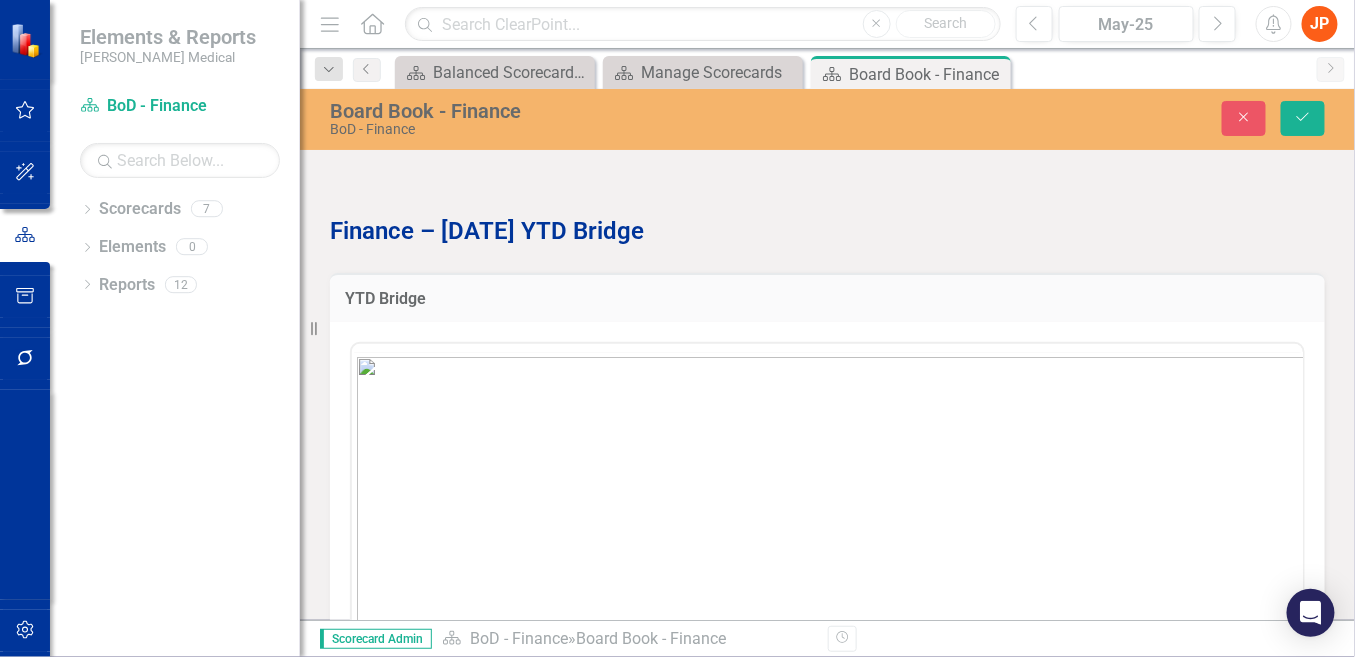 scroll, scrollTop: 0, scrollLeft: 0, axis: both 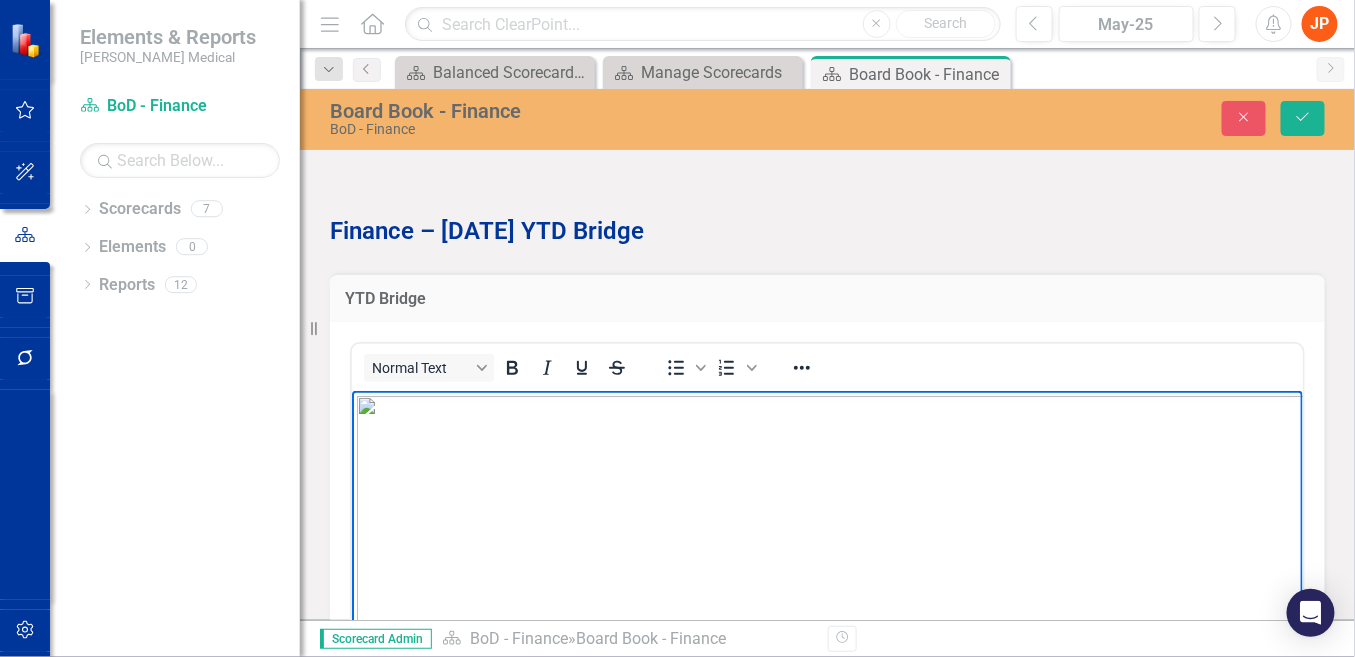 click at bounding box center [1002, 784] 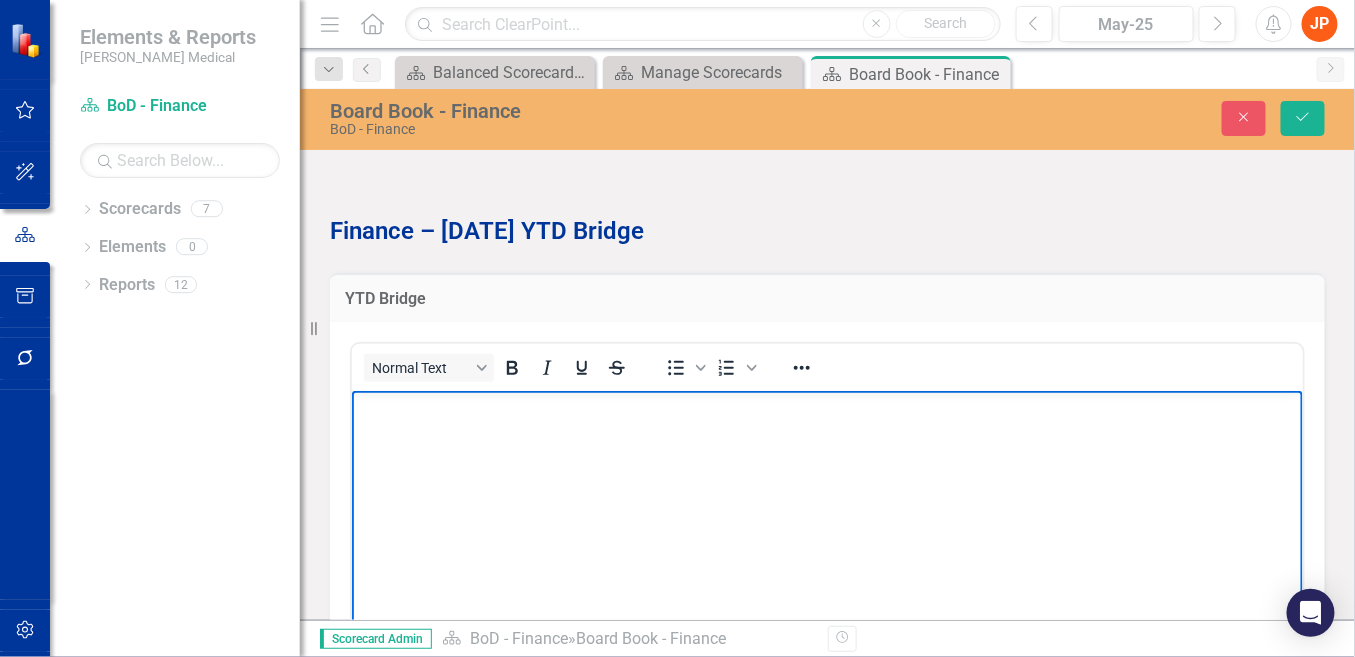 click at bounding box center (826, 540) 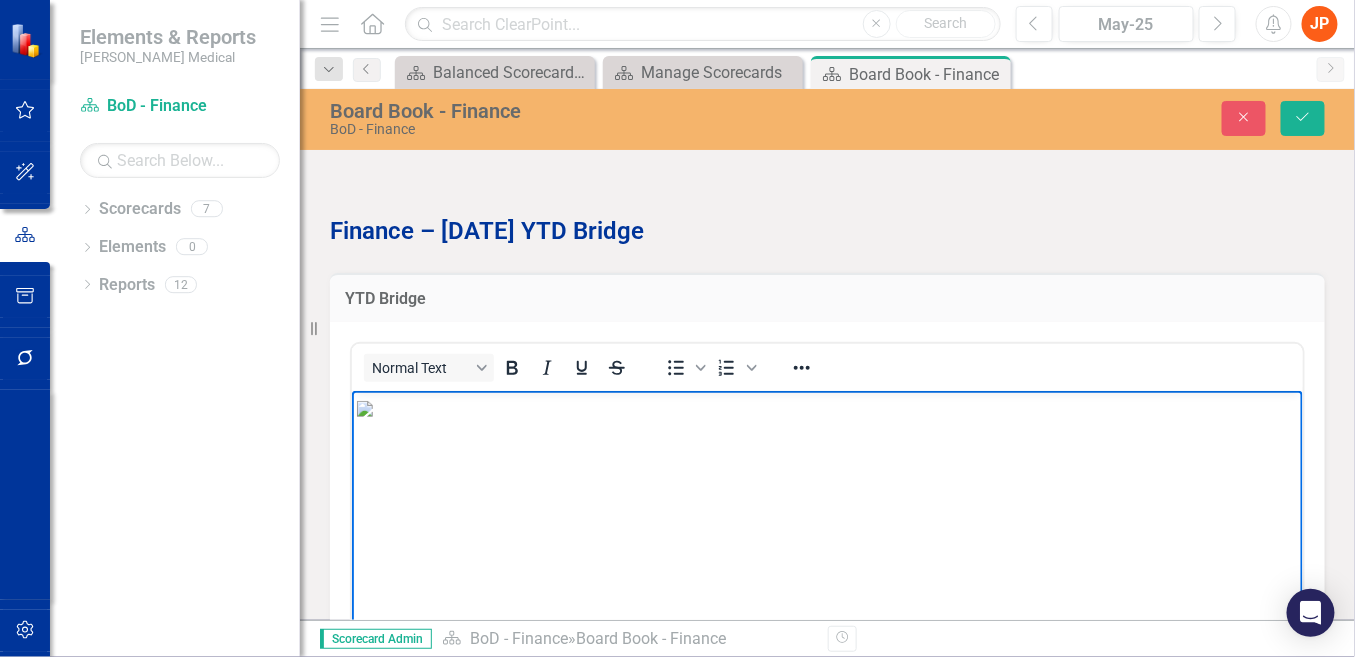 drag, startPoint x: 300, startPoint y: 491, endPoint x: 259, endPoint y: 482, distance: 41.976185 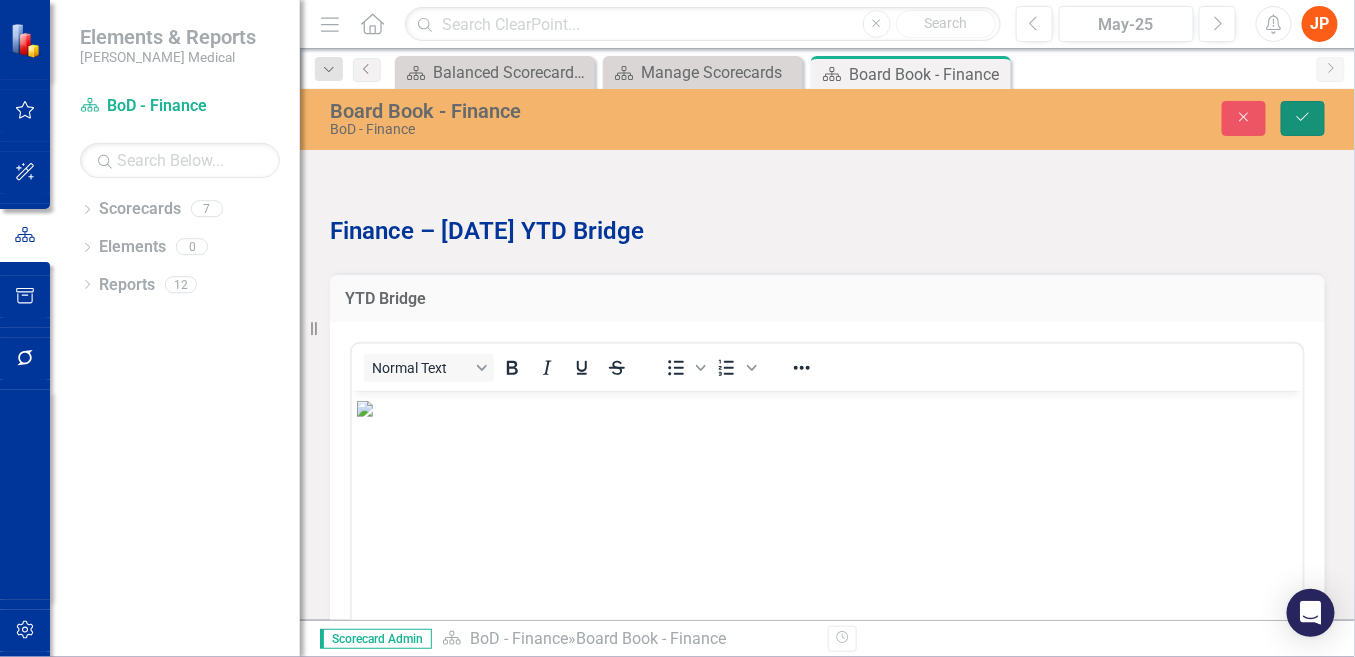 click on "Save" at bounding box center (1303, 118) 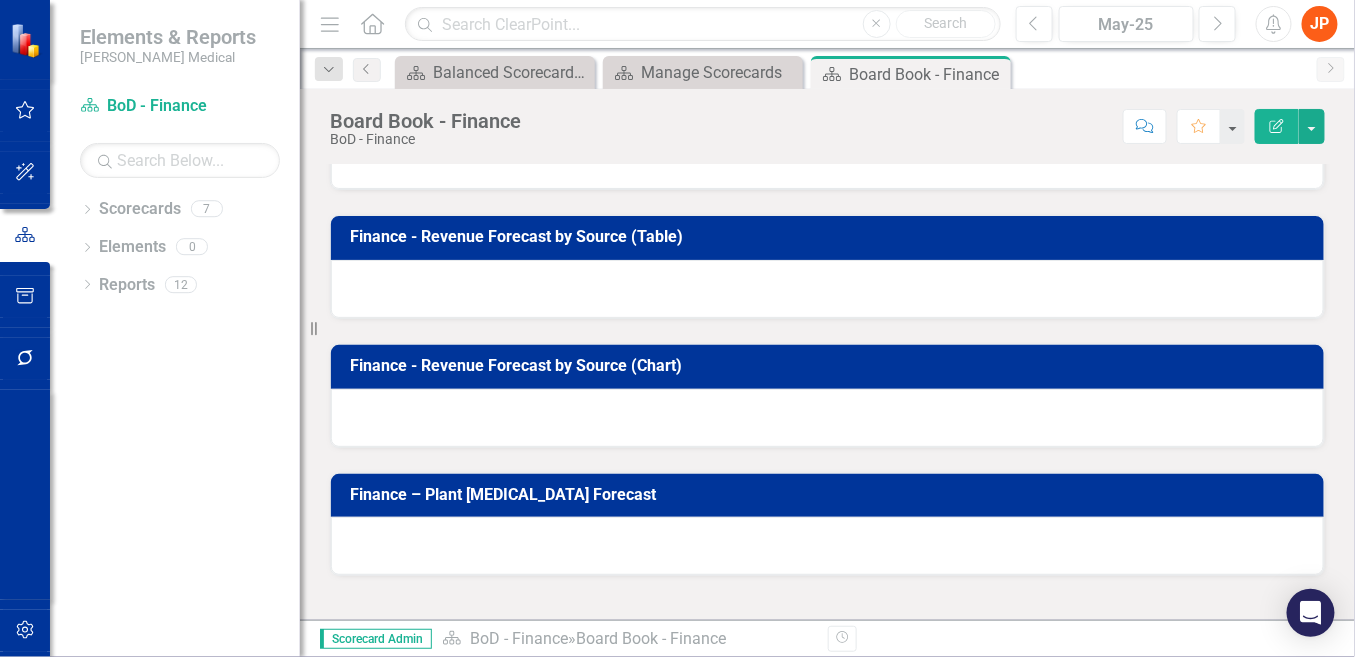 scroll, scrollTop: 666, scrollLeft: 0, axis: vertical 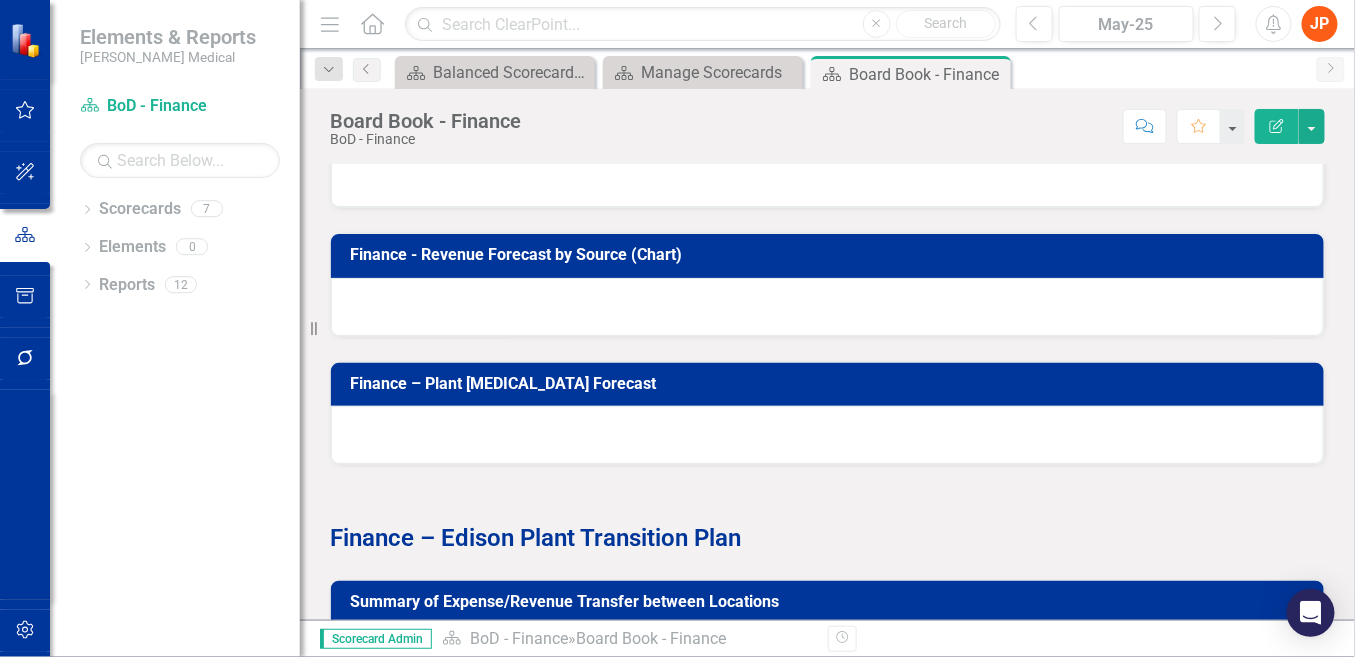 click at bounding box center (827, -79) 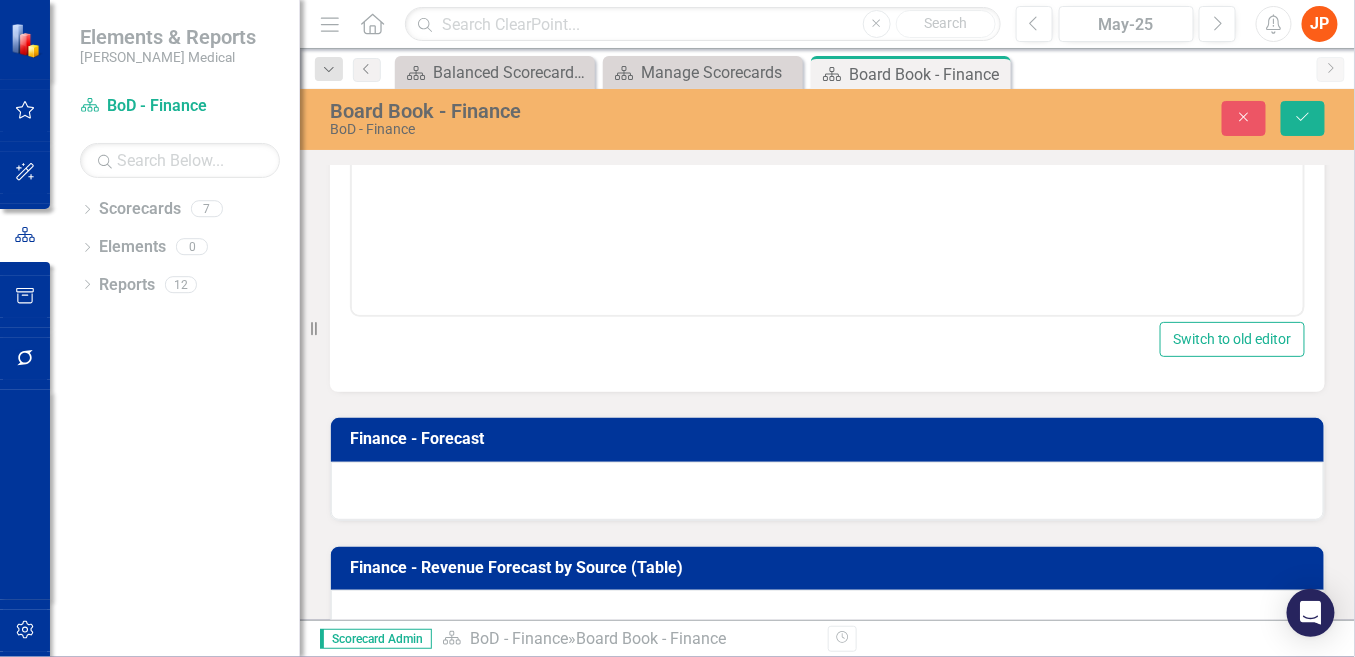 scroll, scrollTop: 0, scrollLeft: 0, axis: both 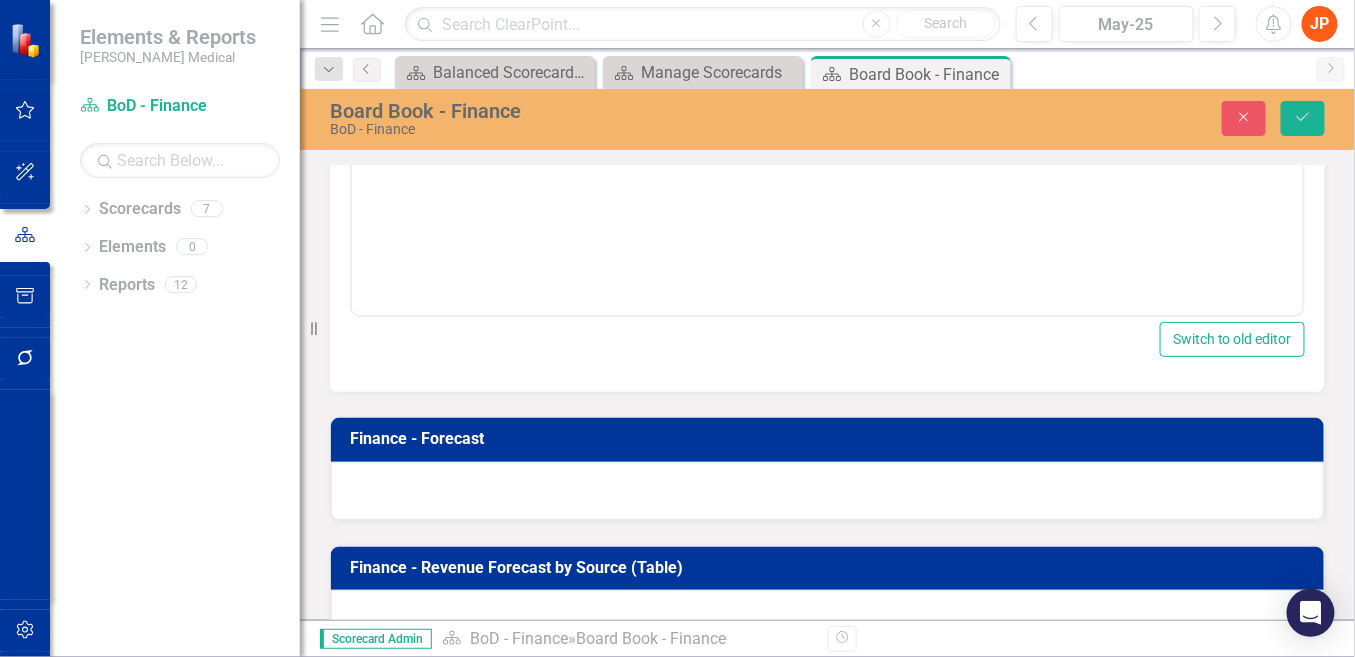 click at bounding box center [826, 117] 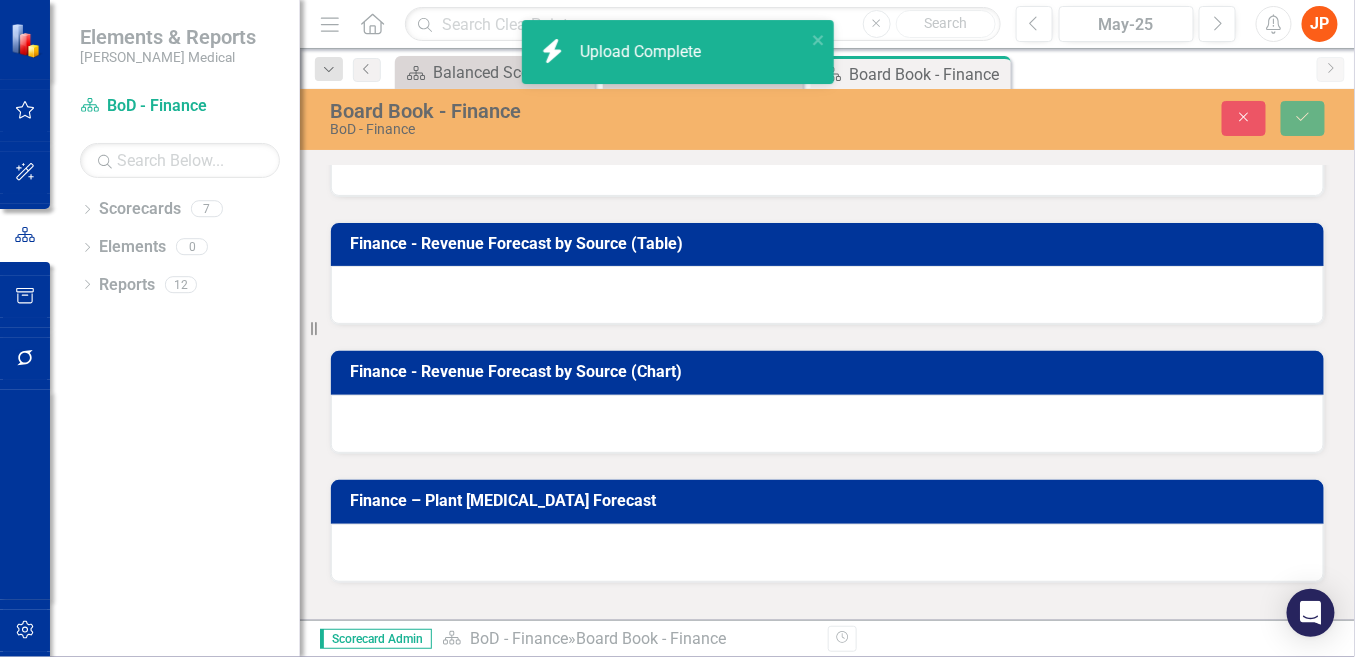 scroll, scrollTop: 1000, scrollLeft: 0, axis: vertical 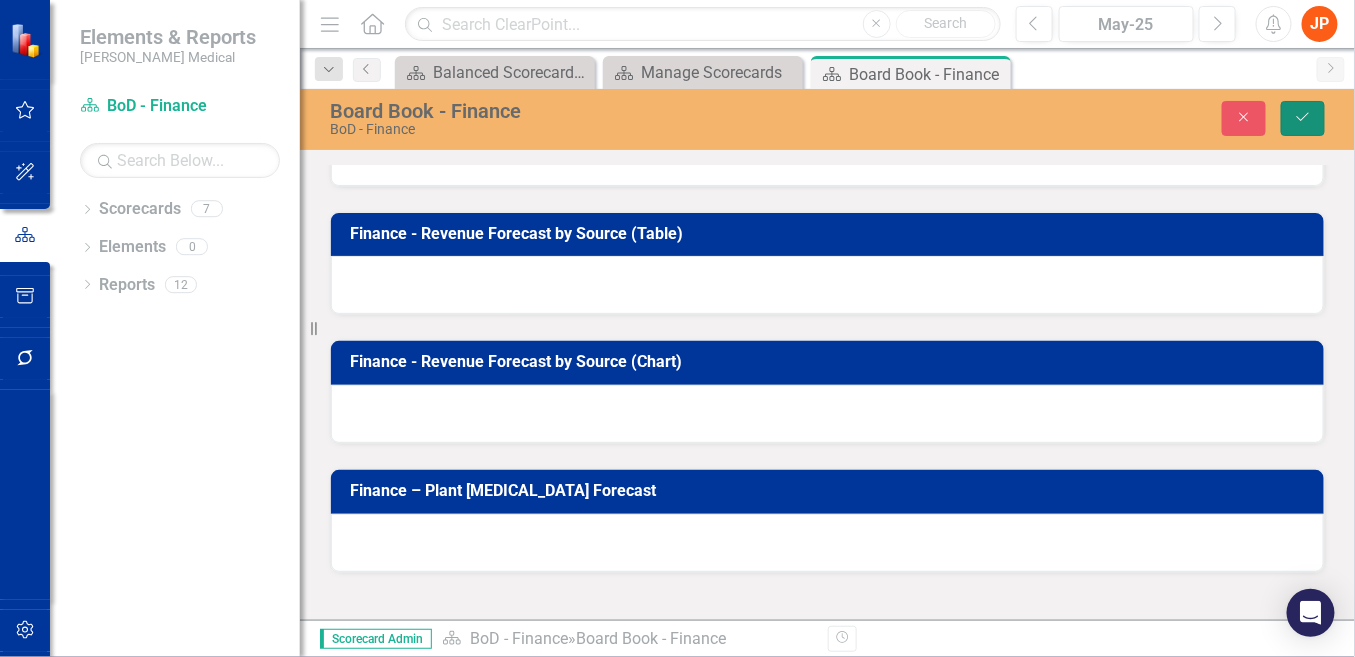 click on "Save" 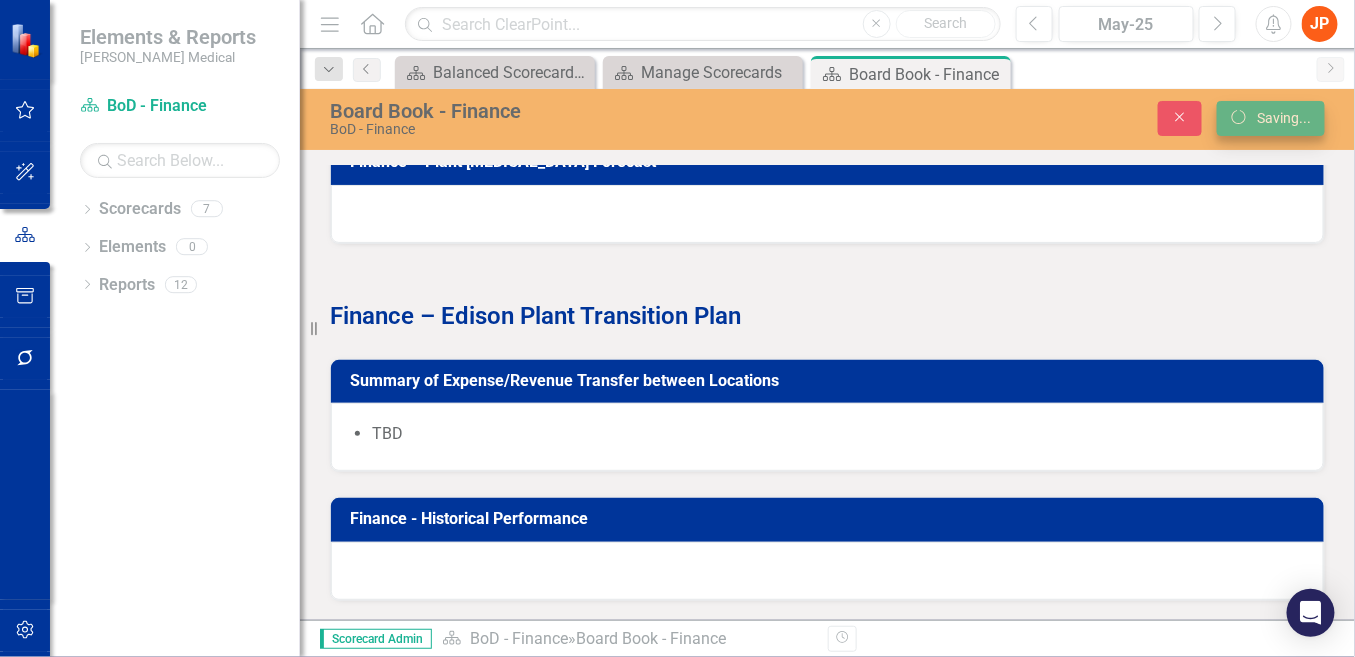 scroll, scrollTop: 994, scrollLeft: 0, axis: vertical 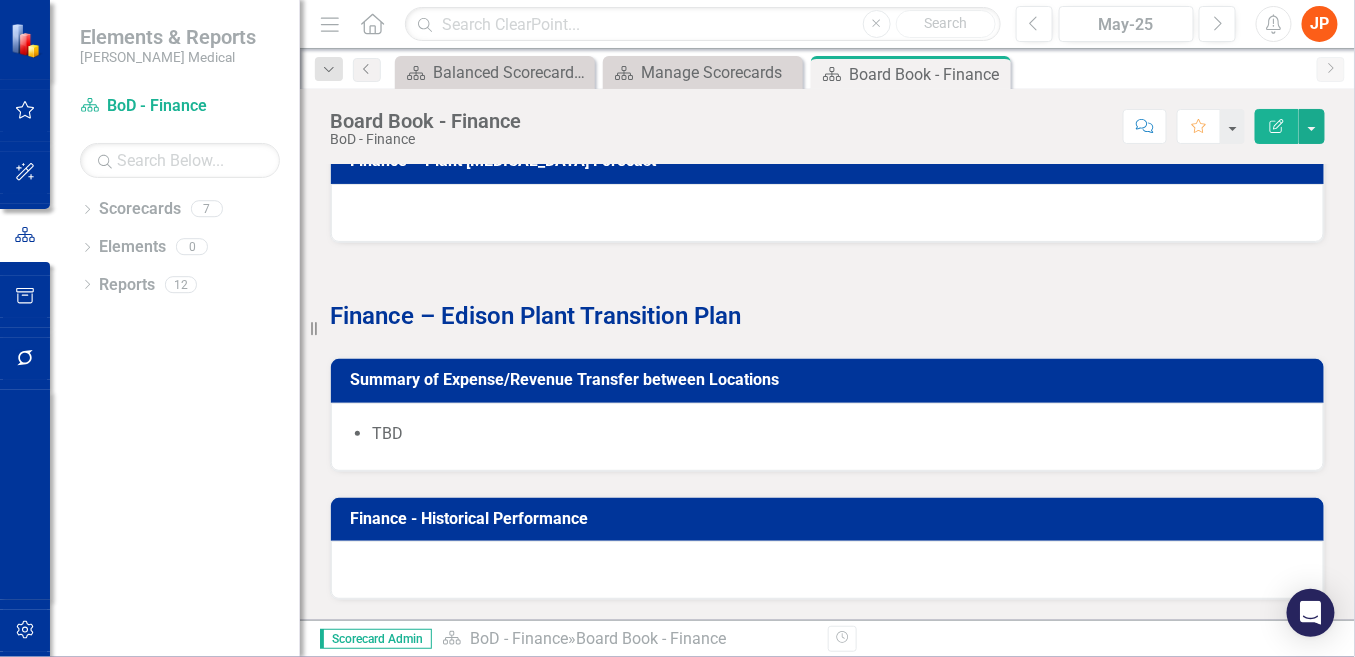click on "TBD" at bounding box center [837, 434] 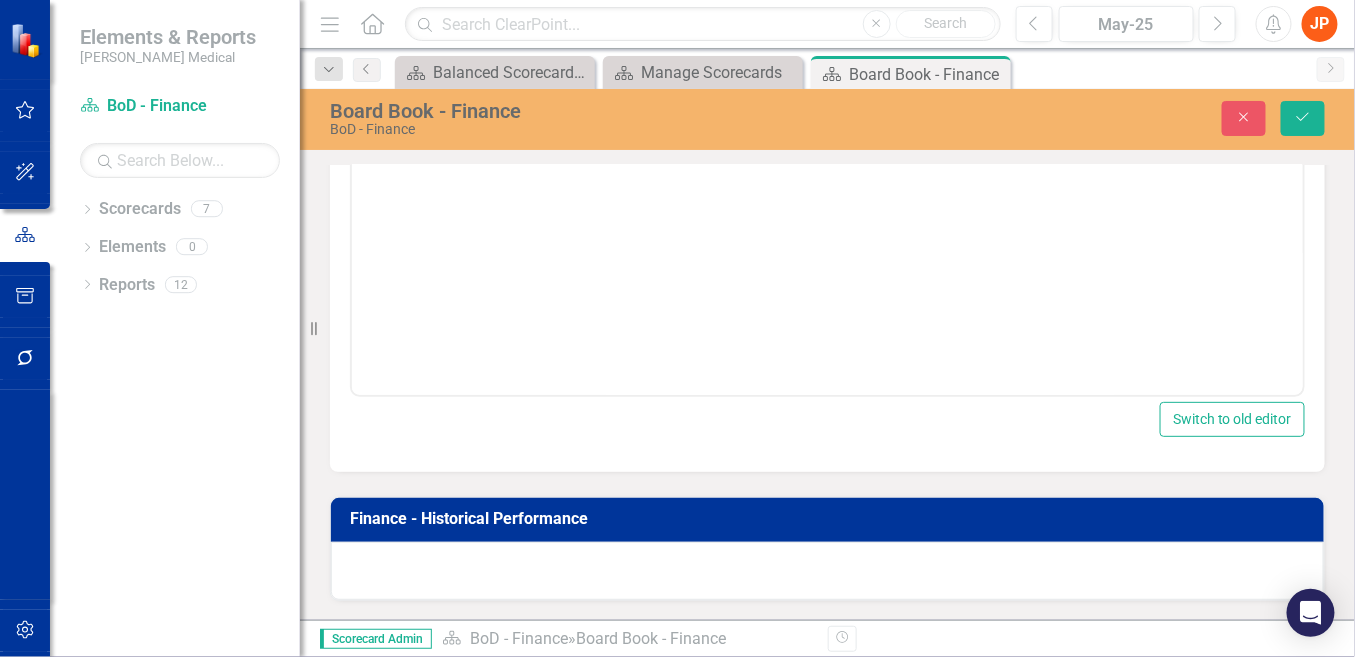 scroll, scrollTop: 0, scrollLeft: 0, axis: both 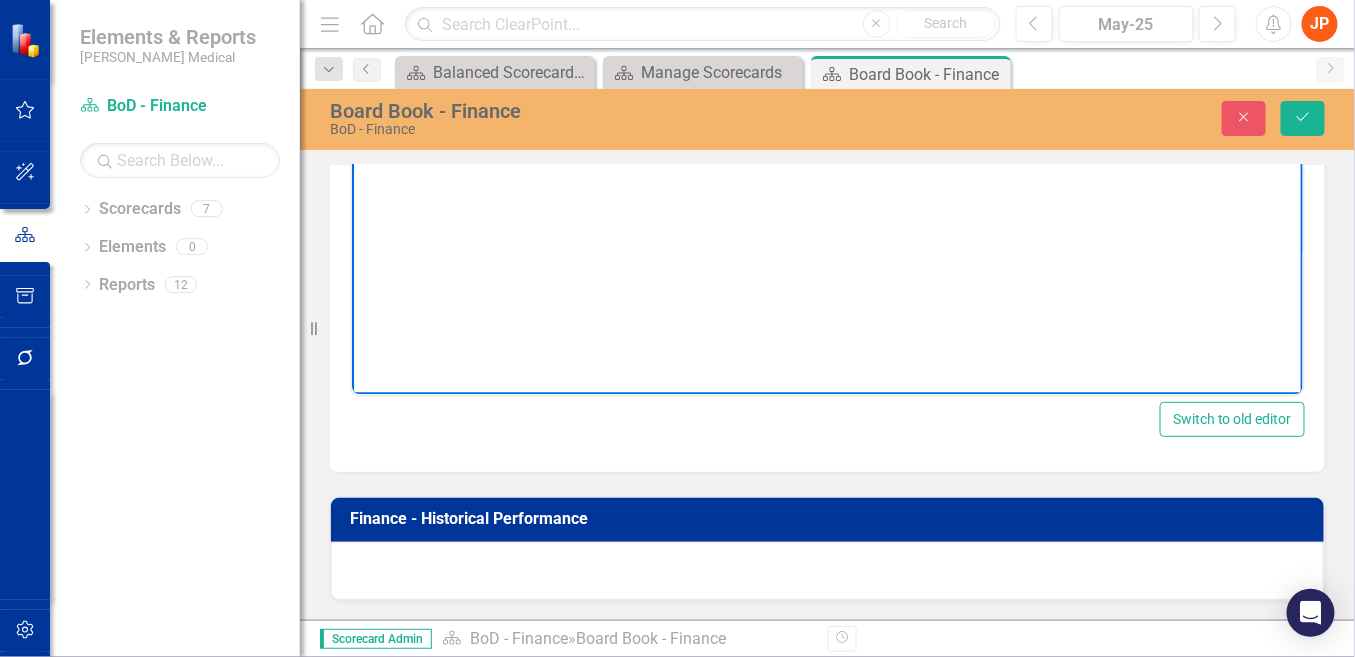 click on "TBD" at bounding box center [846, 63] 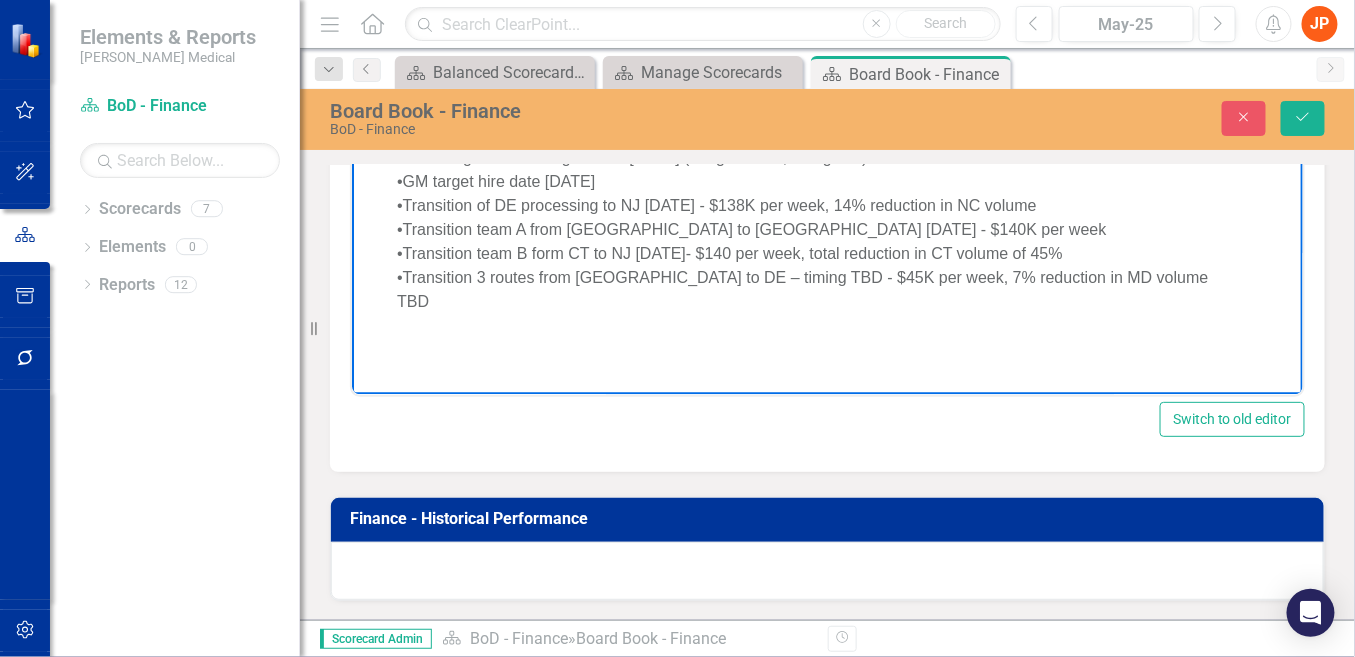 scroll, scrollTop: 2435, scrollLeft: 0, axis: vertical 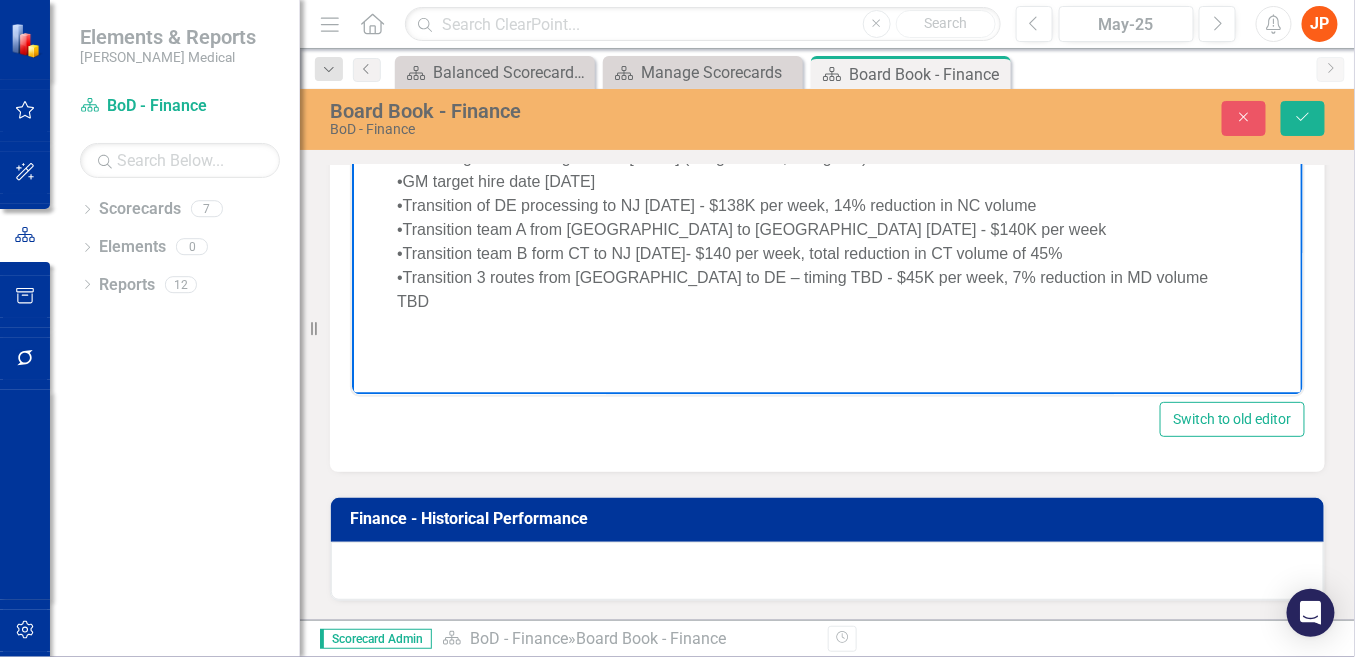 click on "•Site work is underway, including environmental remediation •Equipment terms finalized.  Expected first delivery October •Planned completion pushed to mid-February, delayed due to contract negotiations •CT and DE plants to begin hiring temporary personnel in anticipation of 2026 downsizing late 2025 summer •Plant Engineer hire targeted for 9/1/15 (budgeted 7/1, thoughts?) •GM target hire date 10/1/25 •Transition of DE processing to NJ 2/15/26 - $138K per week, 14% reduction in NC volume •Transition team A from CT to NJ 3/15/26 - $140K per week •Transition team B form CT to NJ 4/15/26- $140 per week, total reduction in CT volume of 45% •Transition 3 routes from MD to DE – timing TBD - $45K per week, 7% reduction in MD volume TBD" at bounding box center (826, 183) 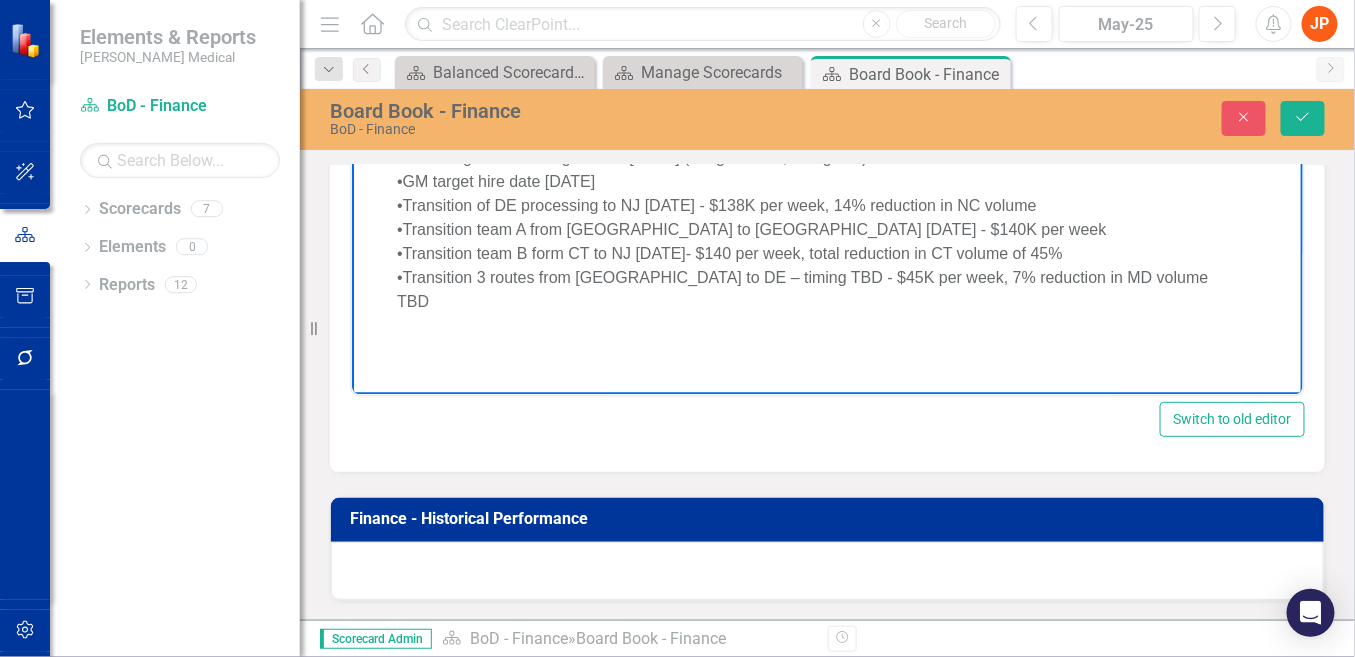 type 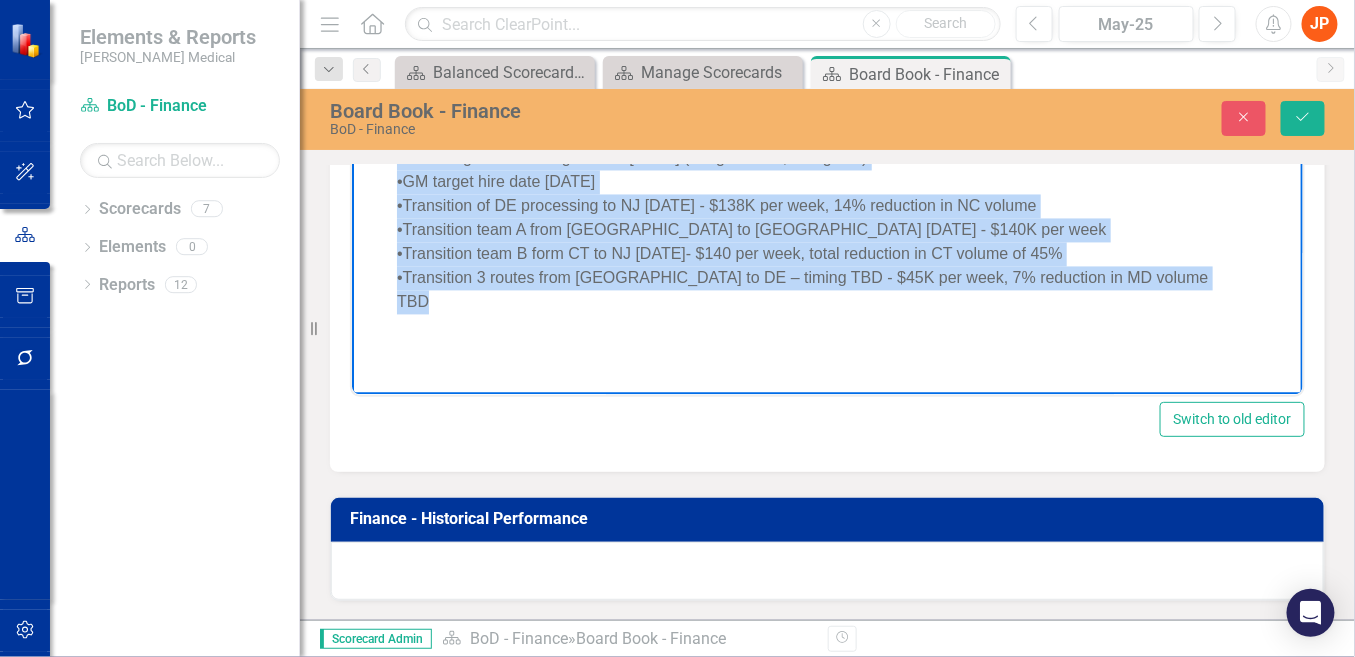 scroll, scrollTop: 2546, scrollLeft: 0, axis: vertical 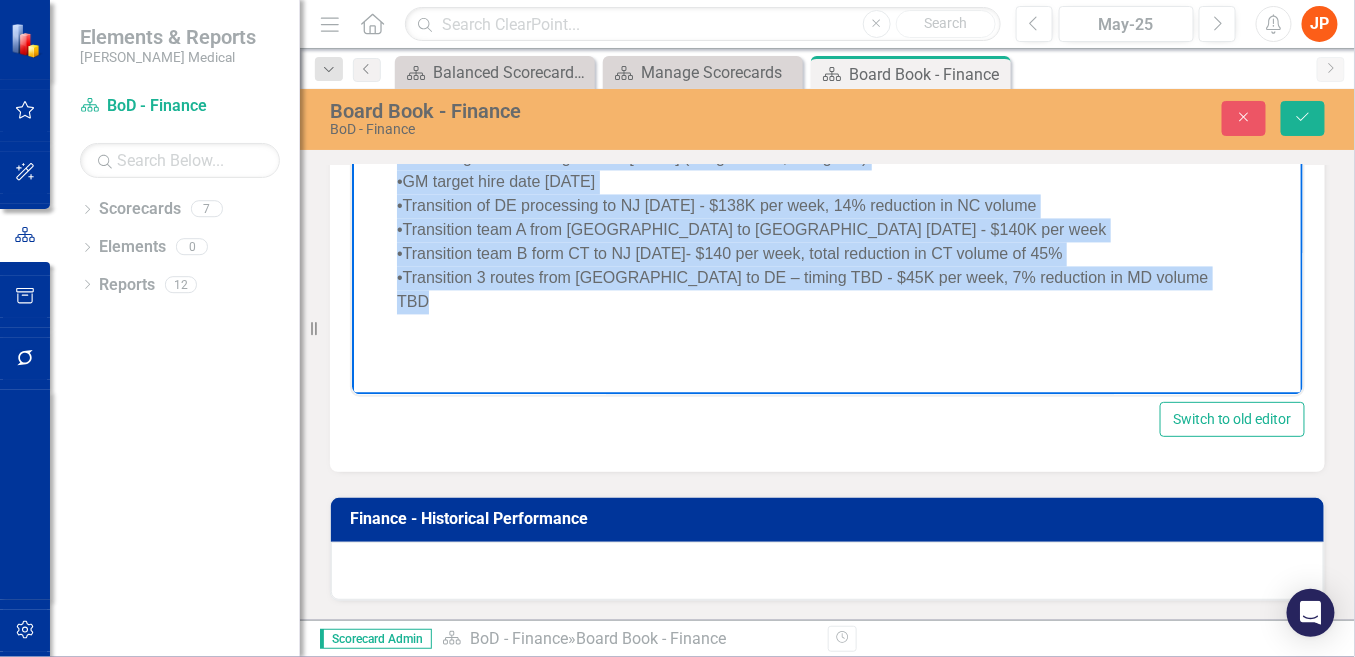 drag, startPoint x: 401, startPoint y: 66, endPoint x: 551, endPoint y: 295, distance: 273.75354 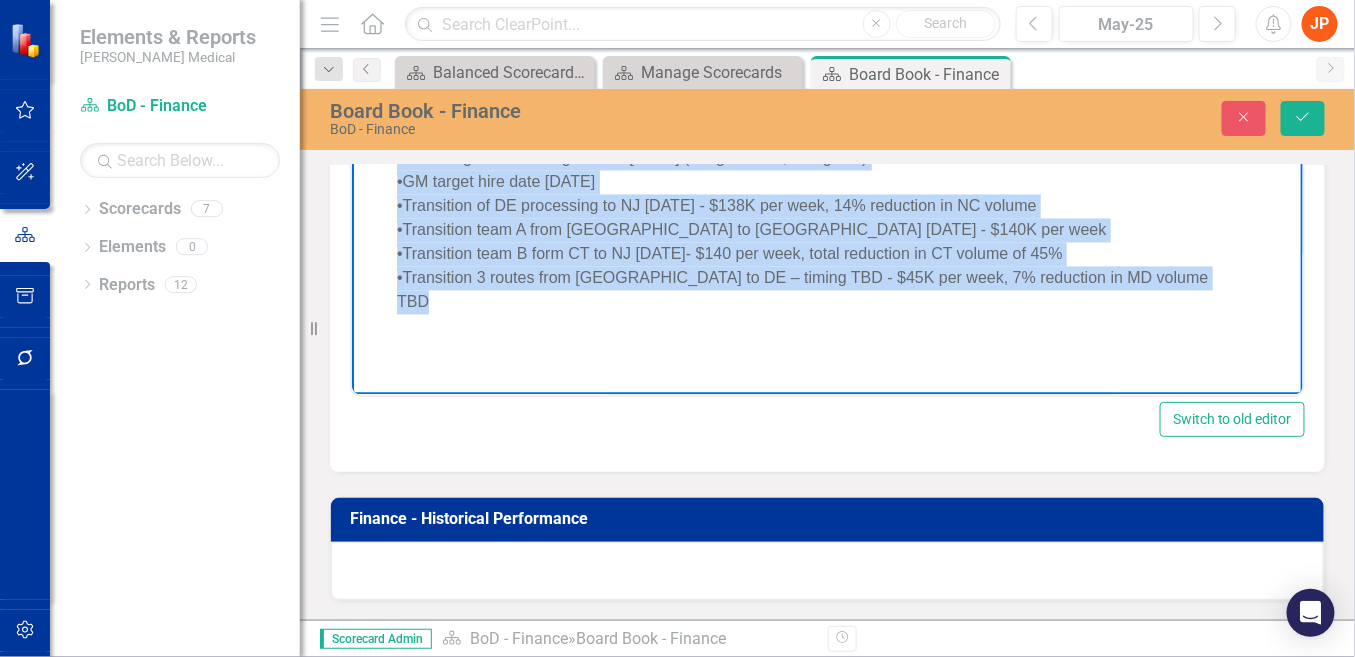 click on "Site work is underway, including environmental remediation •Equipment terms finalized.  Expected first delivery October •Planned completion pushed to mid-February, delayed due to contract negotiations •CT and DE plants to begin hiring temporary personnel in anticipation of 2026 downsizing late 2025 summer •Plant Engineer hire targeted for 9/1/15 (budgeted 7/1, thoughts?) •GM target hire date 10/1/25 •Transition of DE processing to NJ 2/15/26 - $138K per week, 14% reduction in NC volume •Transition team A from CT to NJ 3/15/26 - $140K per week •Transition team B form CT to NJ 4/15/26- $140 per week, total reduction in CT volume of 45% •Transition 3 routes from MD to DE – timing TBD - $45K per week, 7% reduction in MD volume TBD" at bounding box center (826, 196) 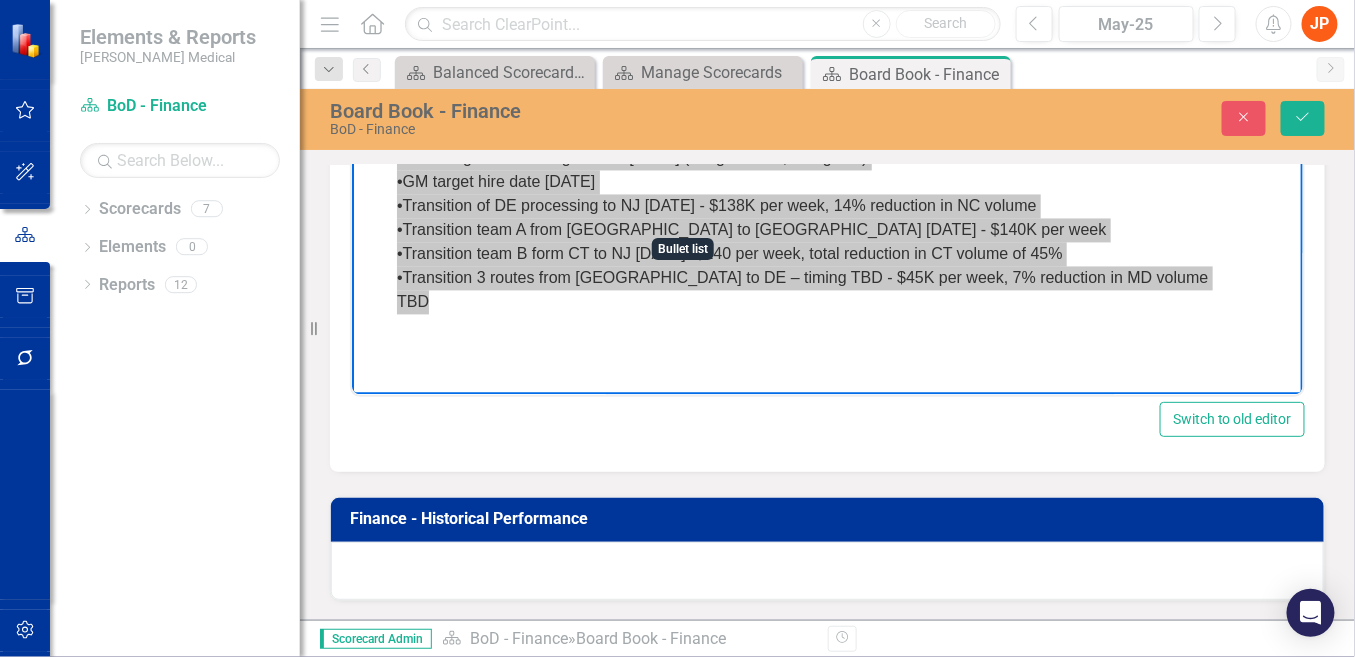 click 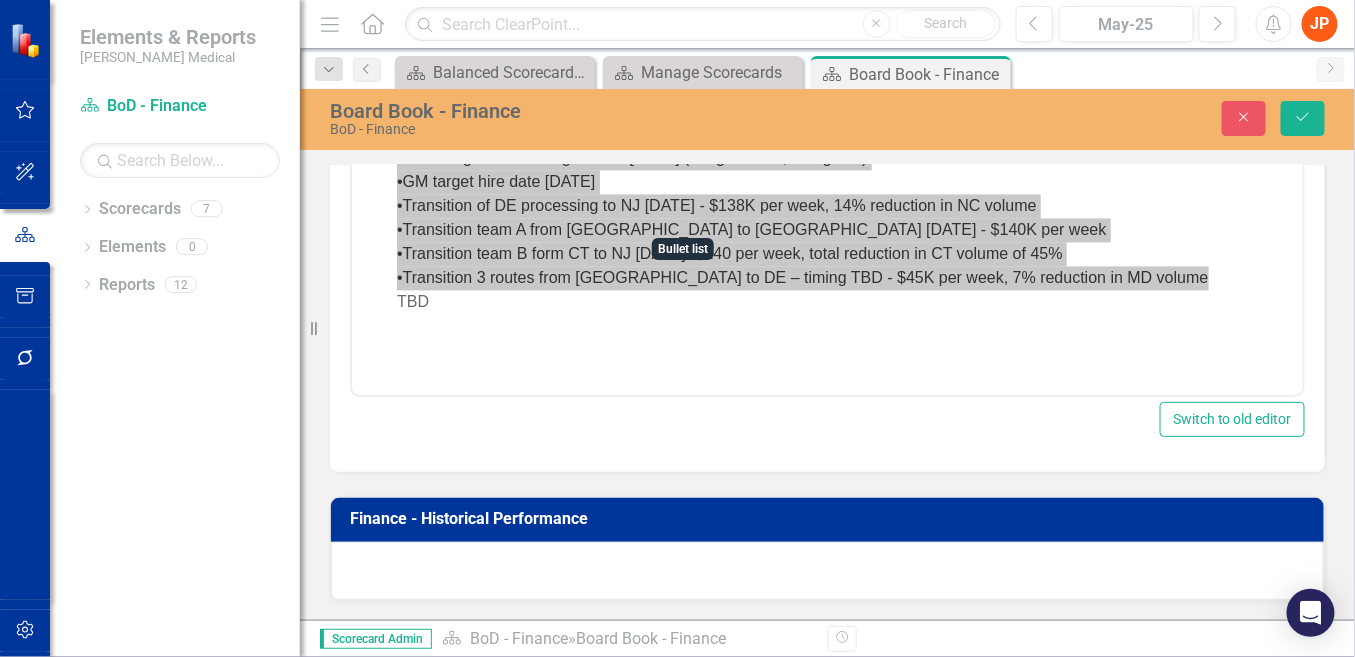 click 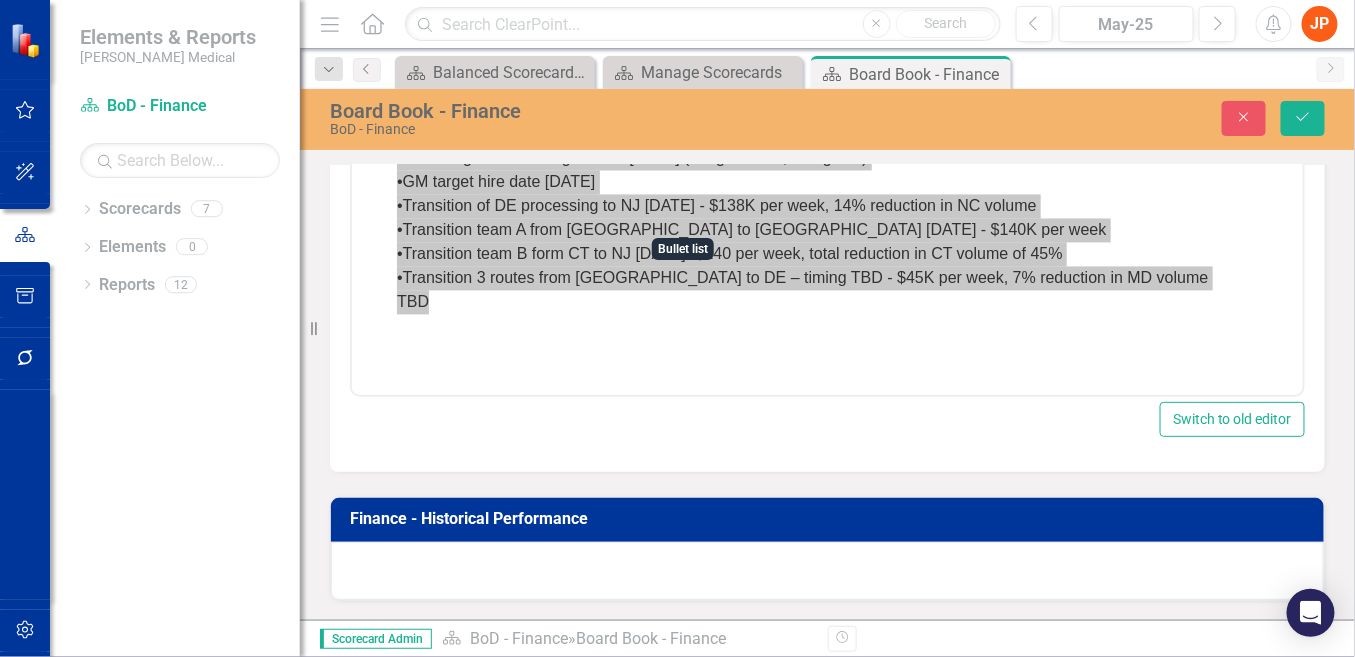 click 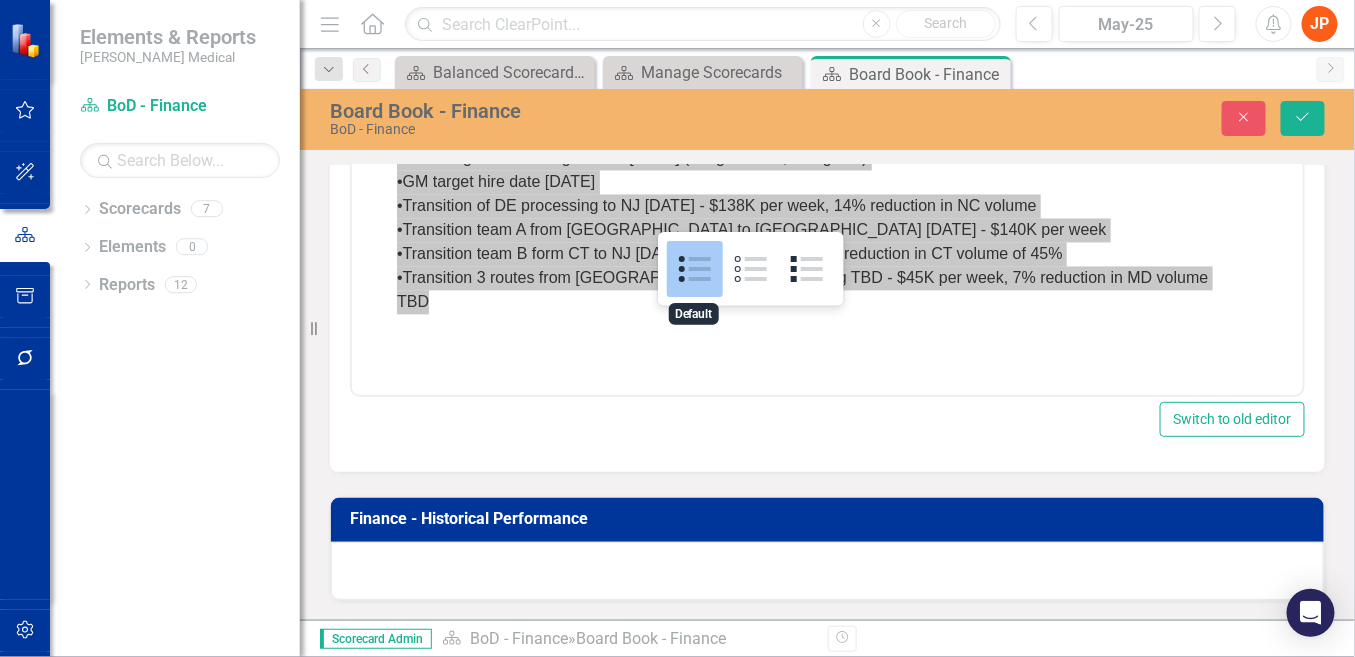 click at bounding box center (695, 269) 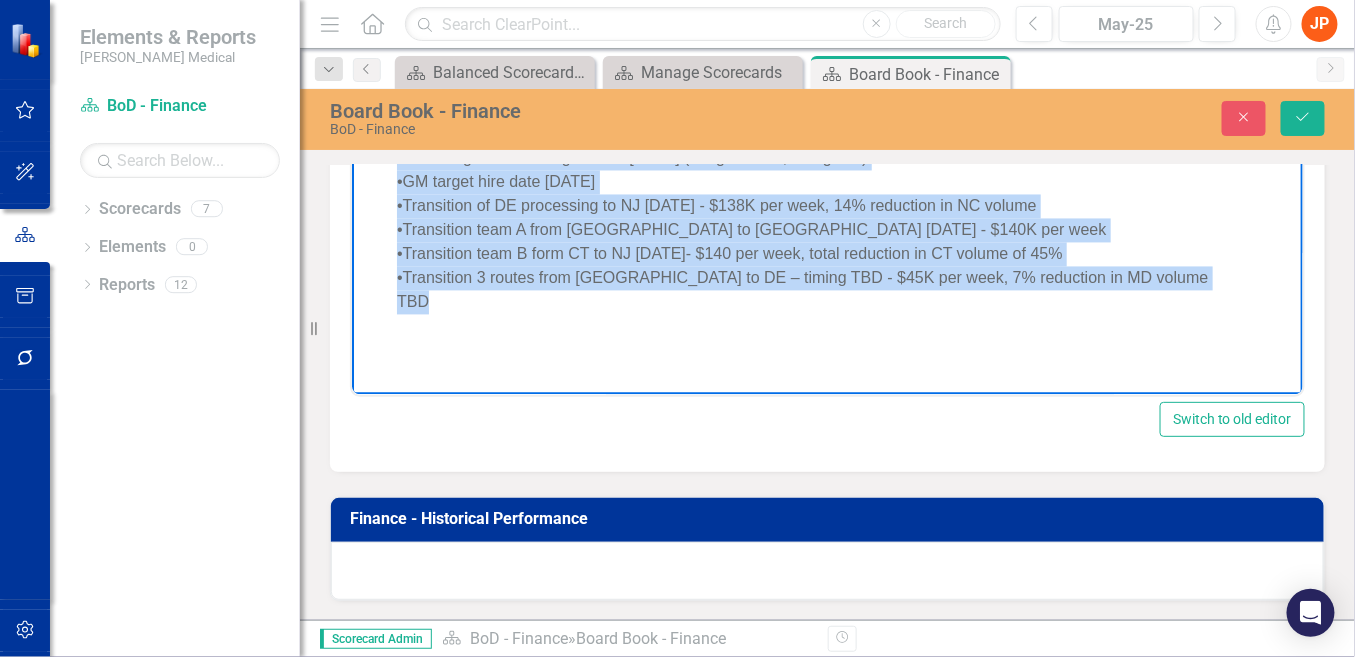 click on "•Planned completion pushed to mid-February, delayed due to contract negotiations" at bounding box center (846, 111) 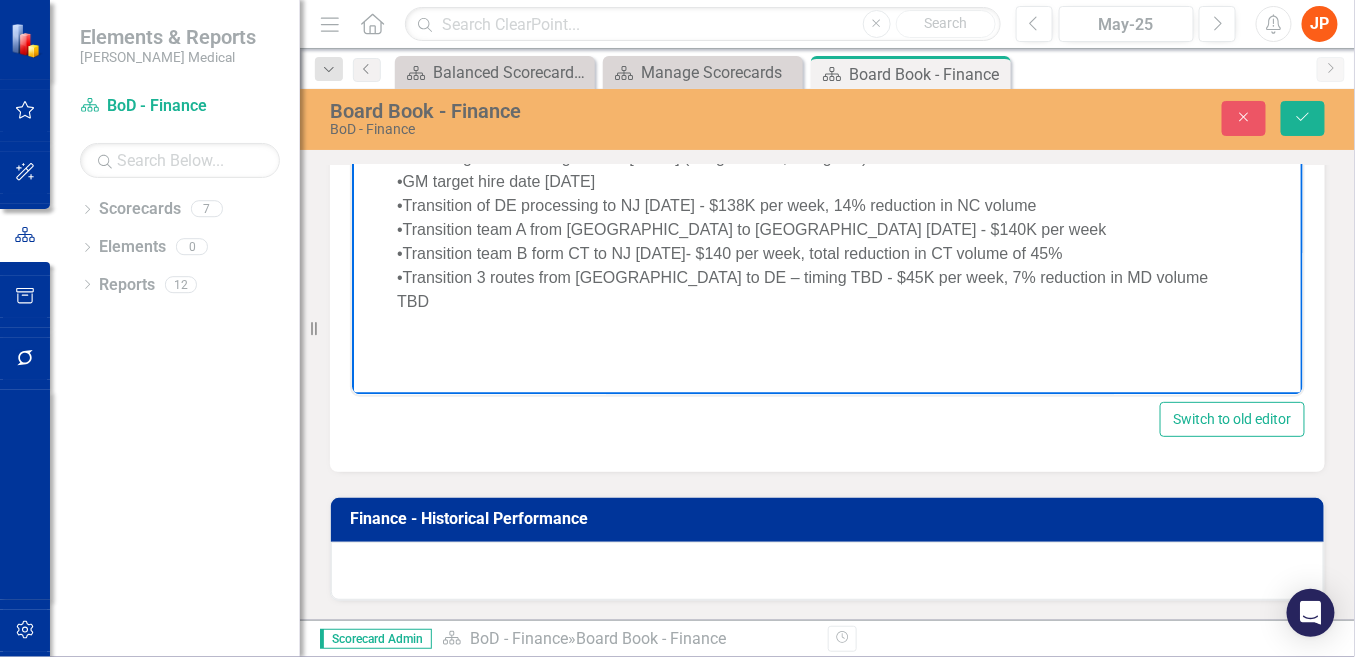 click on "•Equipment terms finalized.  Expected first delivery October" at bounding box center (846, 87) 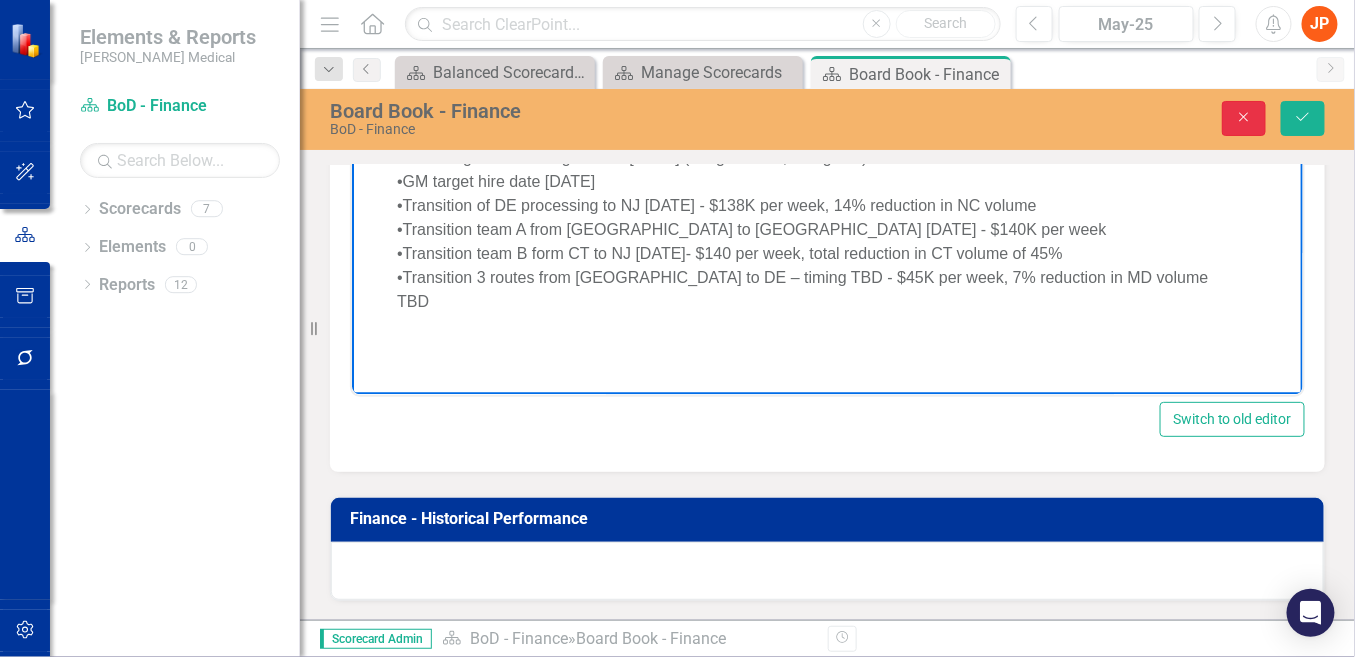 click on "Close" at bounding box center (1244, 118) 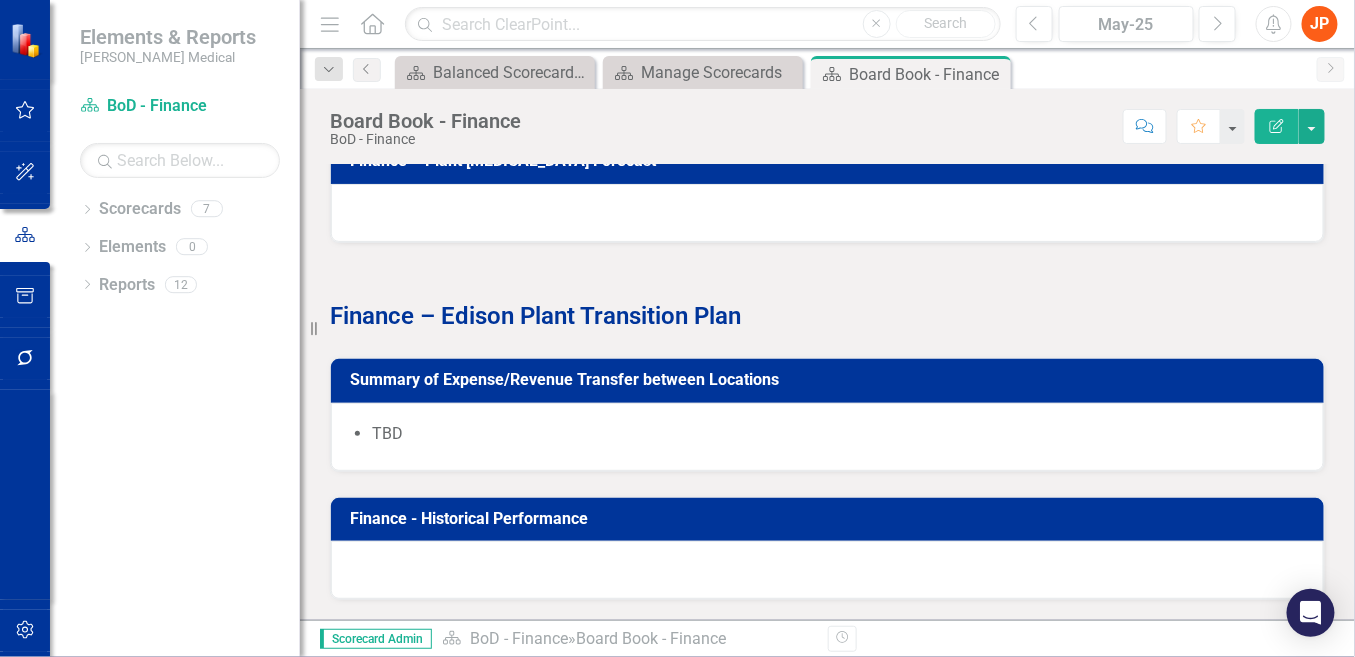 scroll, scrollTop: 2307, scrollLeft: 0, axis: vertical 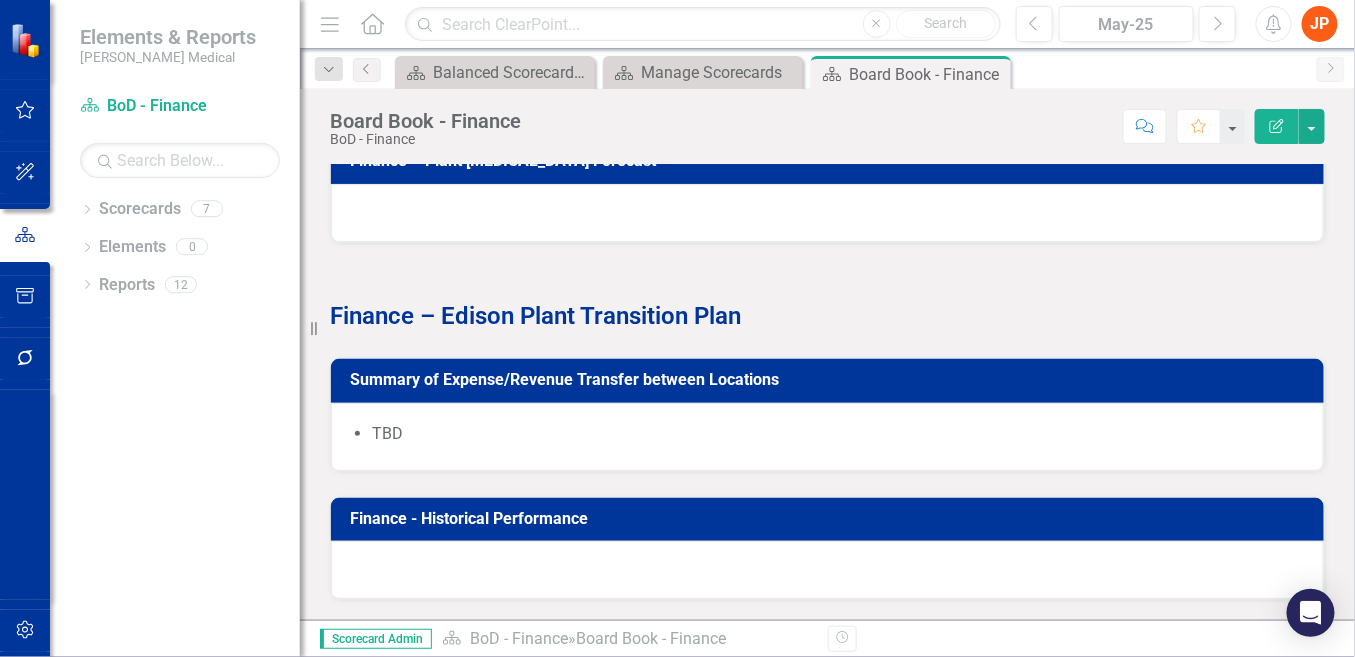click on "TBD" at bounding box center [837, 434] 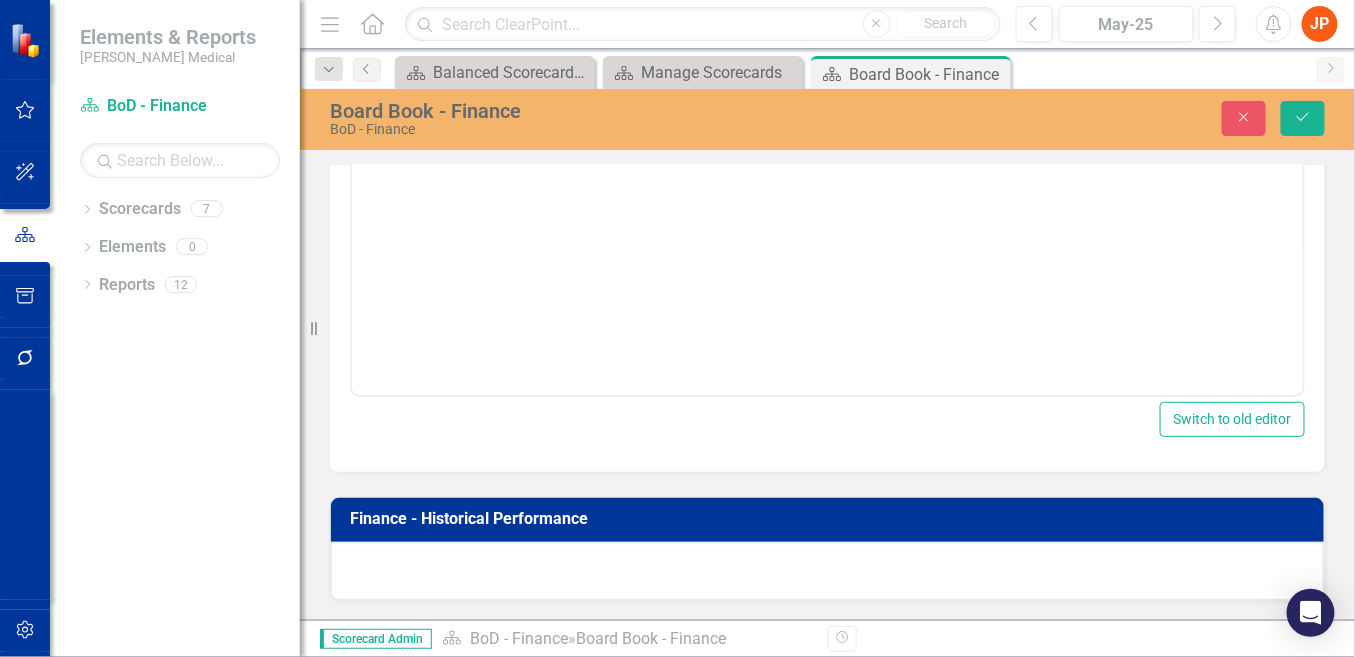 scroll, scrollTop: 0, scrollLeft: 0, axis: both 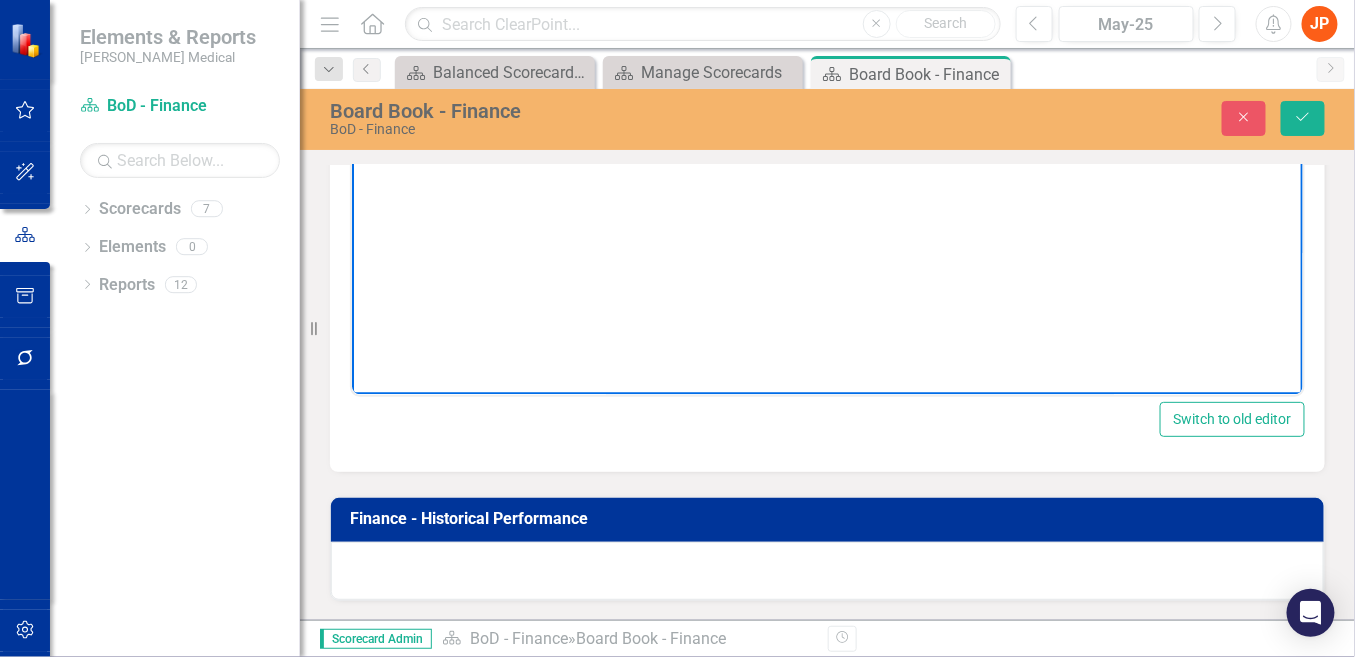 click on "TBD" at bounding box center (846, 63) 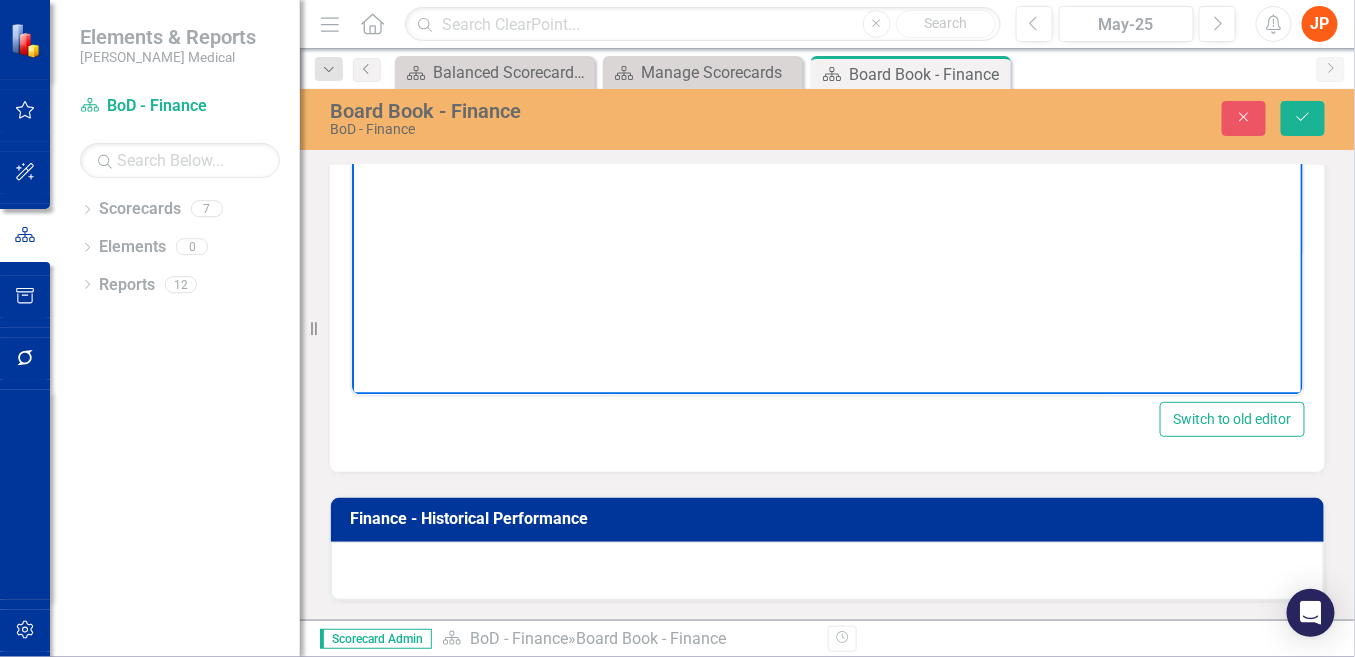 type 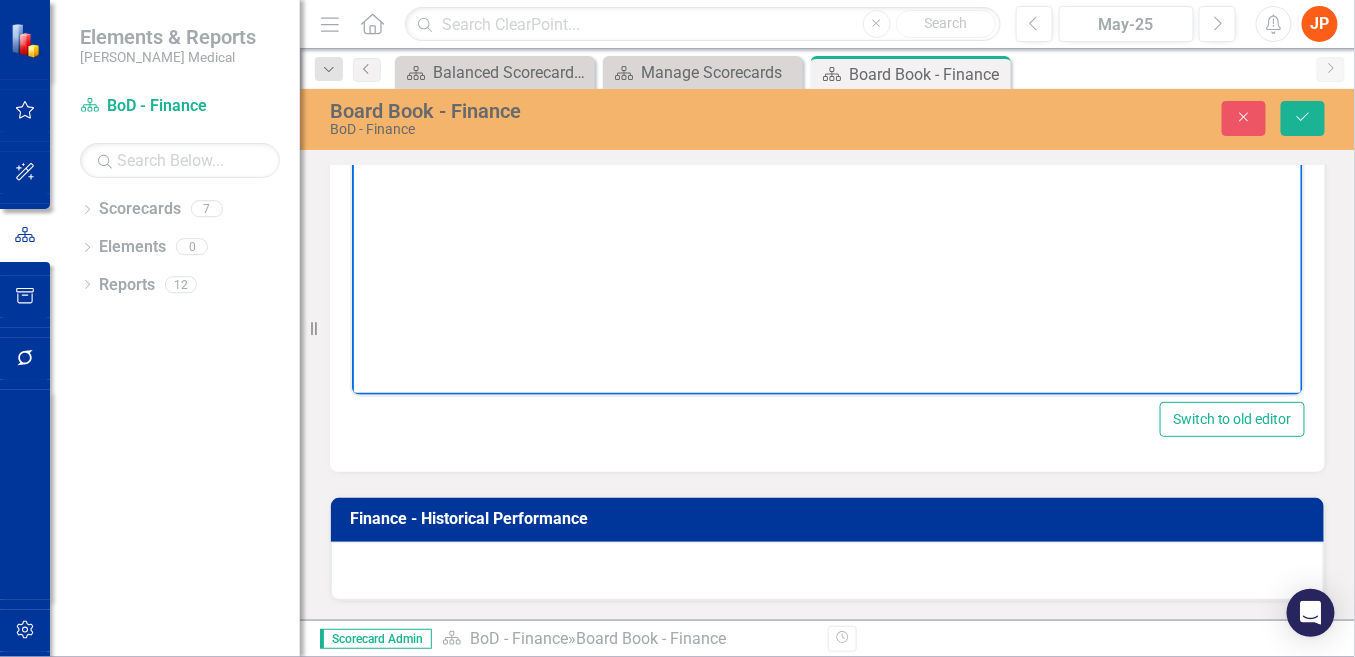 click at bounding box center (826, 63) 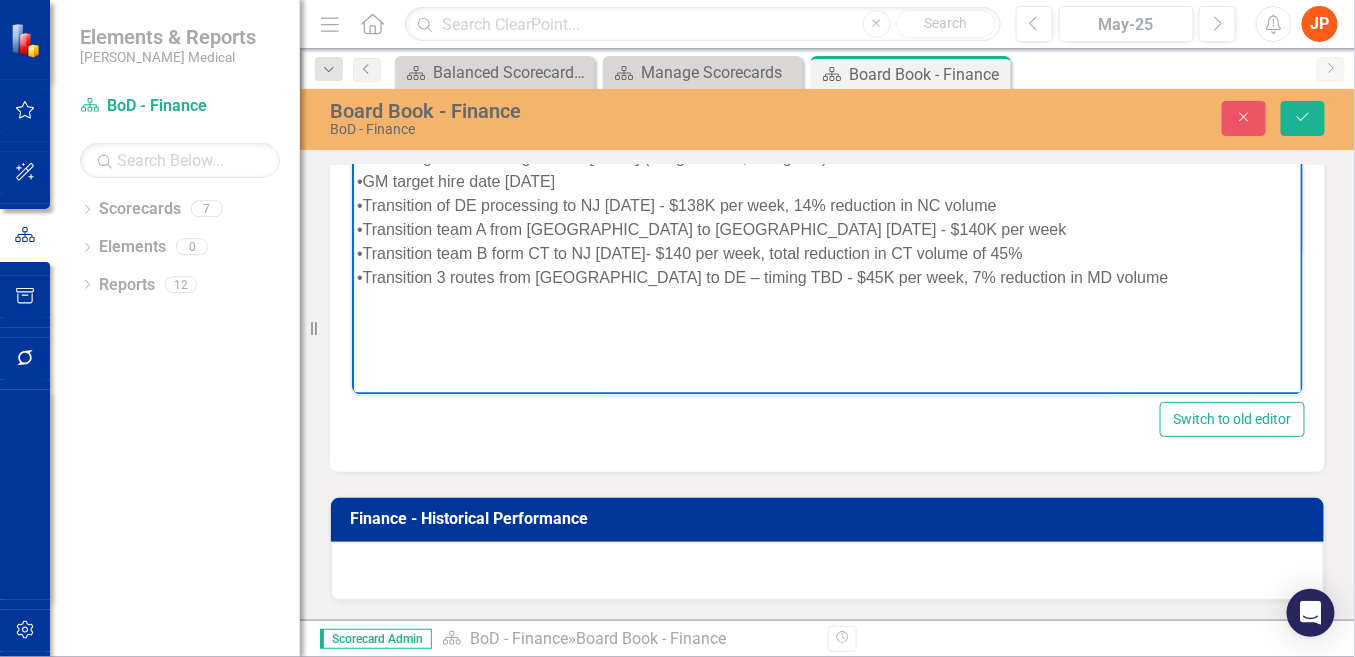 scroll, scrollTop: 2391, scrollLeft: 0, axis: vertical 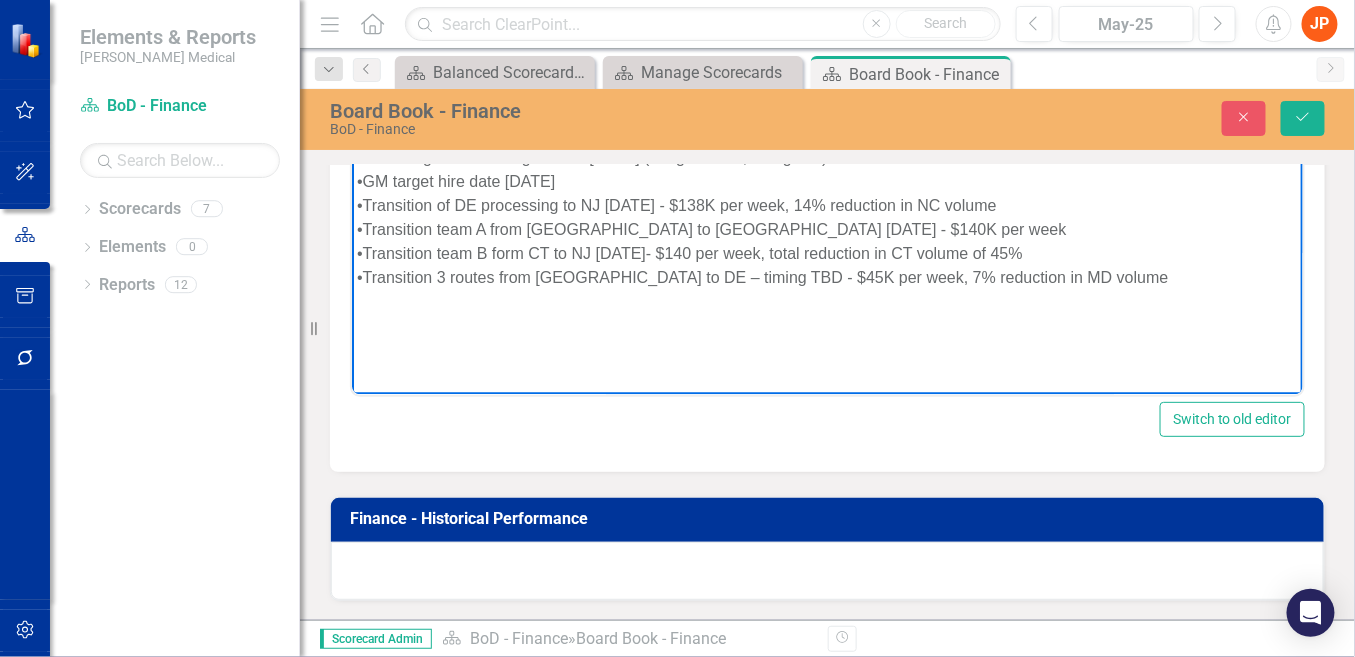 click on "•Site work is underway, including environmental remediation" at bounding box center (826, 63) 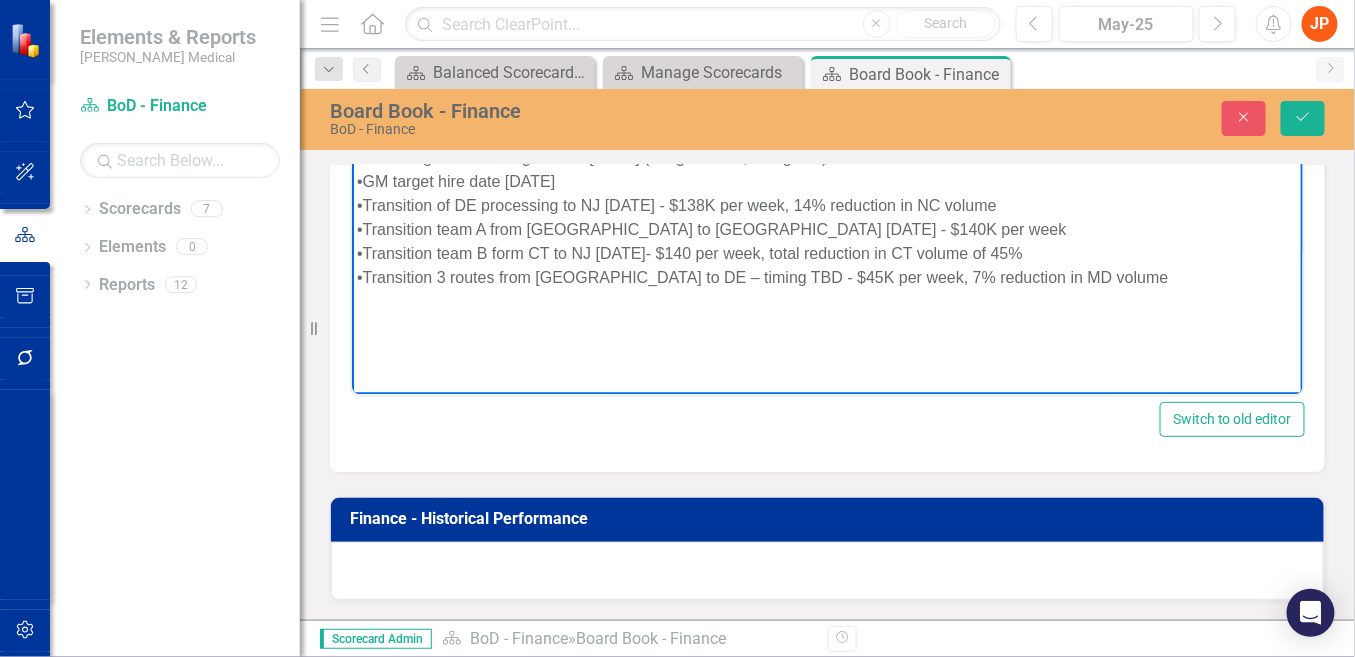 click on "•Site work is underway, including environmental remediation" at bounding box center [826, 63] 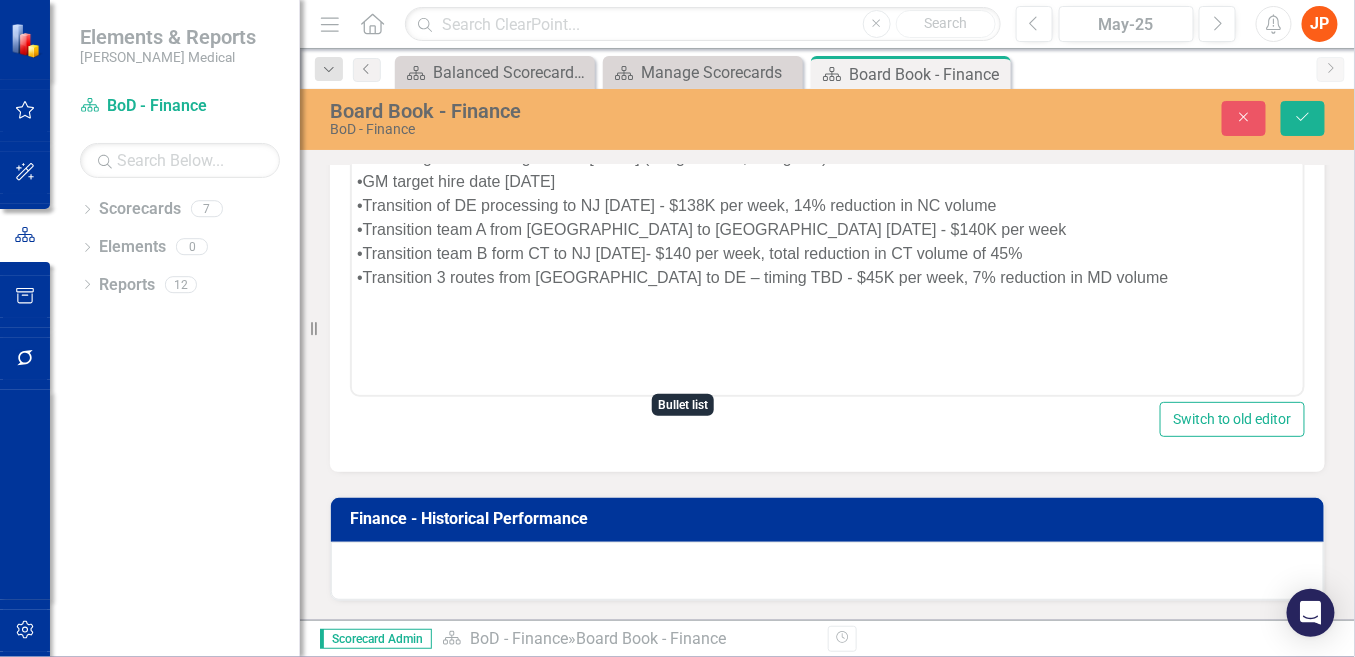 click at bounding box center [676, 23] 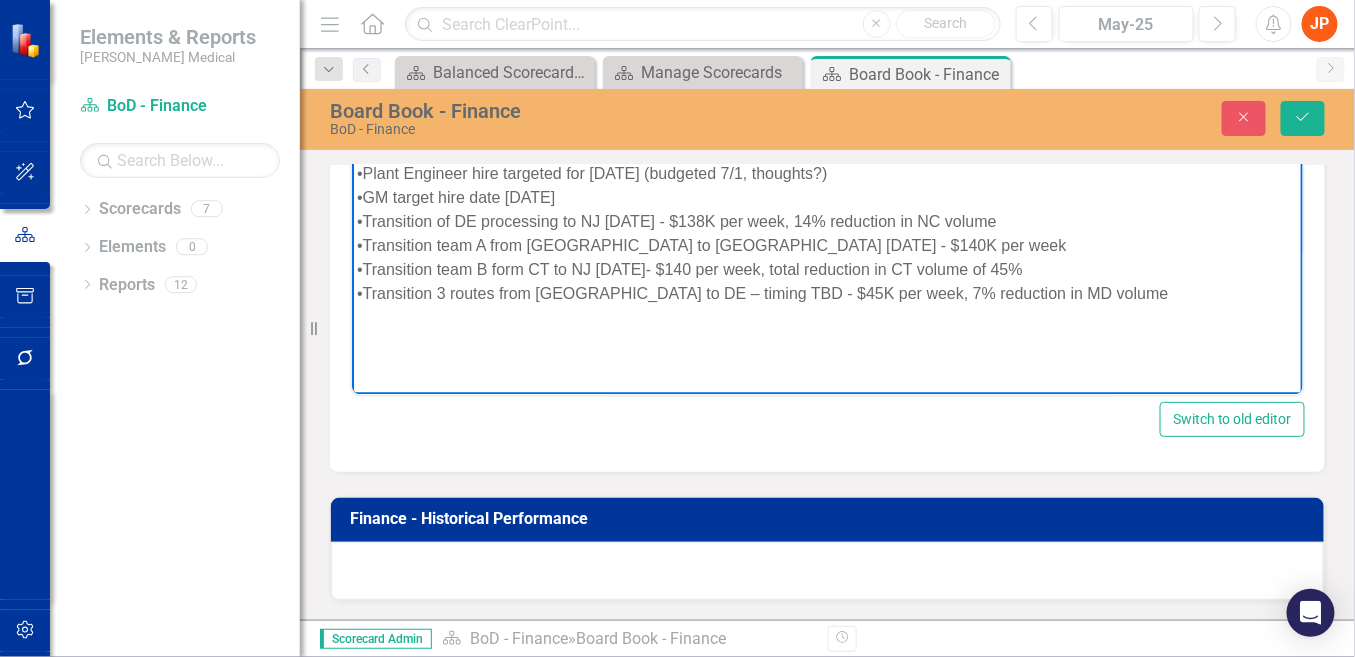 click on "Equipment terms finalized.  Expected first delivery October" at bounding box center [826, 103] 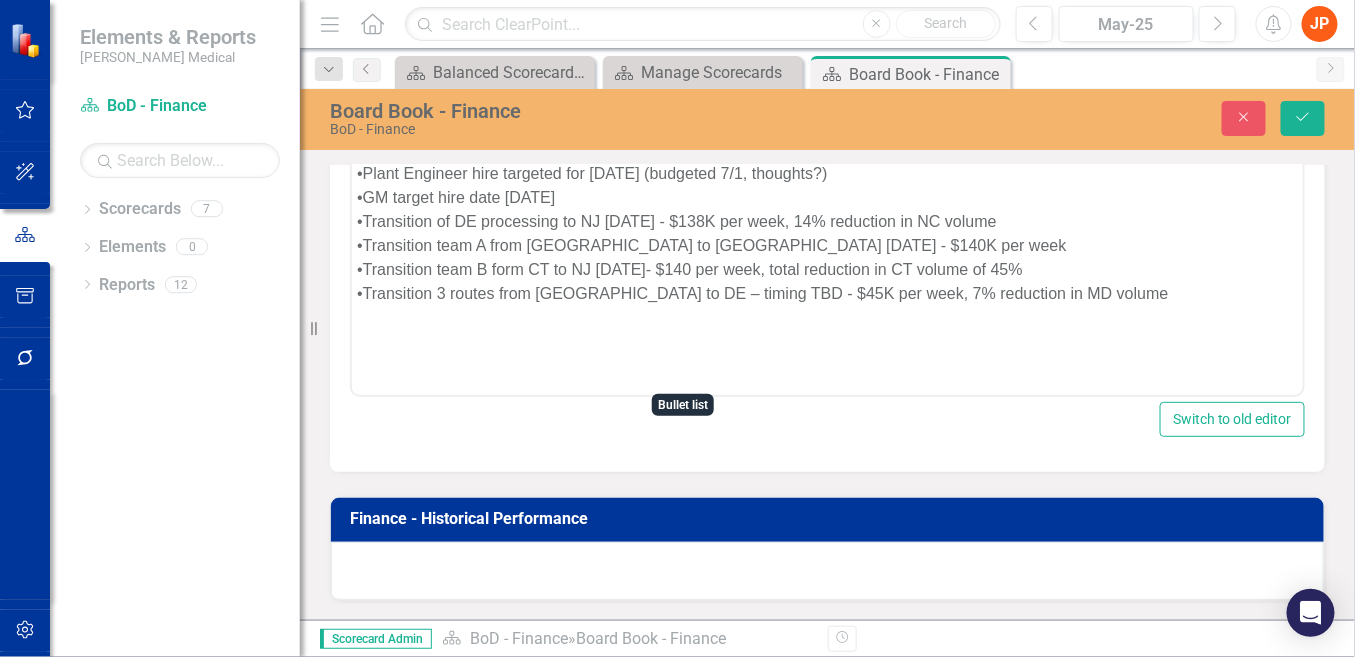 click 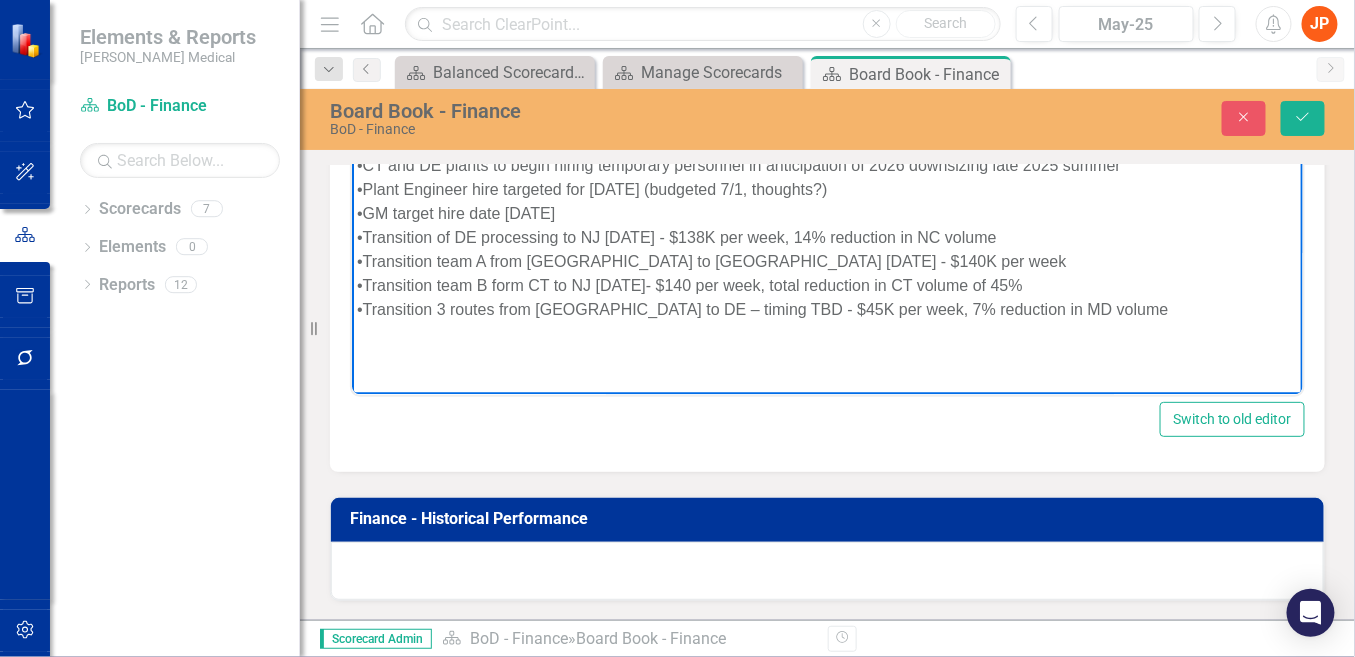 click on "•Planned completion pushed to mid-February, delayed due to contract negotiations" at bounding box center [826, 143] 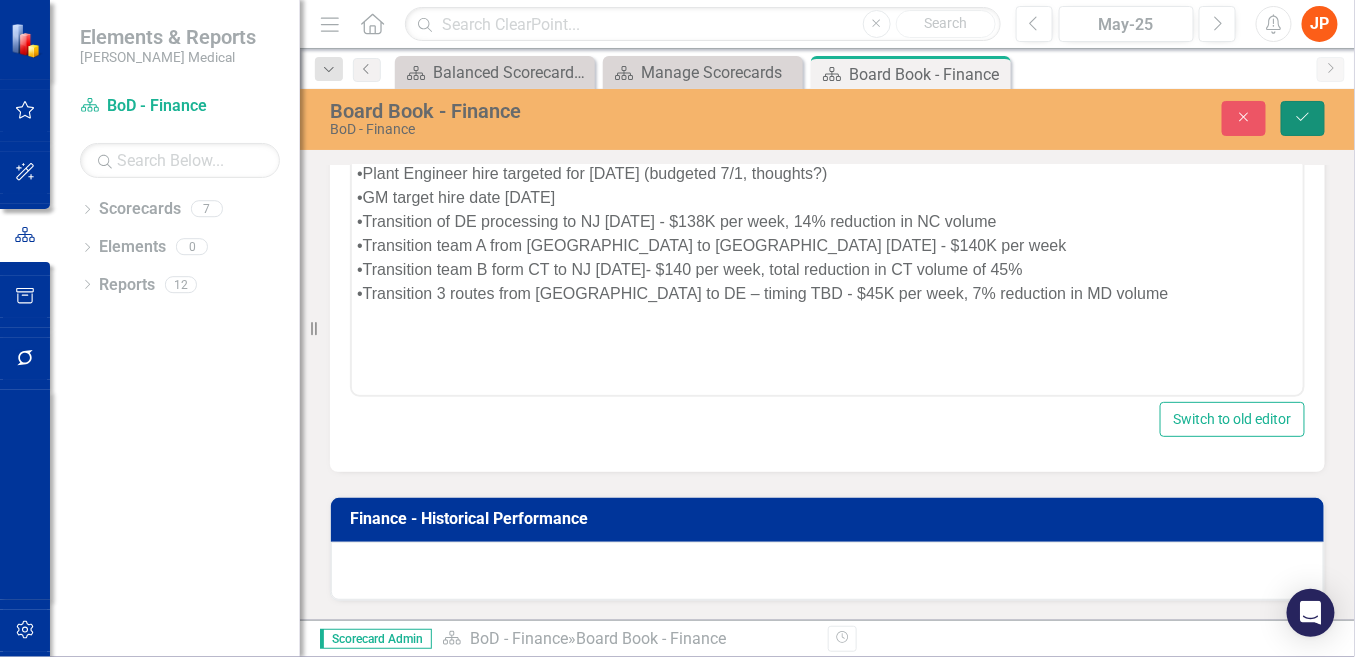 click 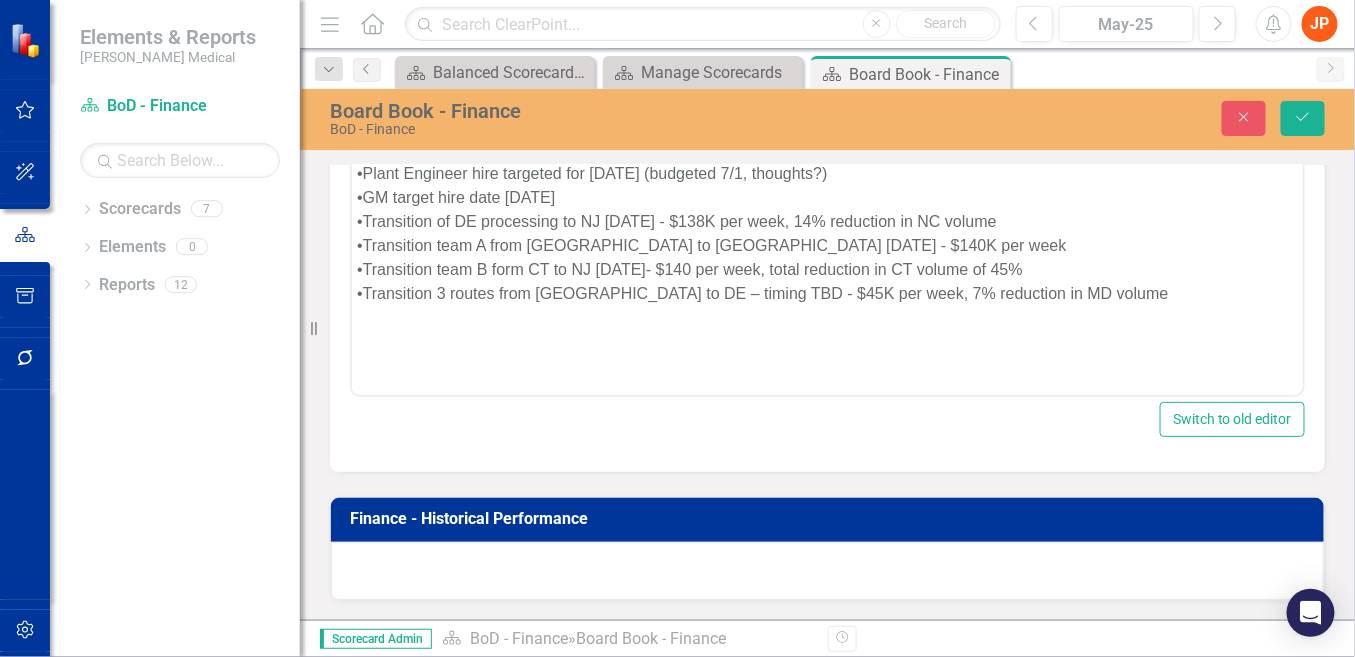 scroll, scrollTop: 2308, scrollLeft: 0, axis: vertical 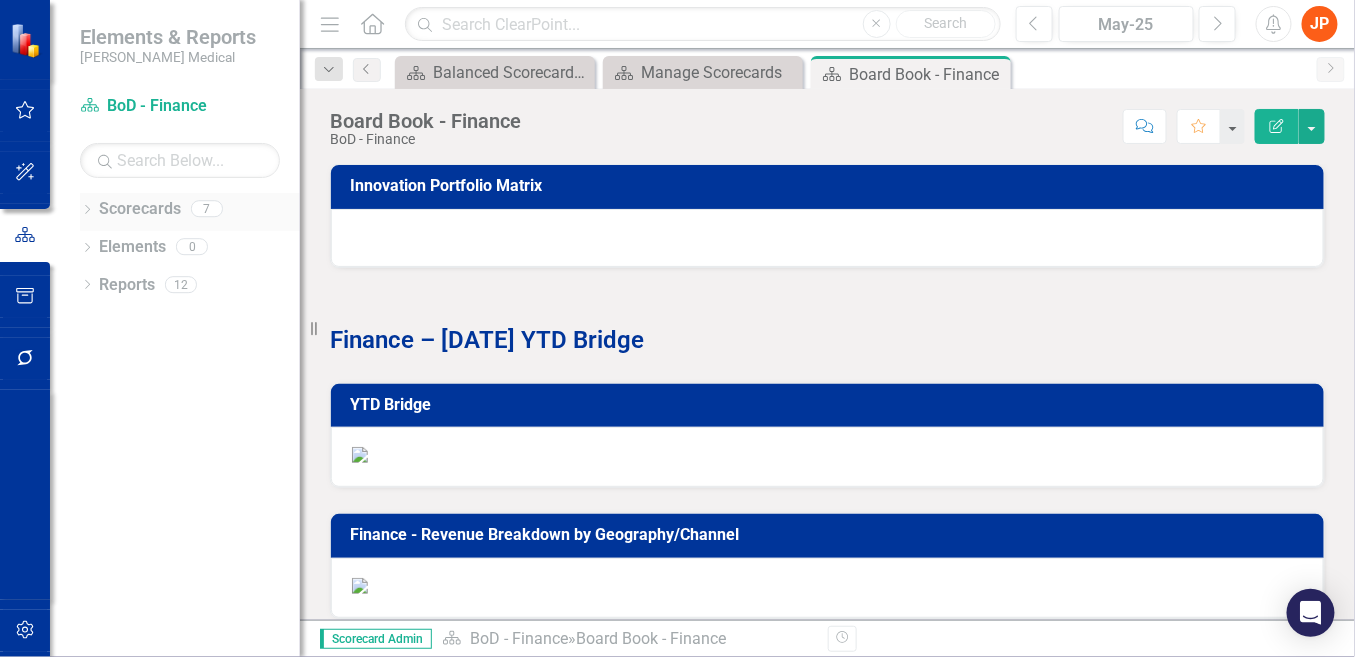 click on "Scorecards" at bounding box center [140, 209] 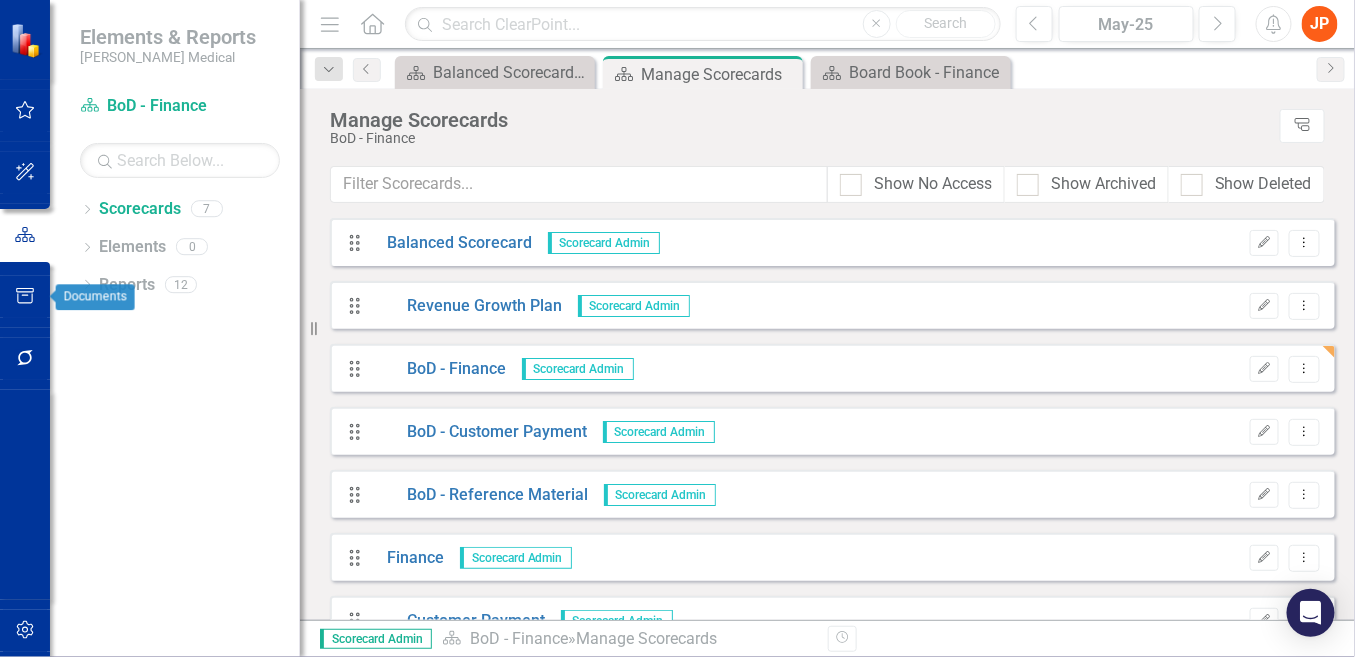 click at bounding box center (25, 297) 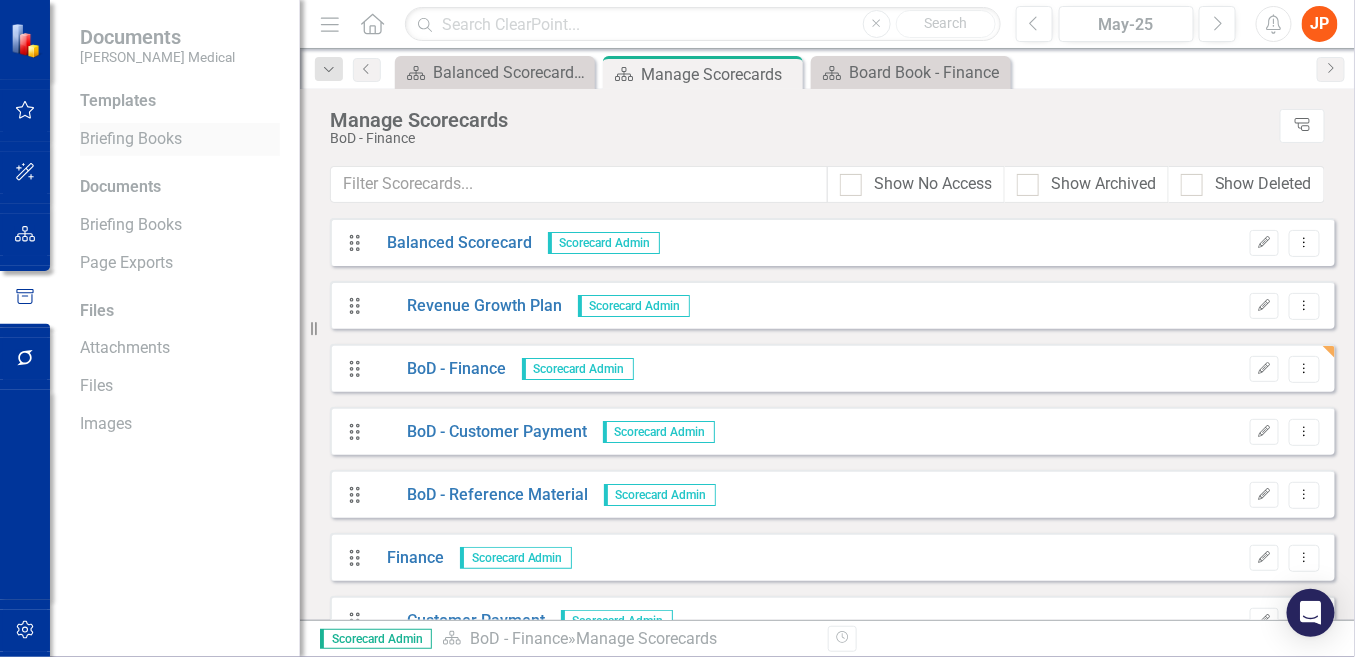 click on "Briefing Books" at bounding box center [180, 139] 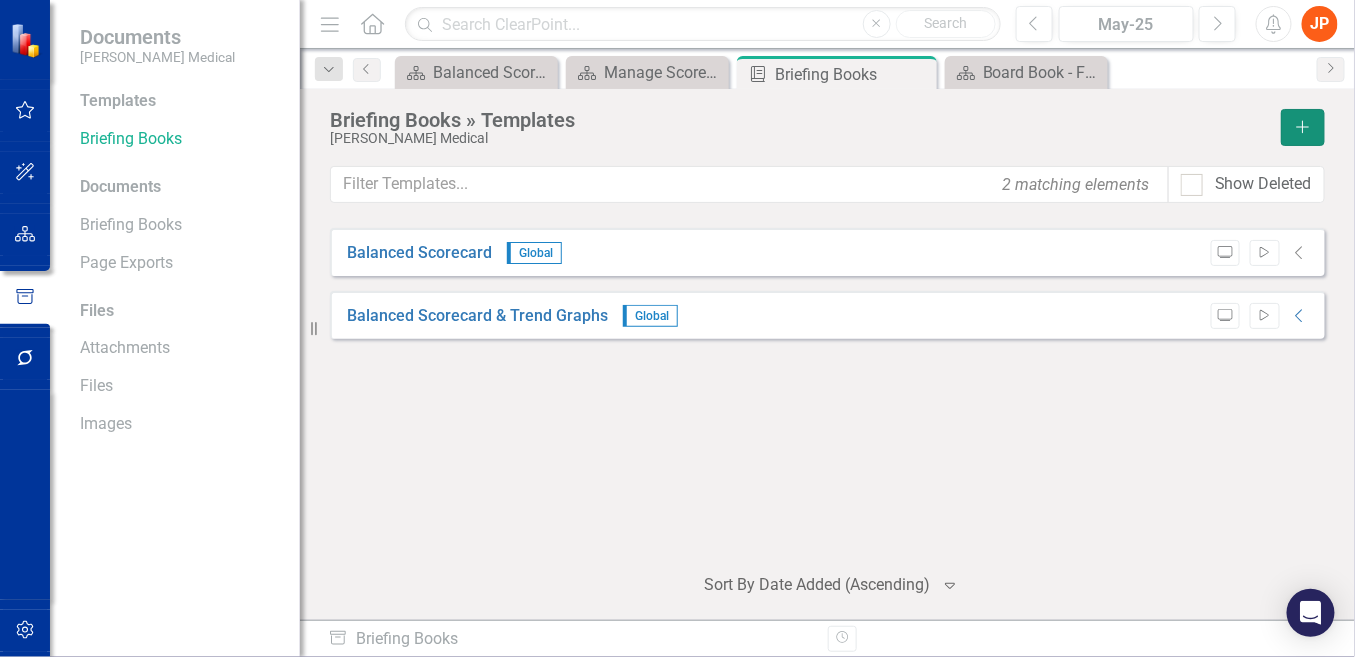 click on "Add" 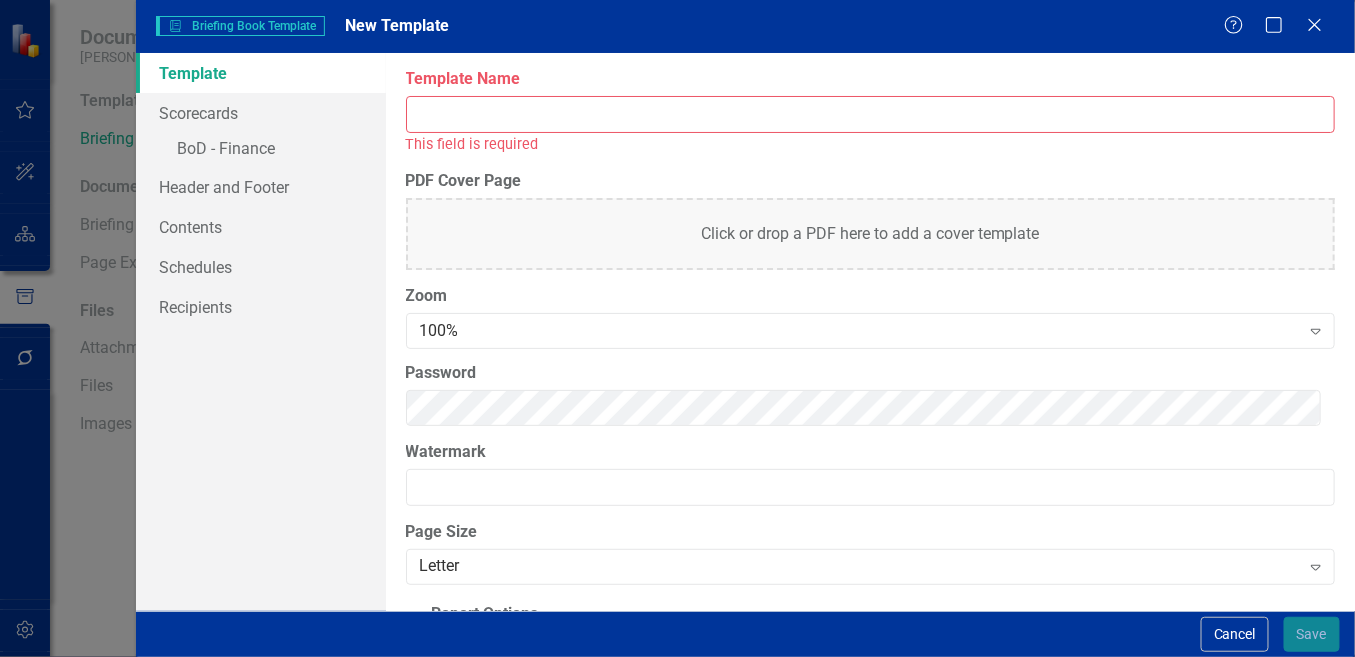 click on "Template Name This field is required" at bounding box center [871, 111] 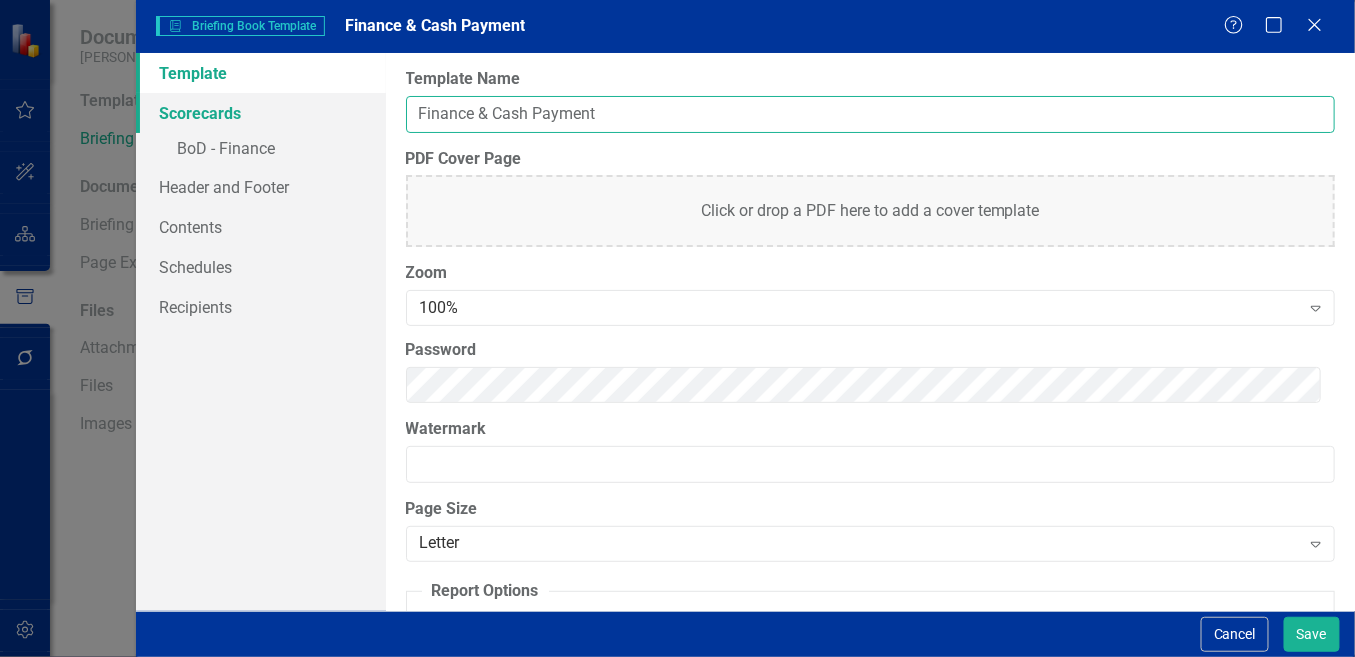 type on "Finance & Cash Payment" 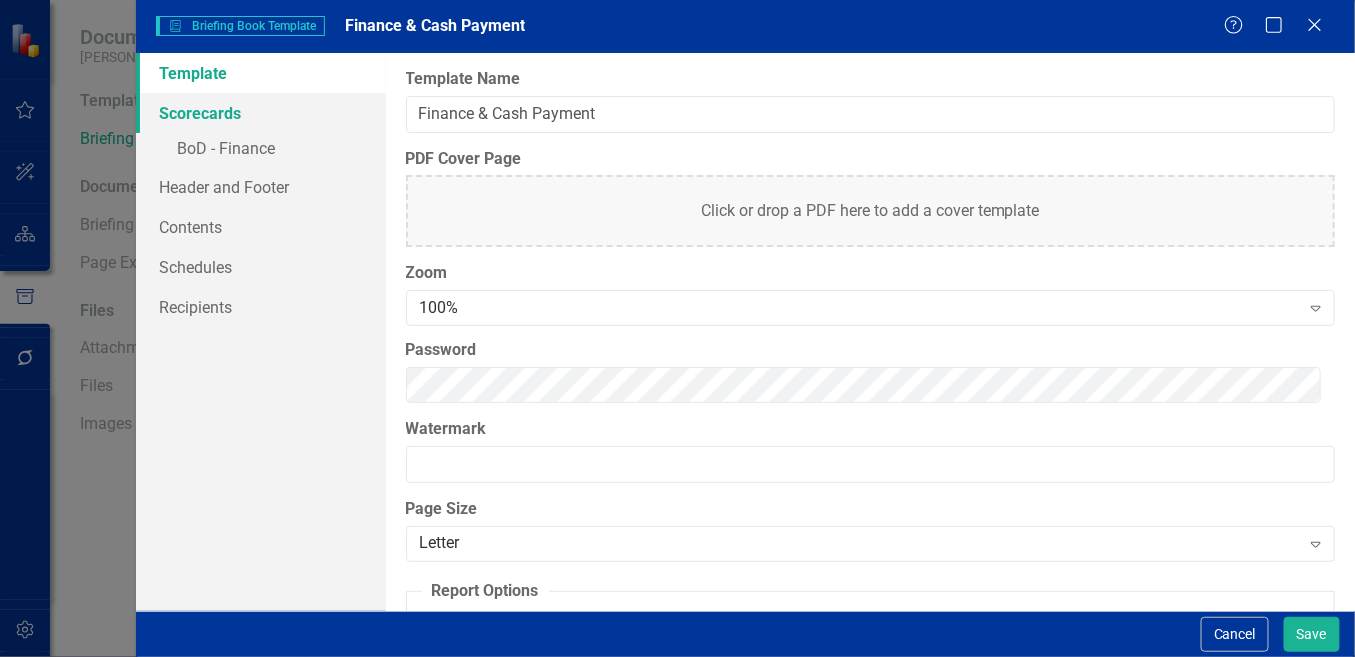 click on "Scorecards" at bounding box center [261, 113] 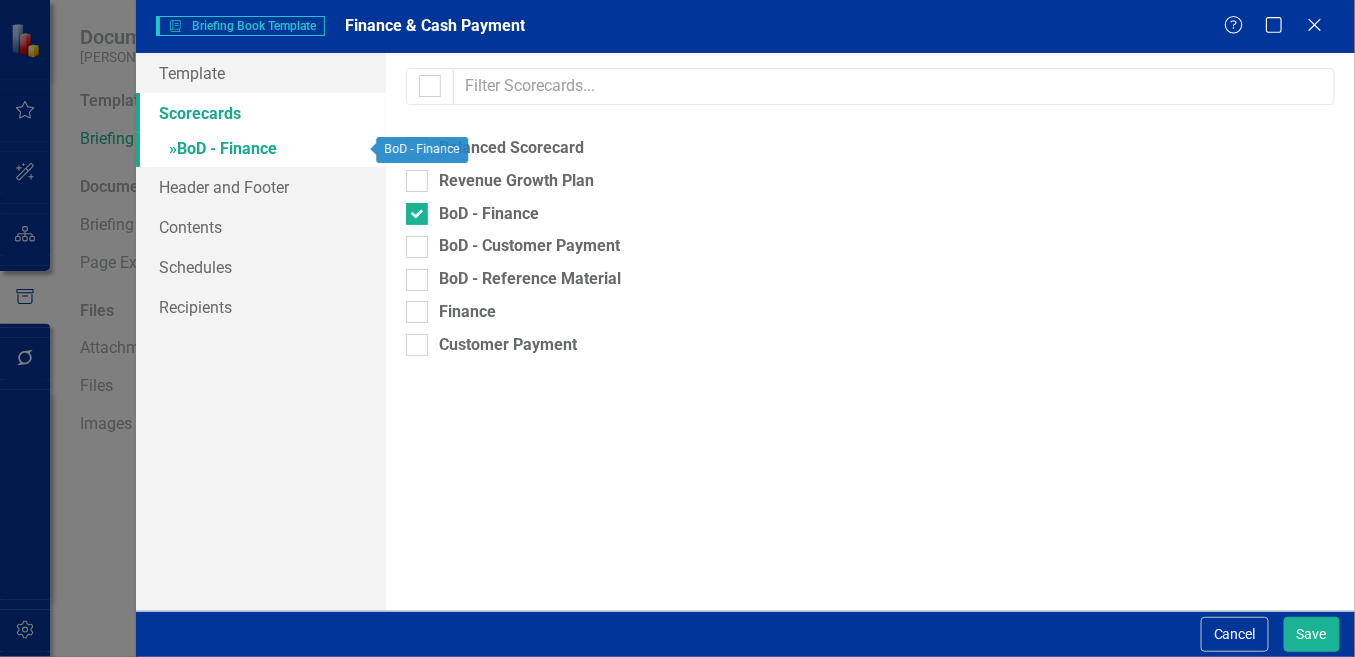 click on "»  BoD - Finance" at bounding box center [261, 150] 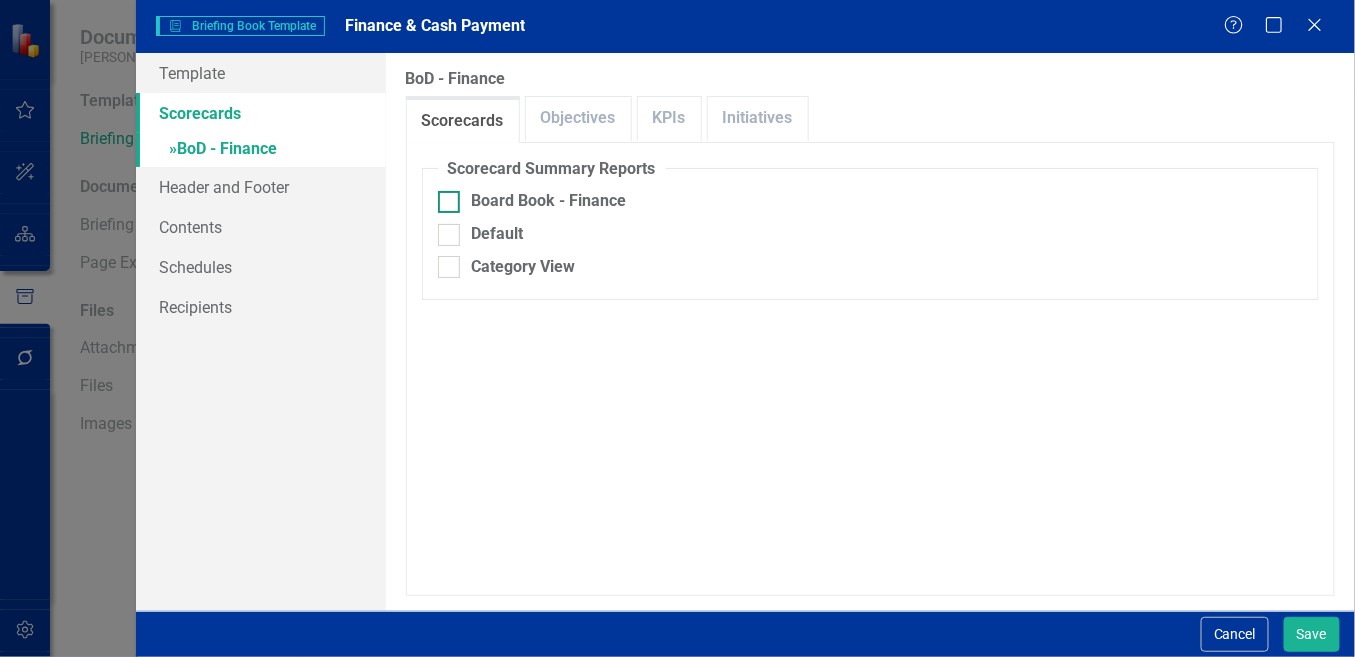 click on "Board Book - Finance" at bounding box center (444, 197) 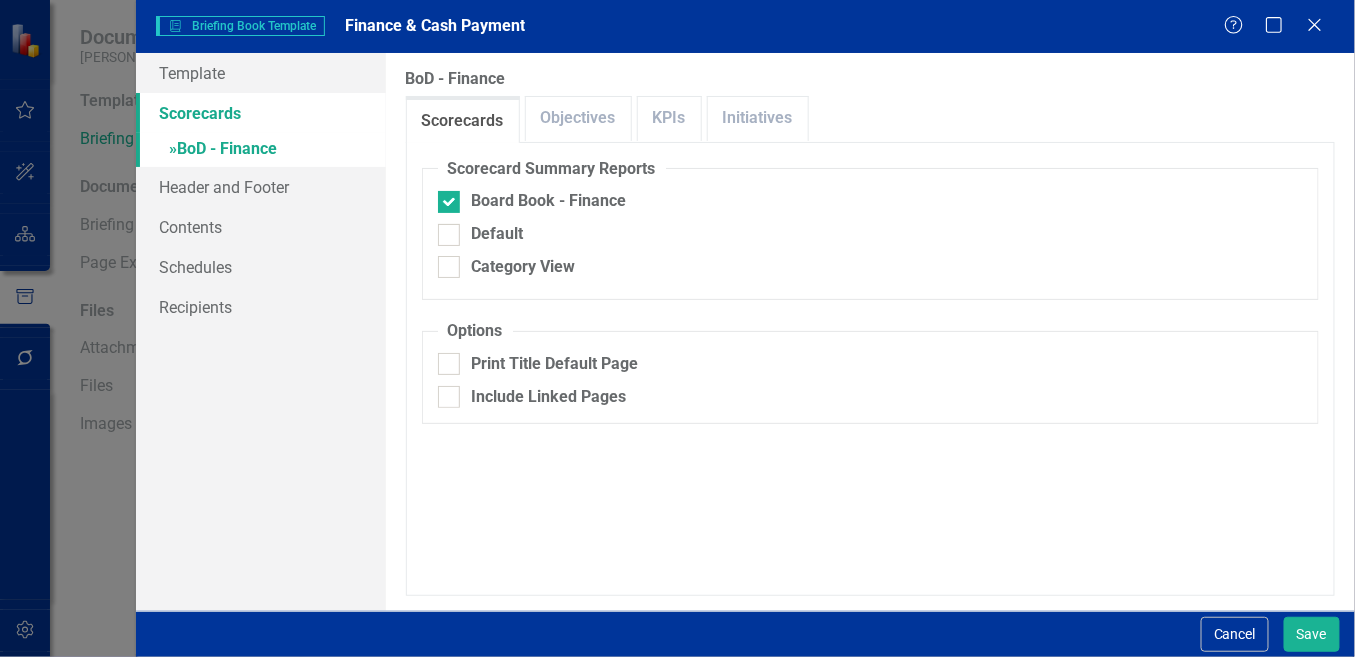 click on "Scorecards" at bounding box center (261, 113) 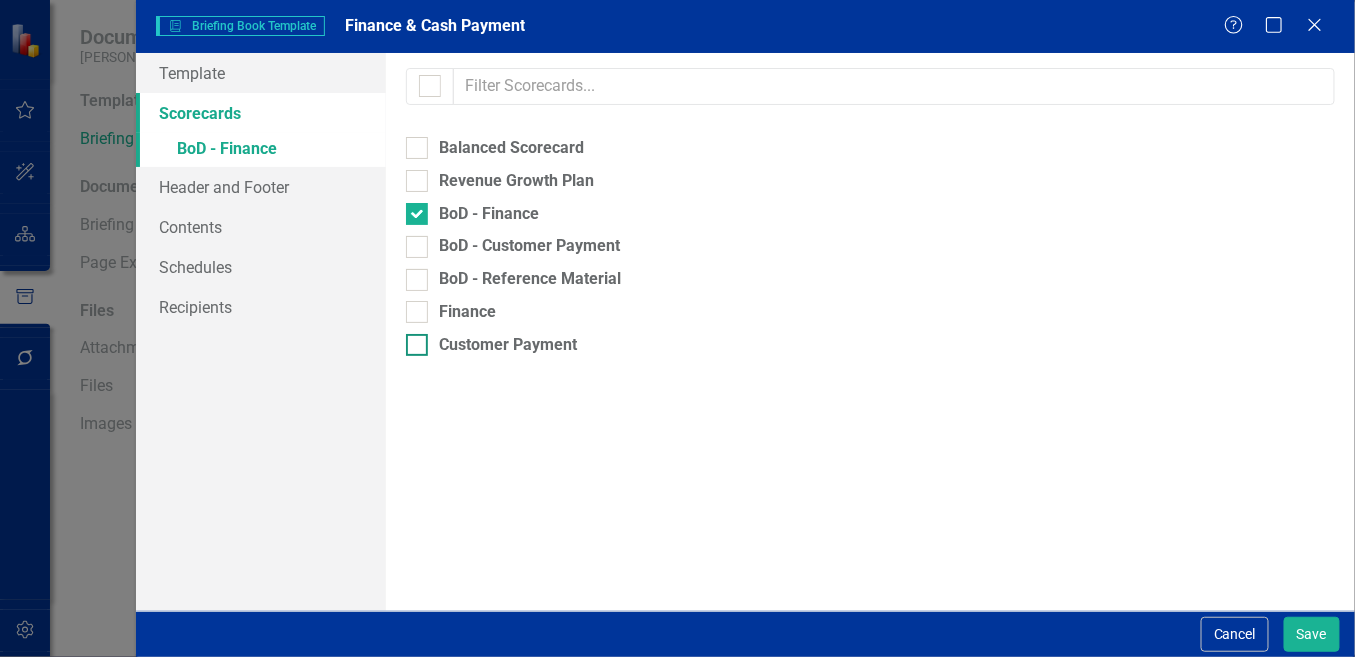 click at bounding box center (417, 345) 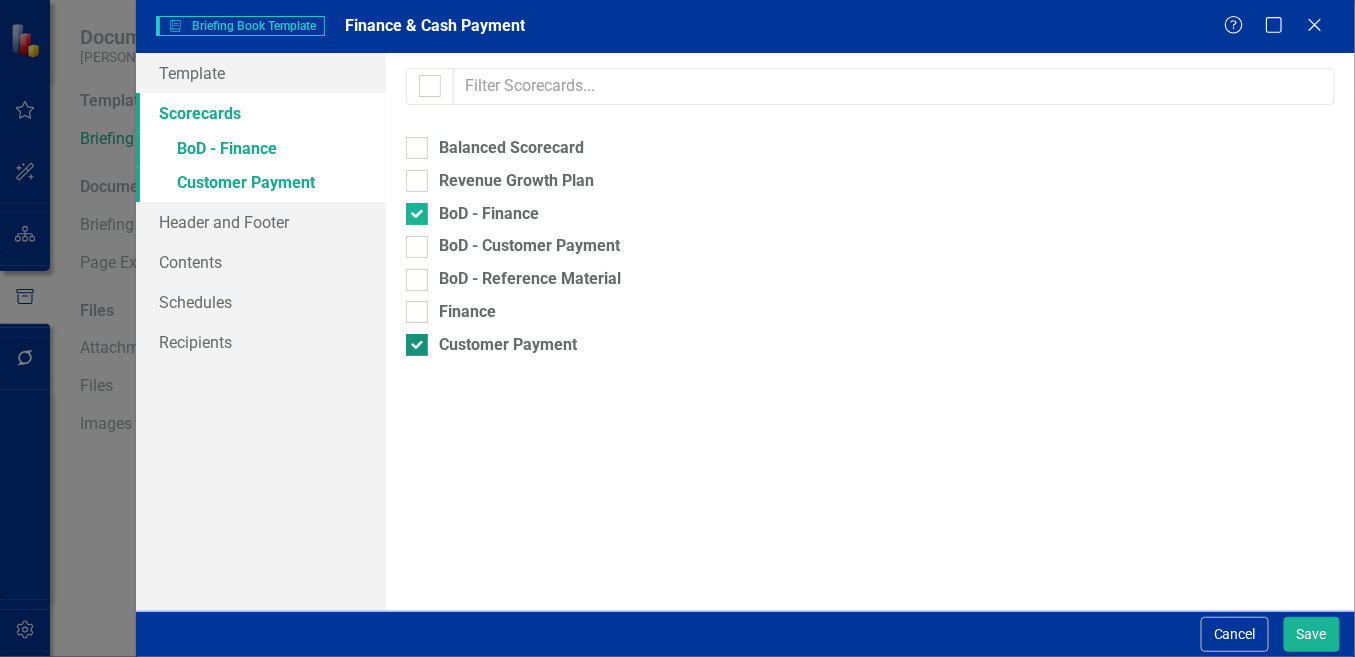 click at bounding box center [417, 345] 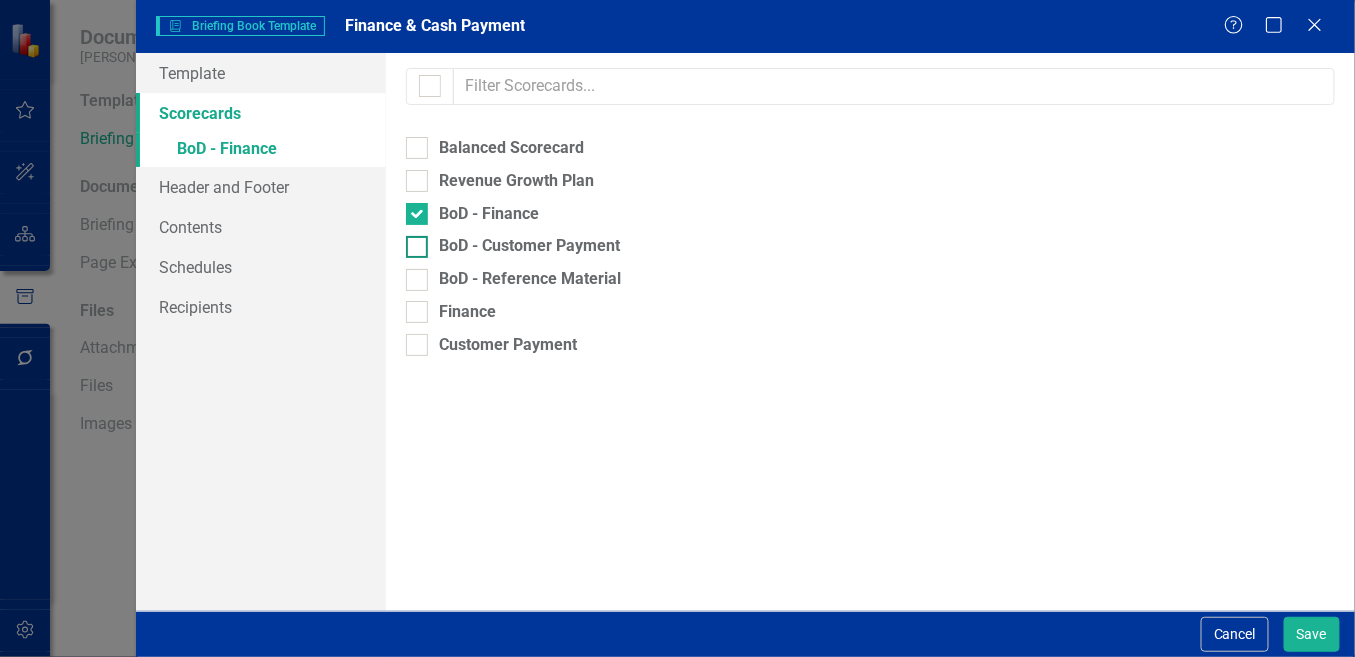click on "BoD - Customer Payment" at bounding box center (412, 242) 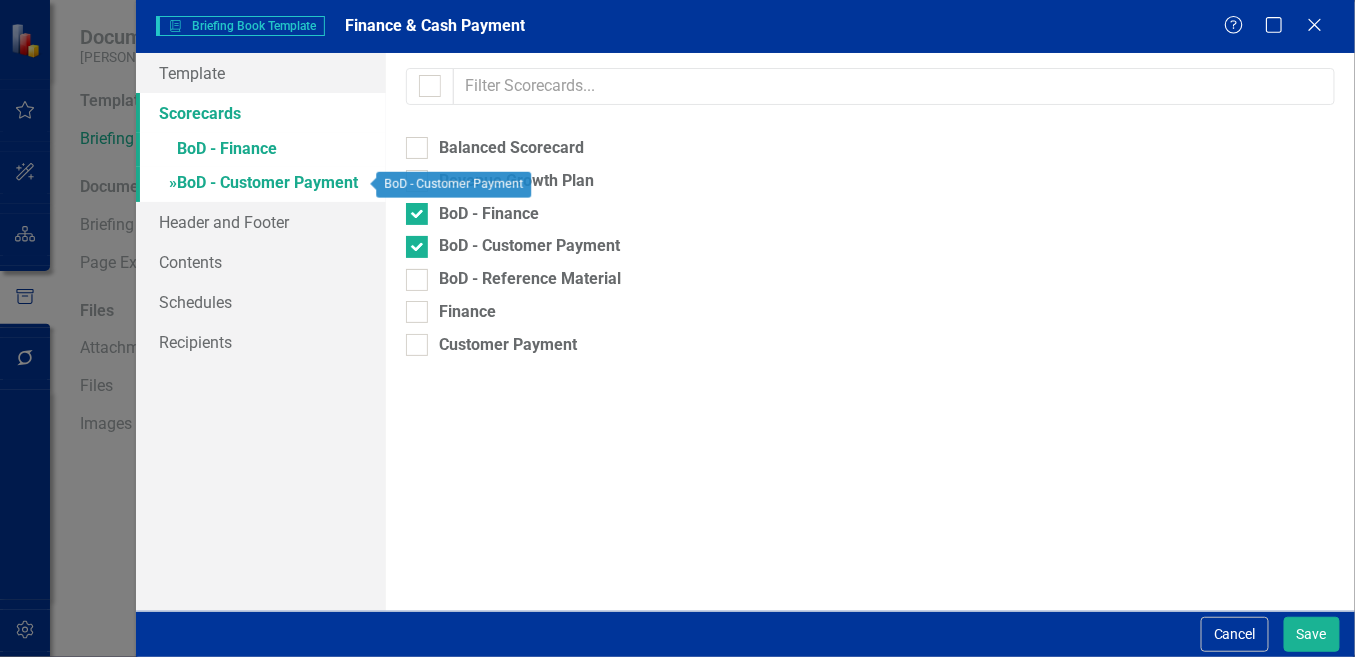 click on "»  BoD - Customer Payment" at bounding box center (261, 184) 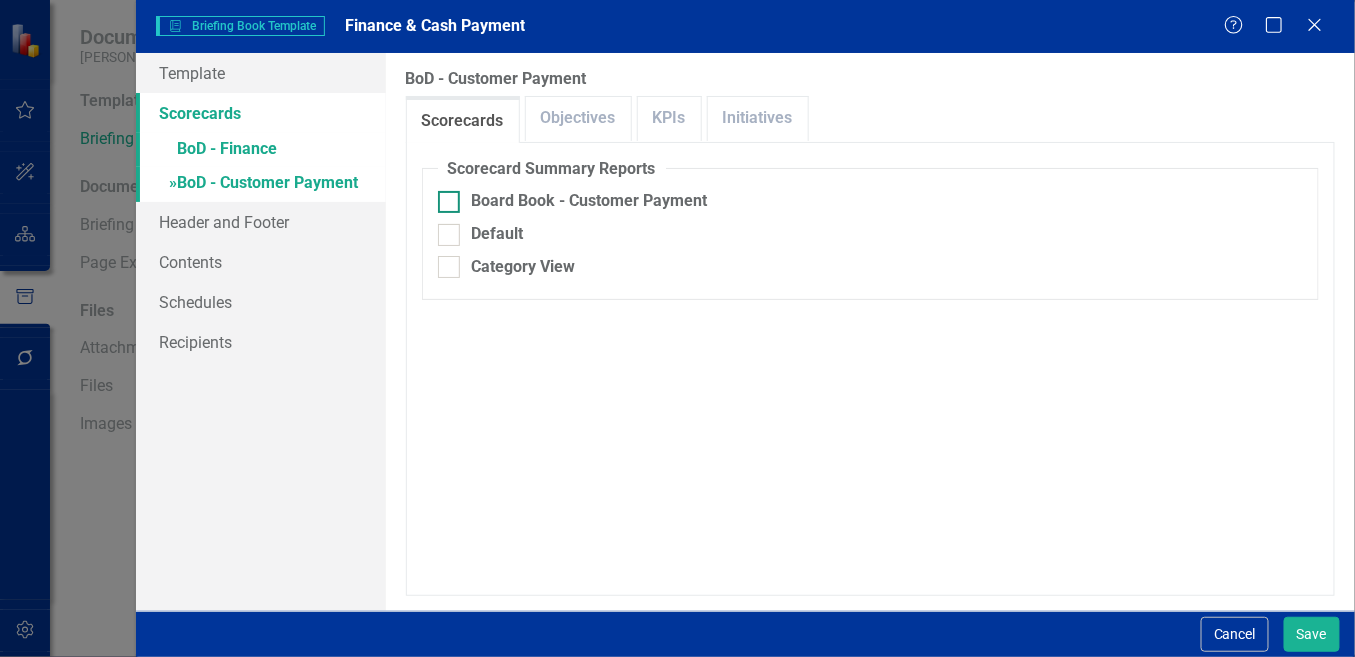 click on "Board Book - Customer Payment" at bounding box center [444, 197] 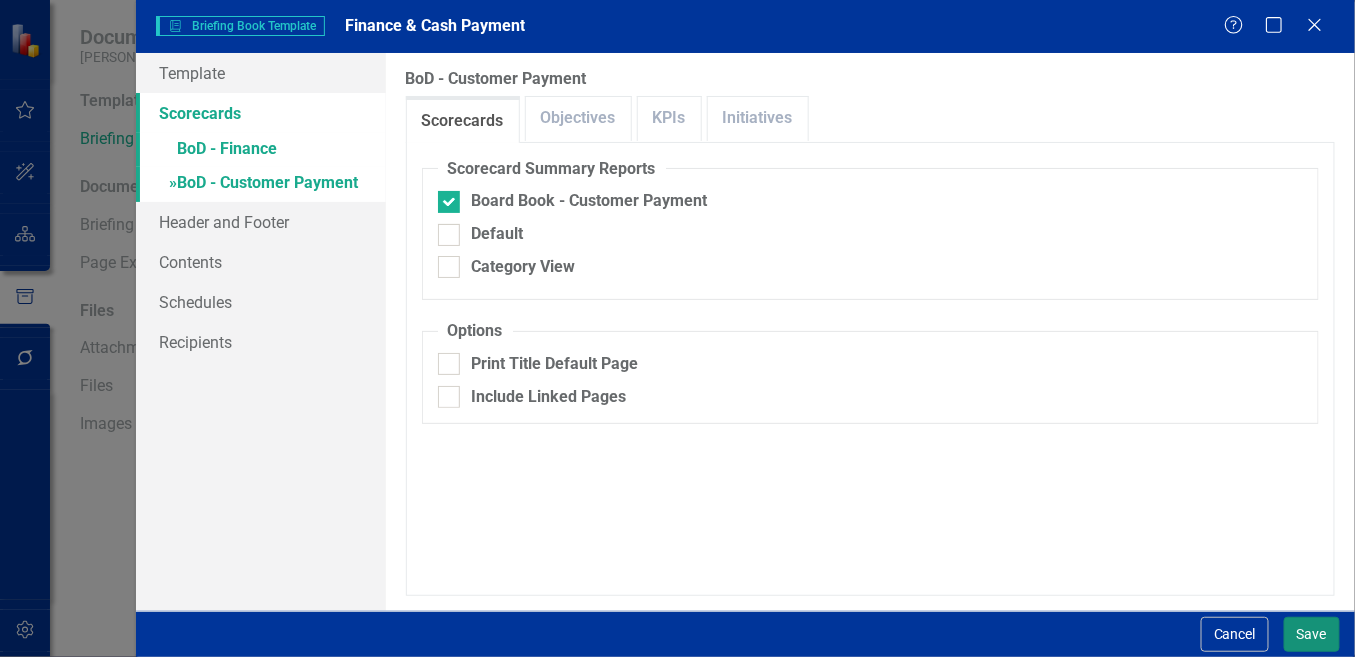 click on "Save" at bounding box center (1312, 634) 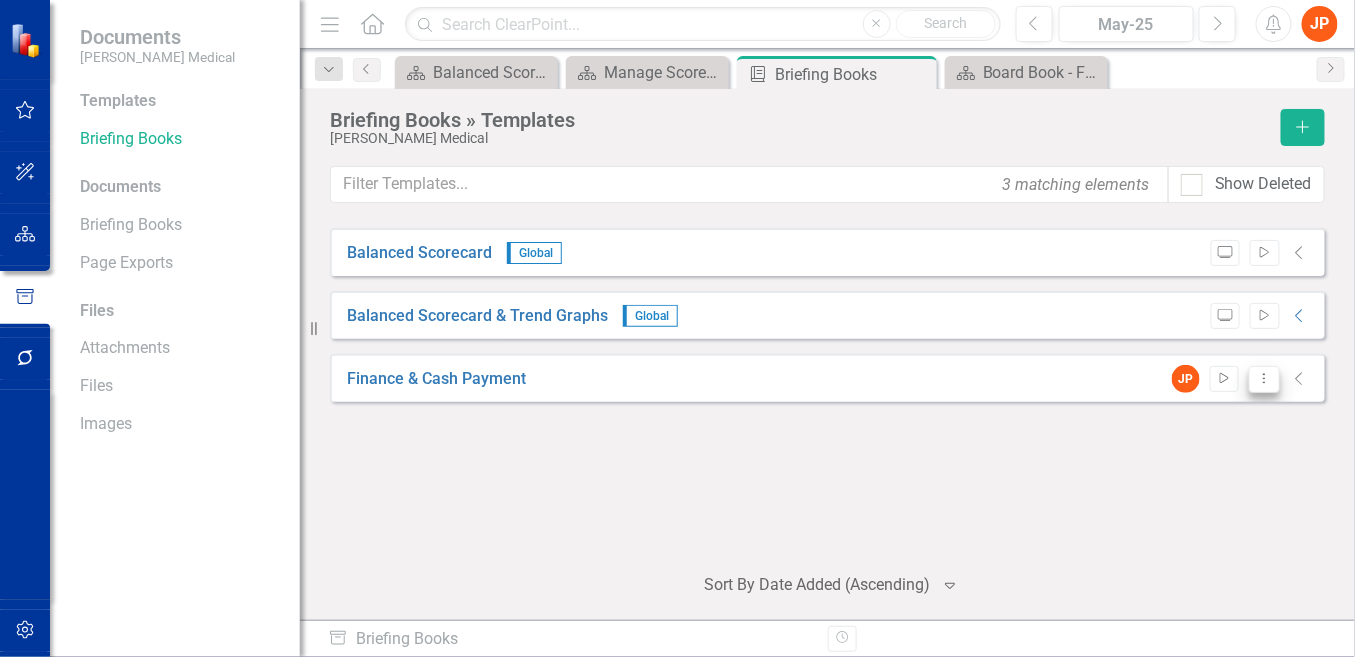 click on "Dropdown Menu" 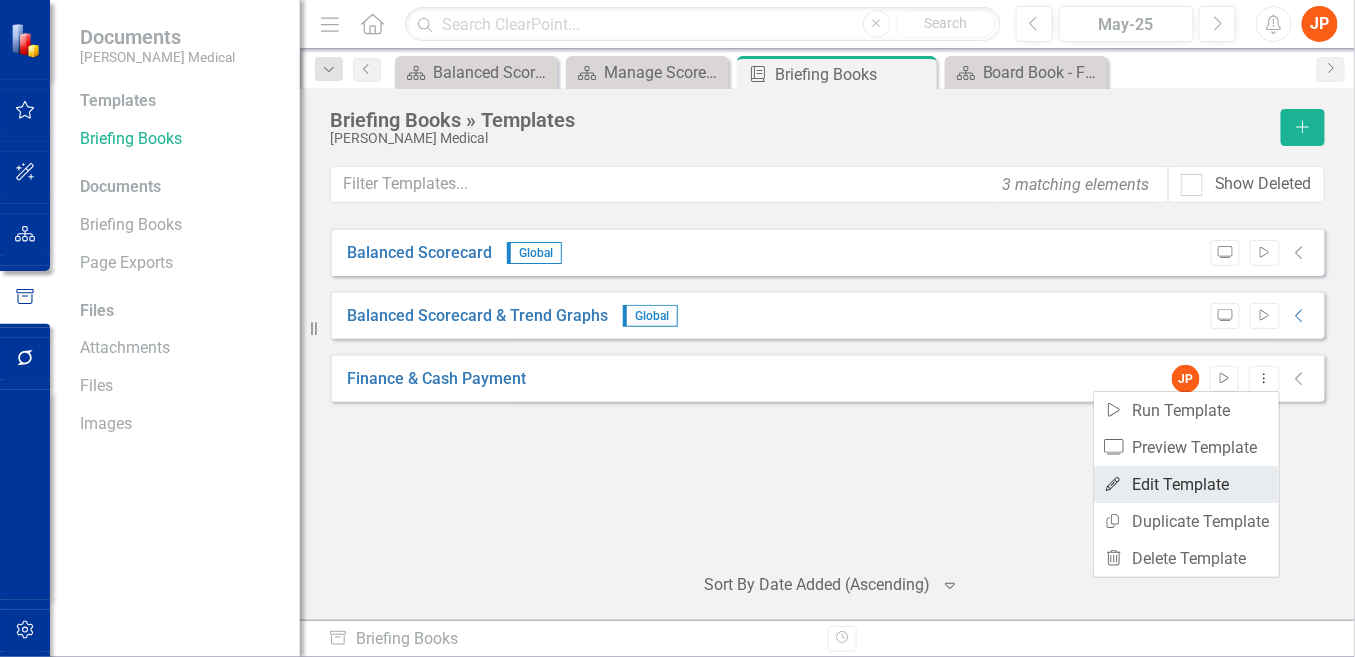 click on "Edit Edit Template" at bounding box center [1186, 484] 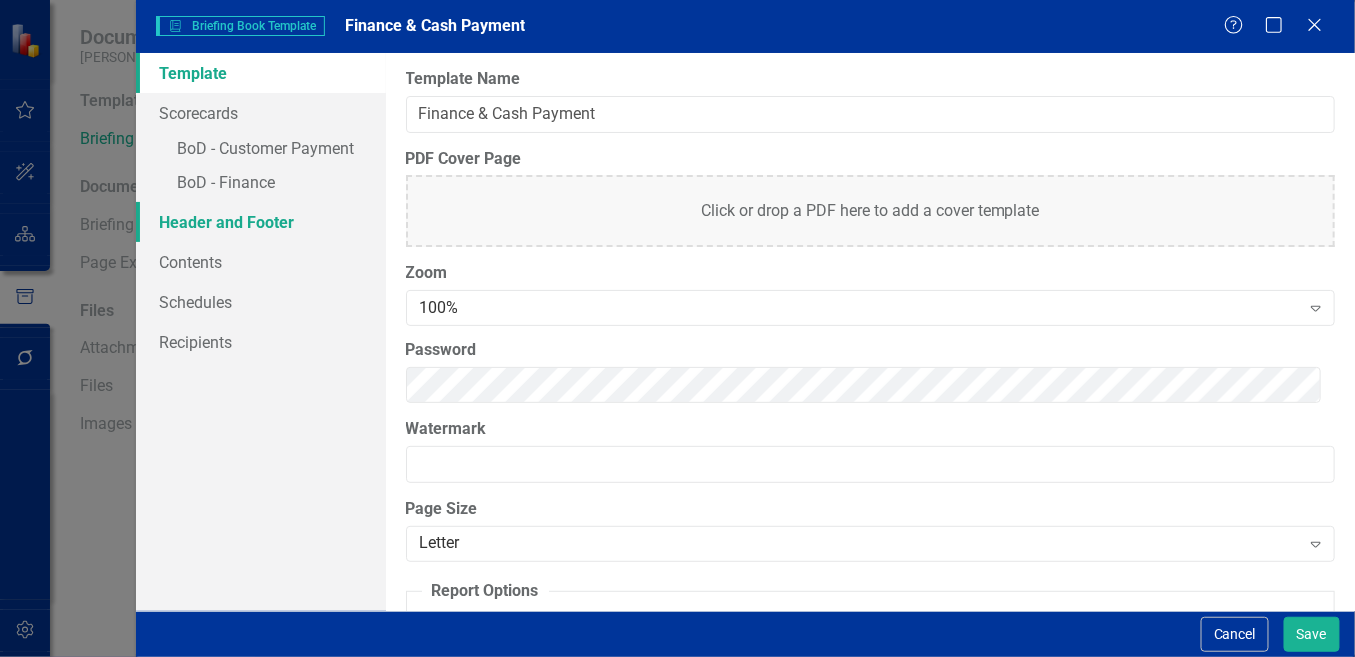 click on "Header and Footer" at bounding box center [261, 222] 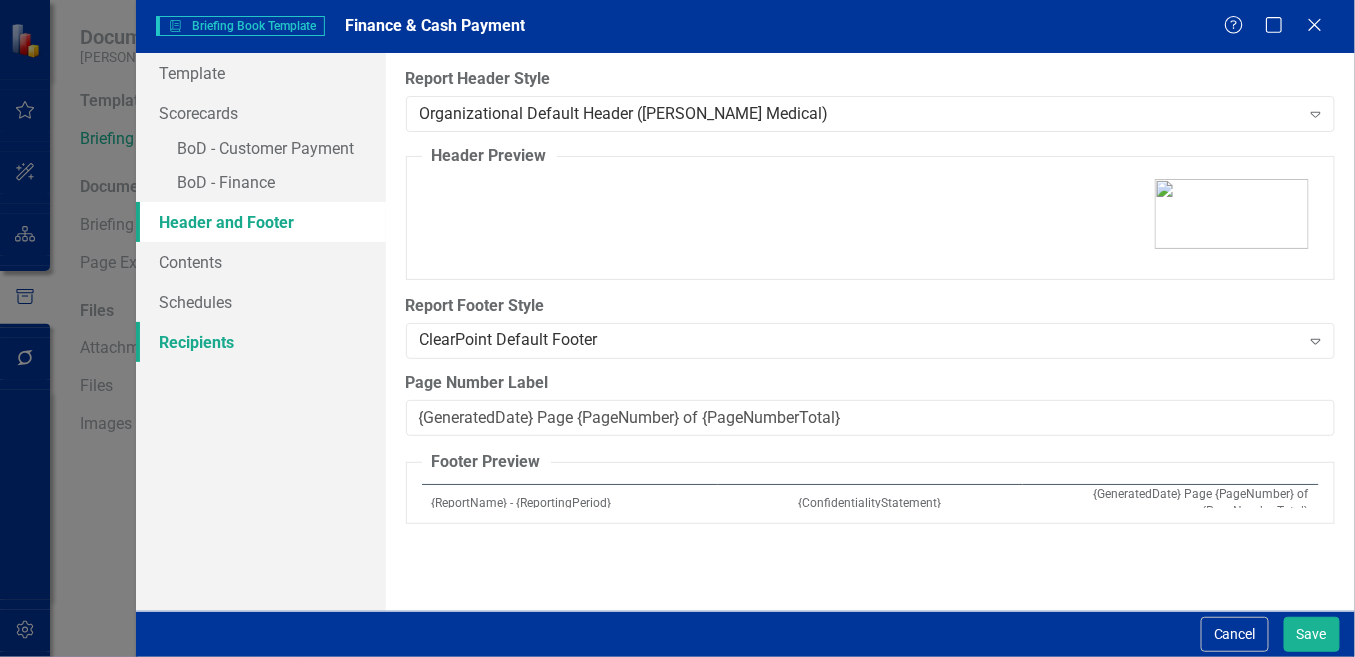 click on "Recipients" at bounding box center [261, 342] 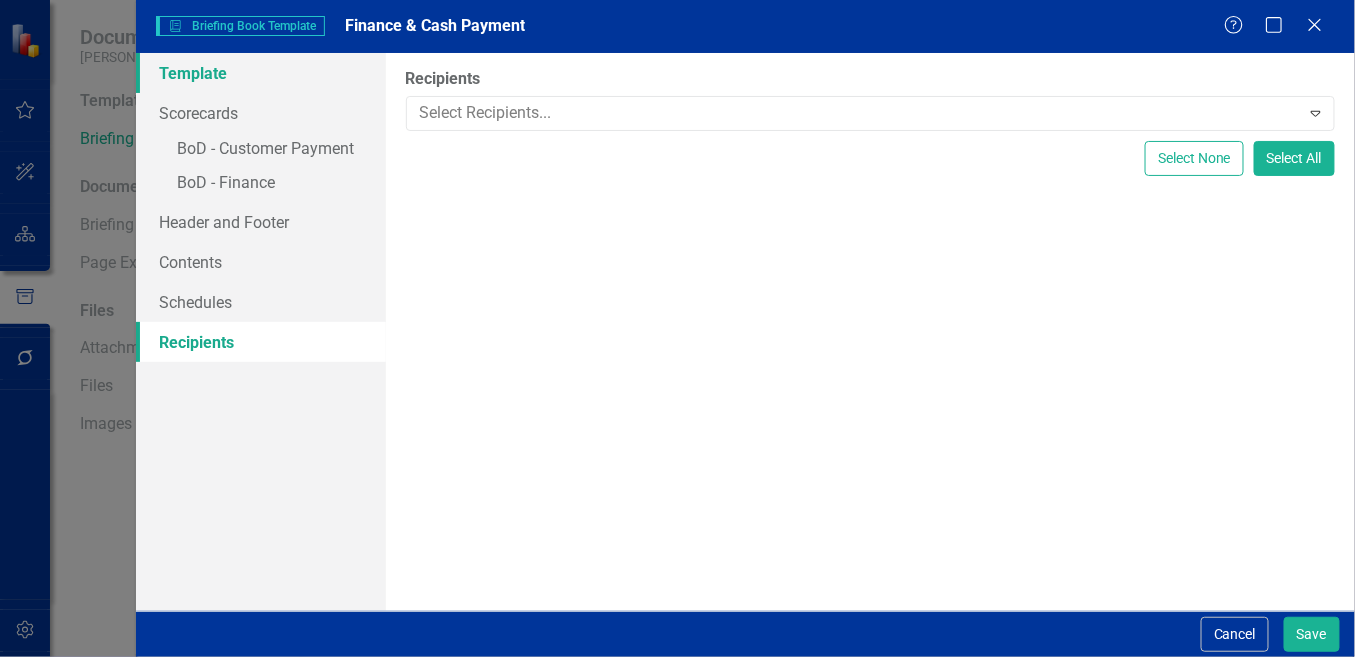 click on "Template" at bounding box center (261, 73) 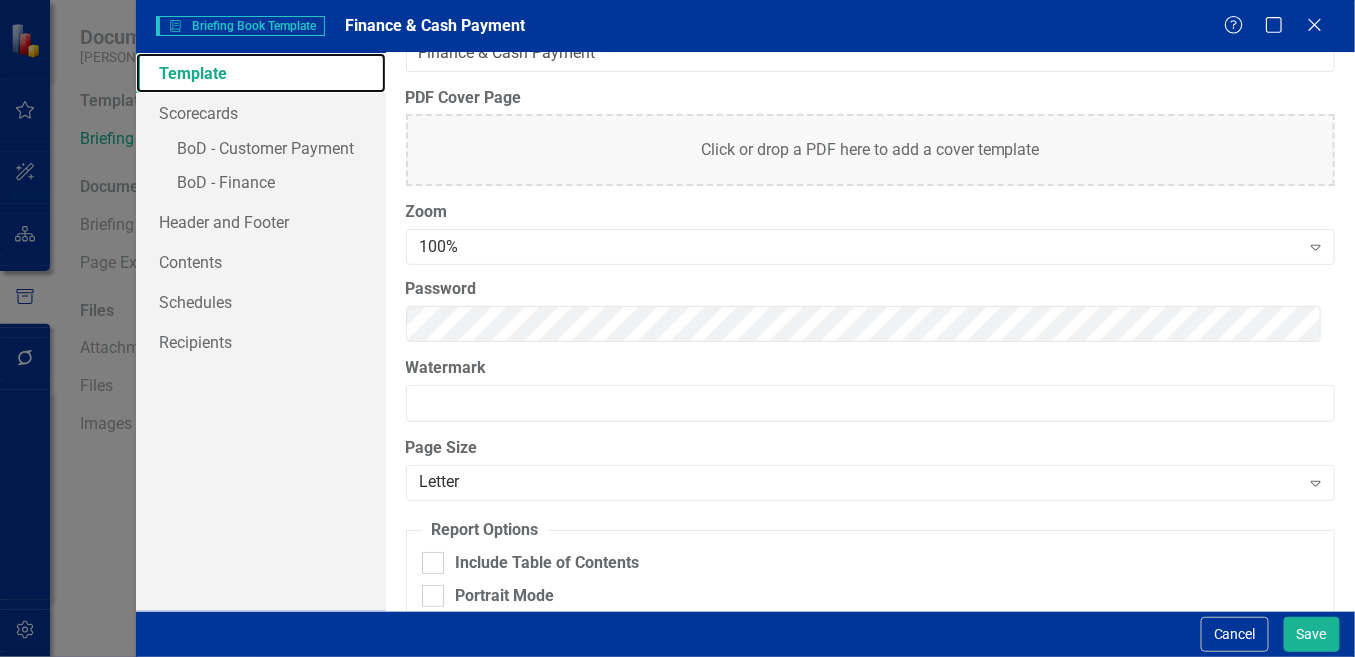 scroll, scrollTop: 124, scrollLeft: 0, axis: vertical 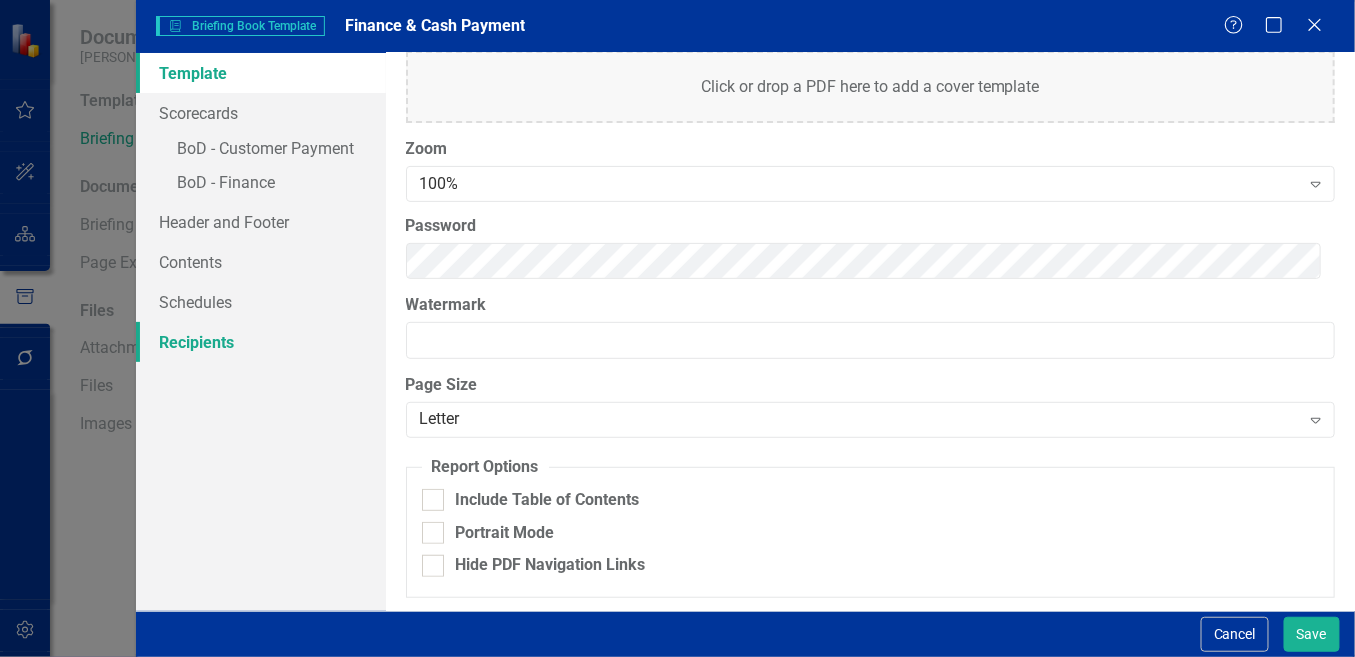 click on "Recipients" at bounding box center [261, 342] 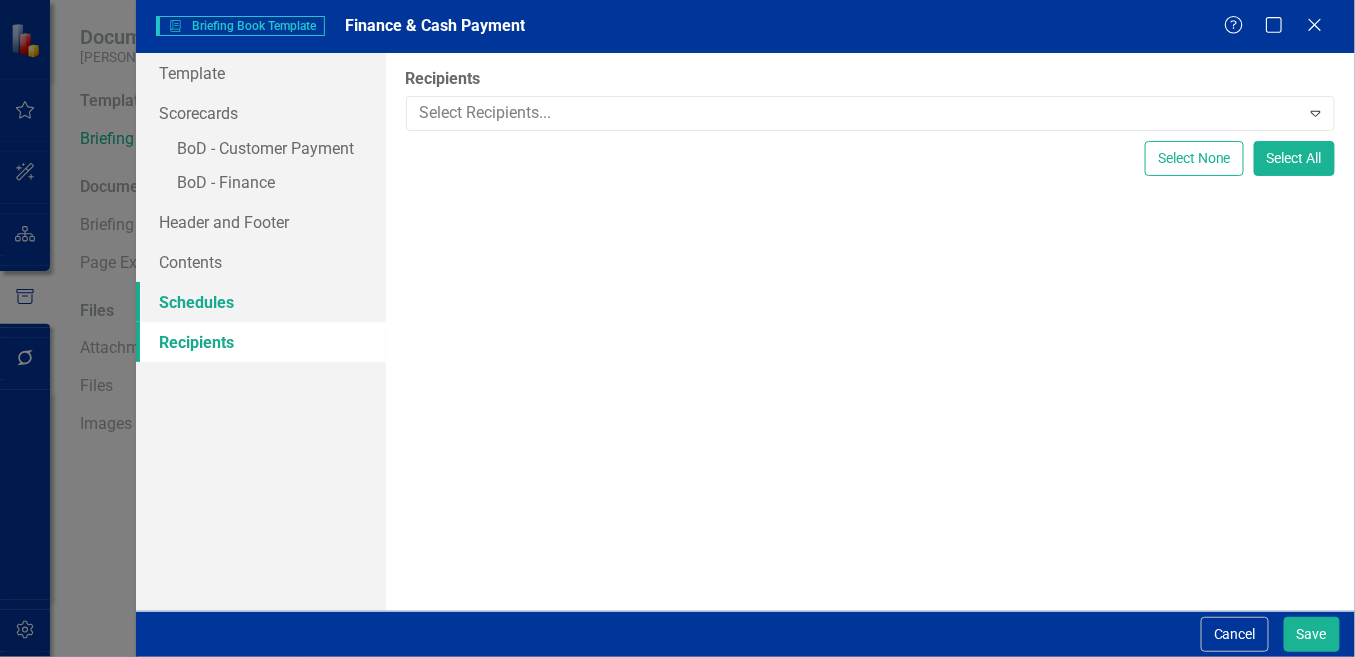 click on "Schedules" at bounding box center [261, 302] 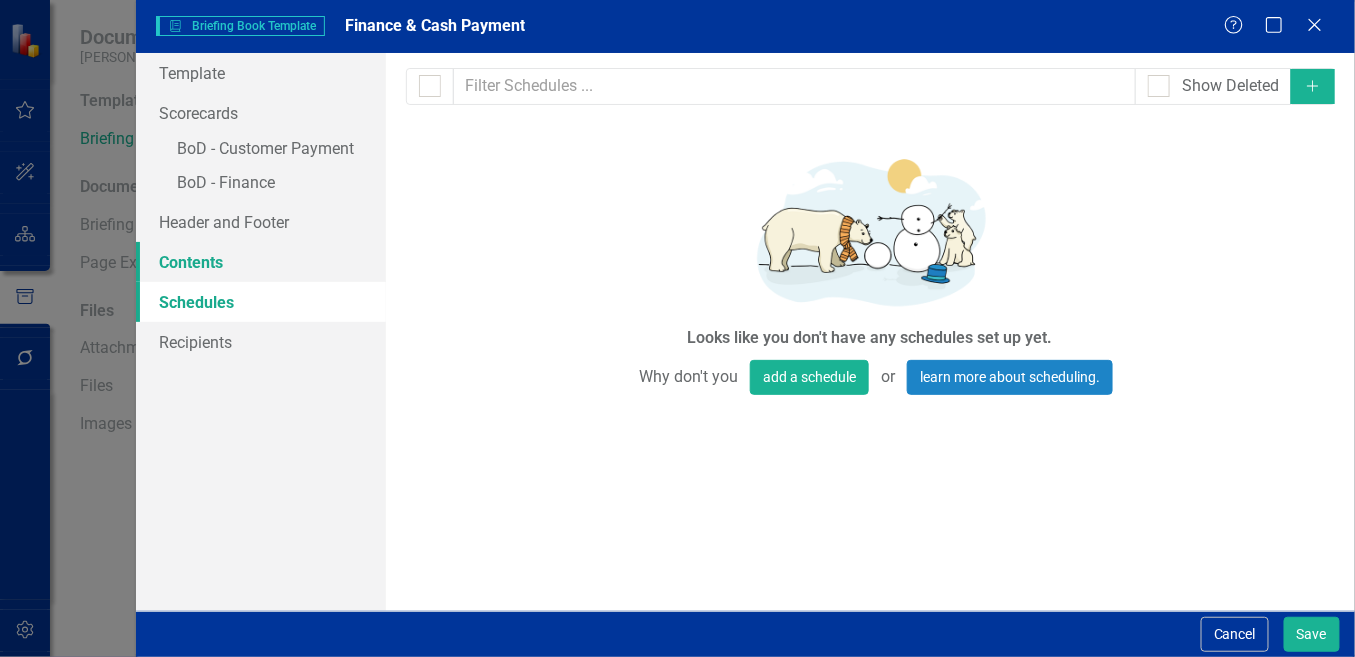 click on "Contents" at bounding box center (261, 262) 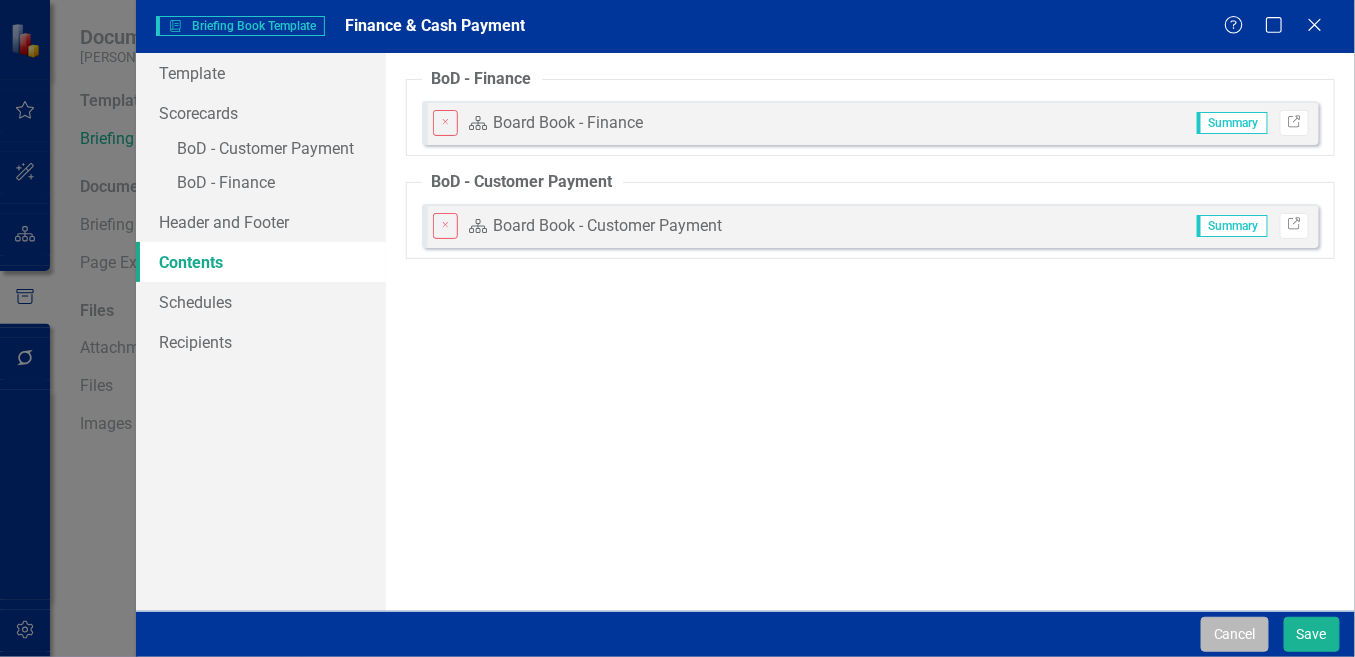 click on "Cancel" at bounding box center (1235, 634) 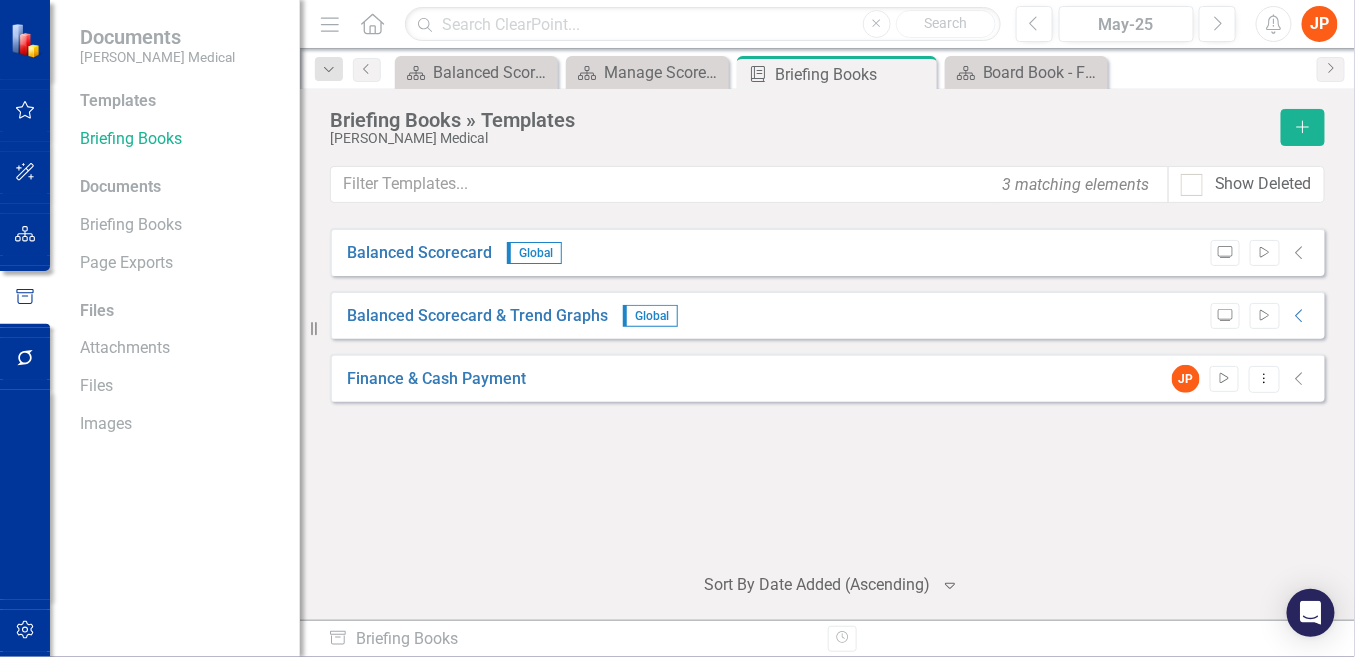 click on "Collapse" 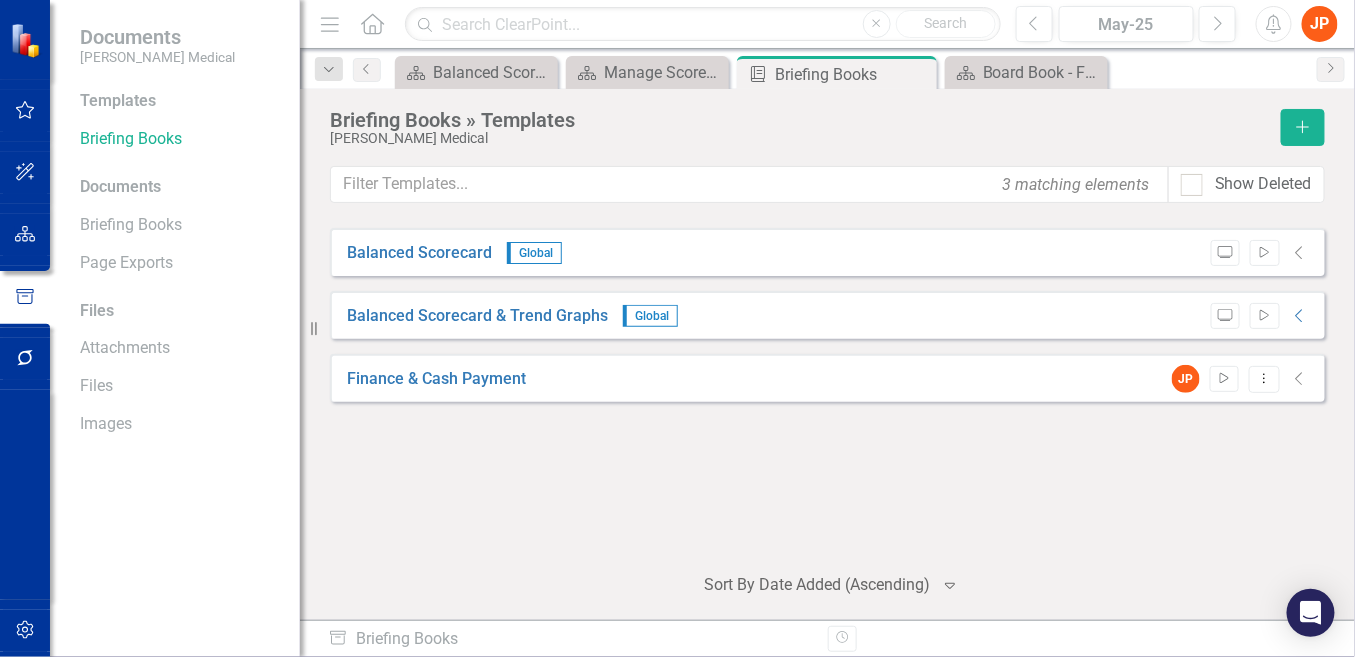 click on "Collapse" 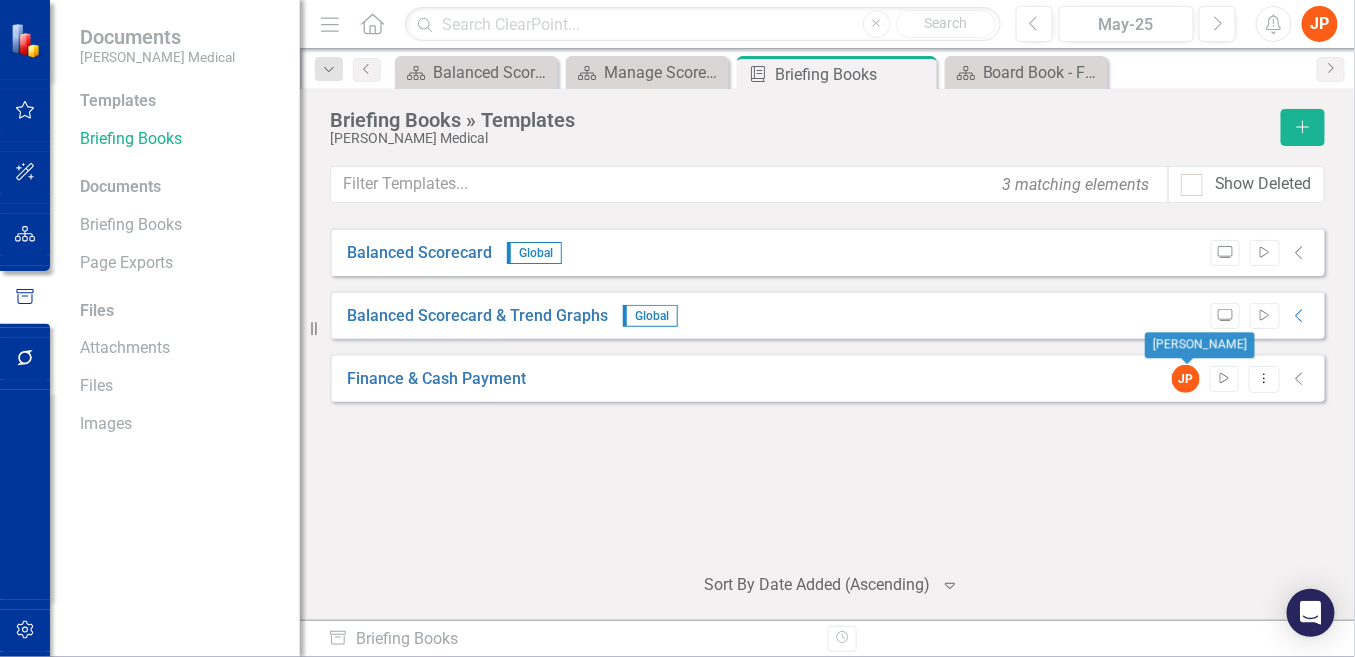 click on "JP" at bounding box center [1186, 379] 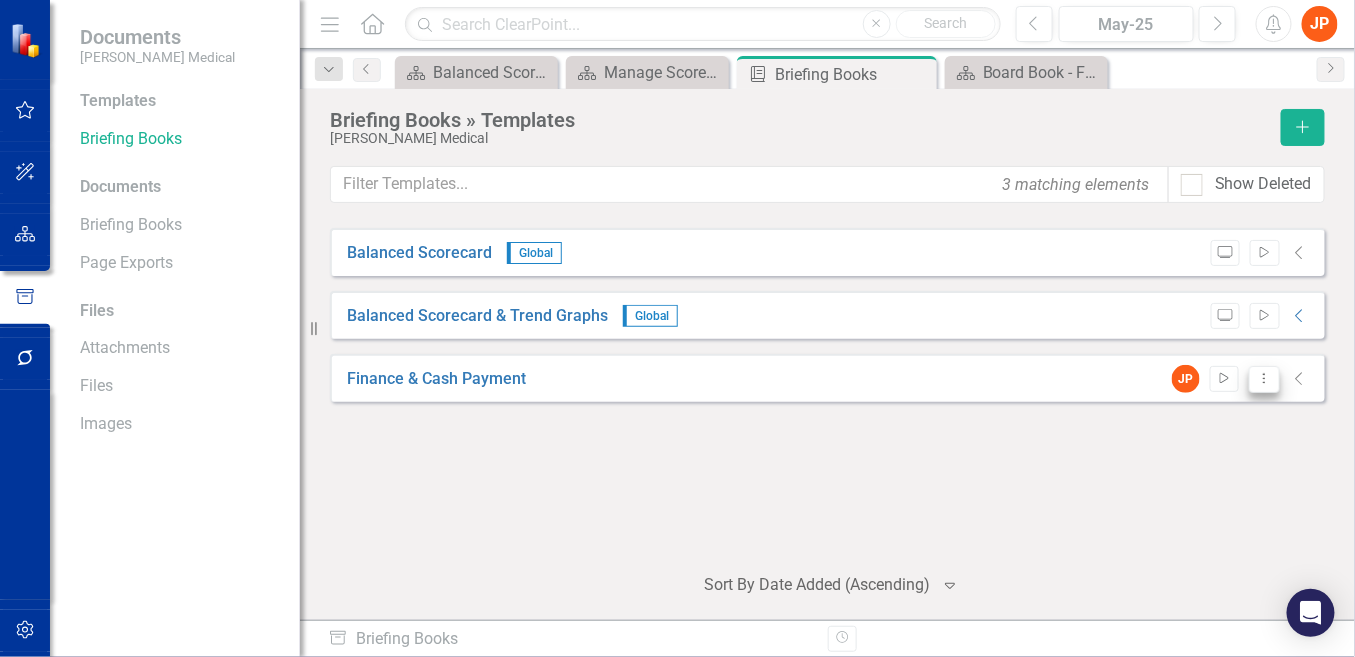 click on "Dropdown Menu" at bounding box center [1264, 379] 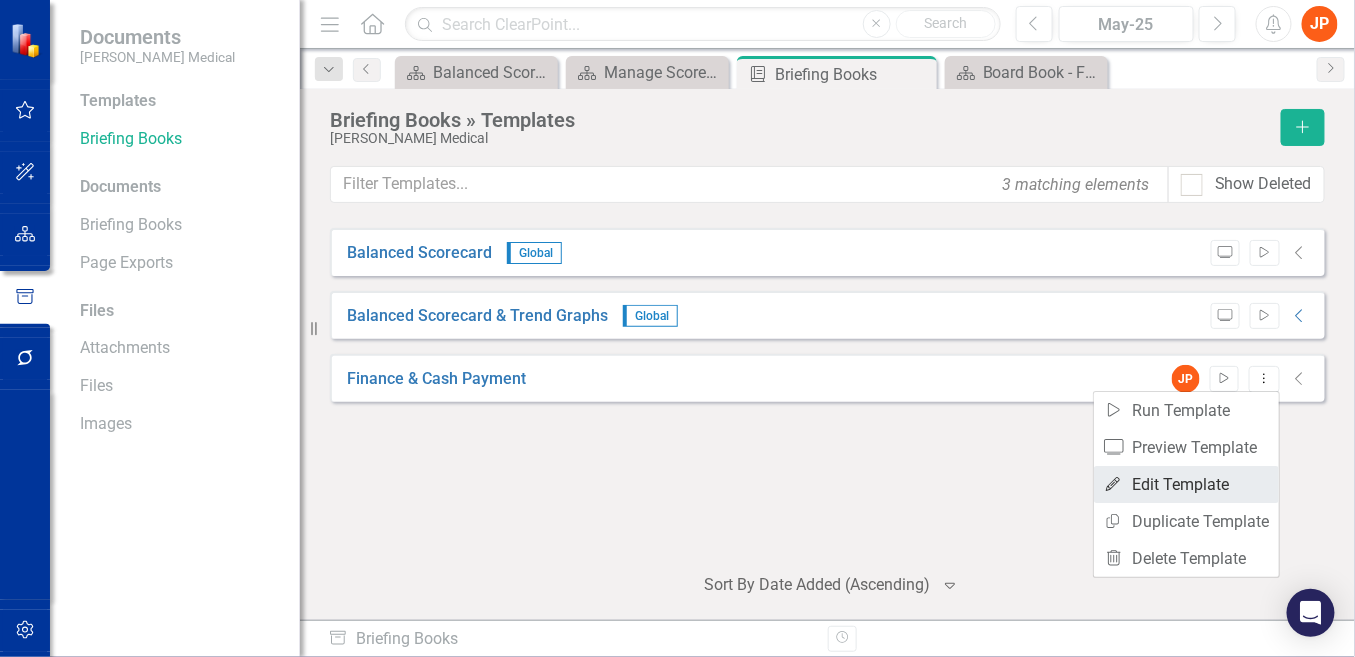 click on "Edit Edit Template" at bounding box center (1186, 484) 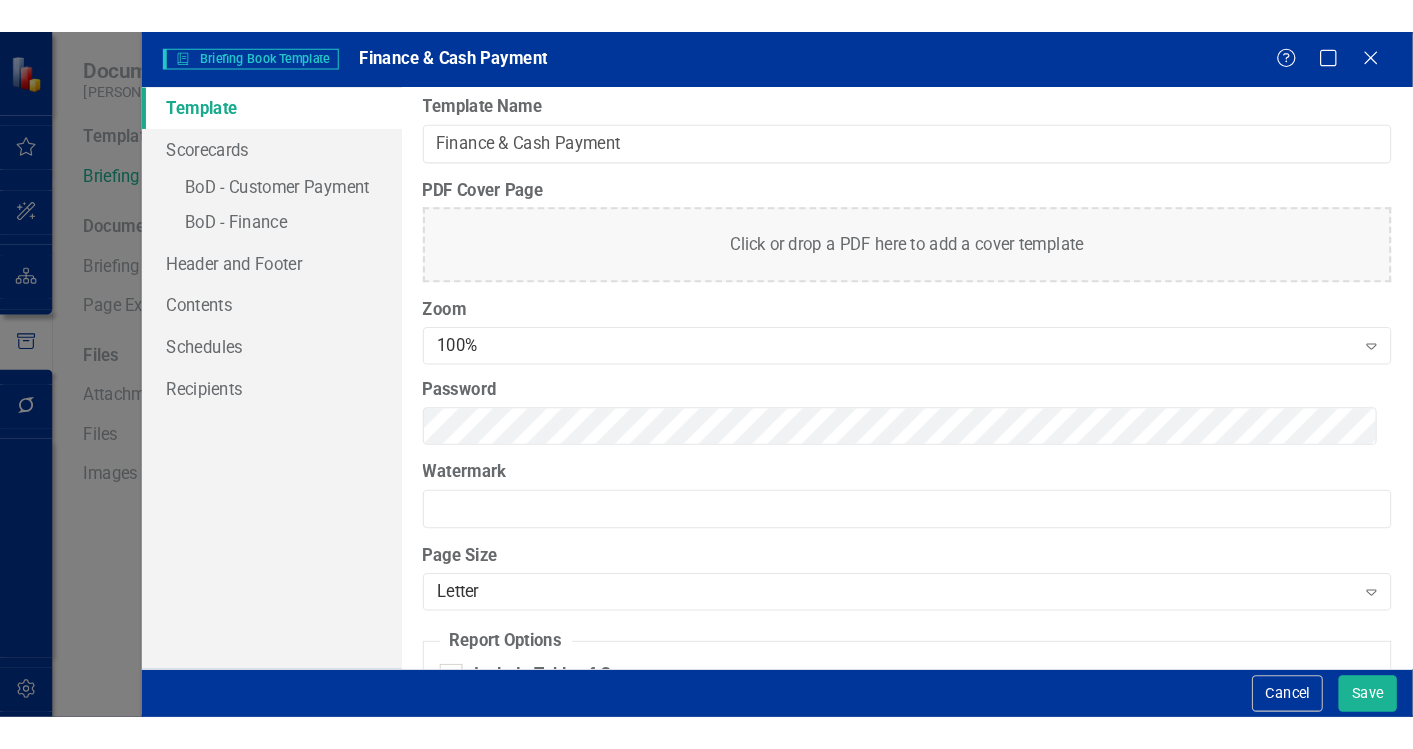 scroll, scrollTop: 0, scrollLeft: 0, axis: both 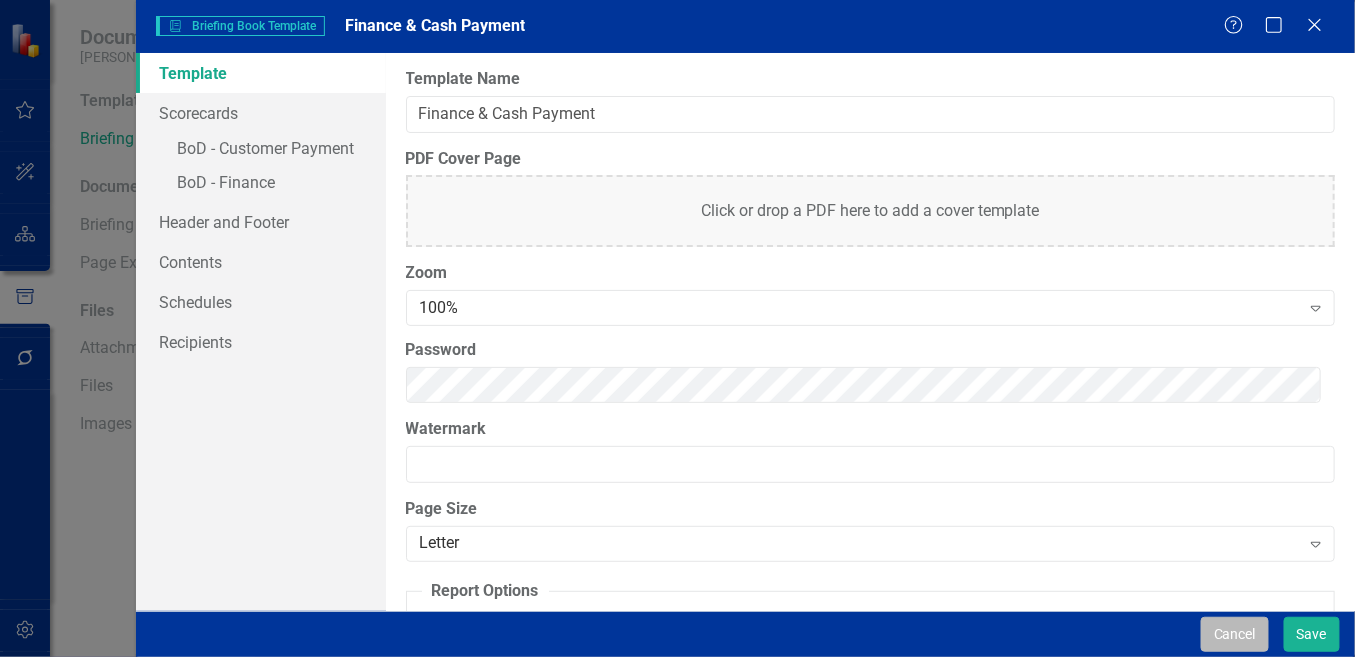 click on "Cancel" at bounding box center (1235, 634) 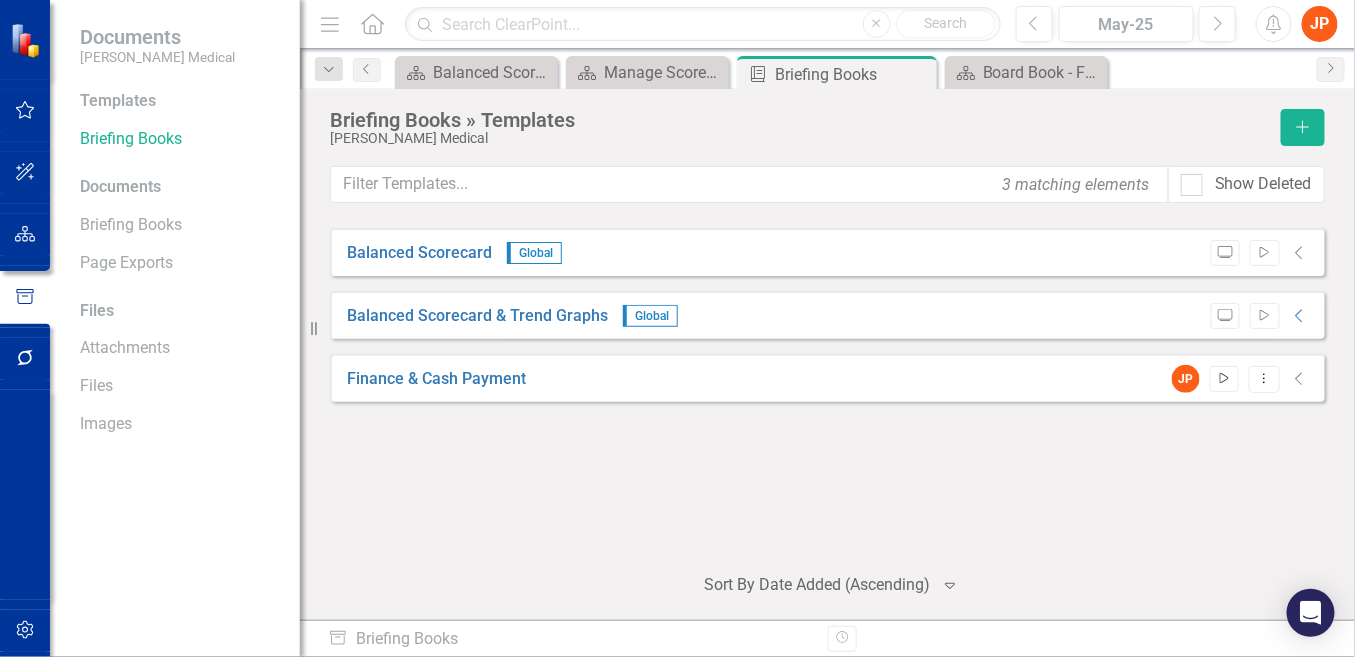click on "Start" at bounding box center (1224, 379) 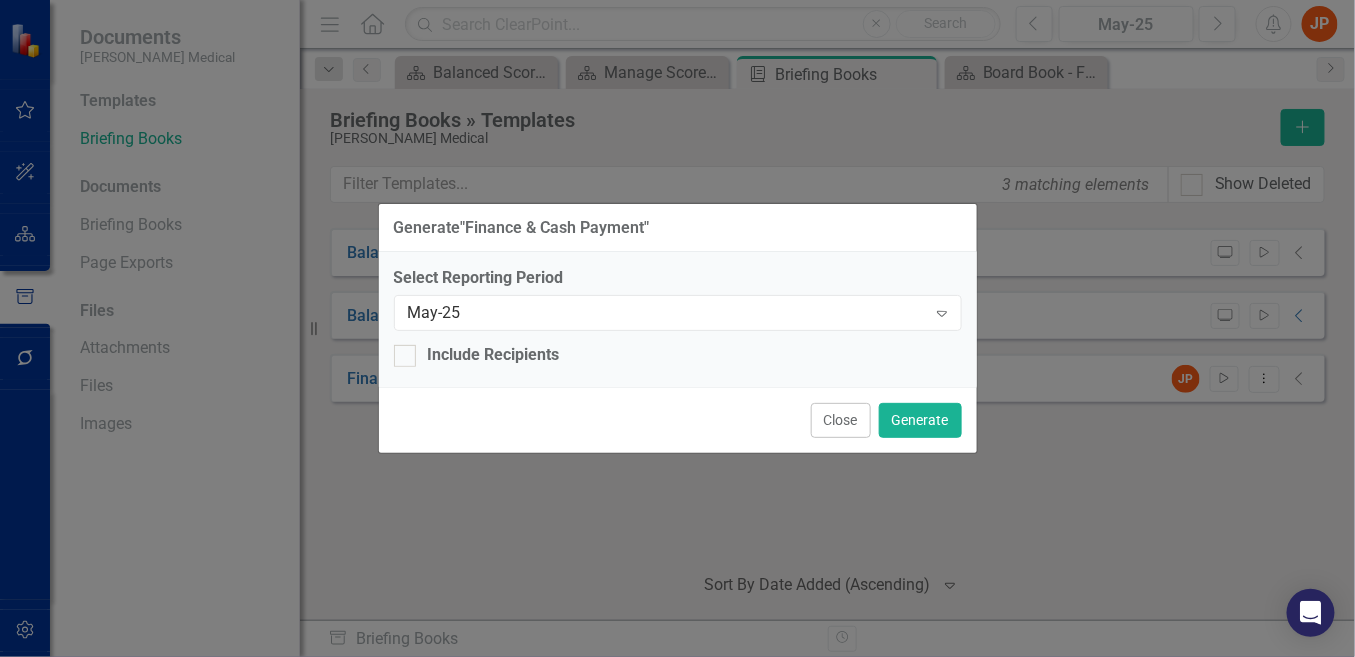 click on "Close Generate" at bounding box center (678, 420) 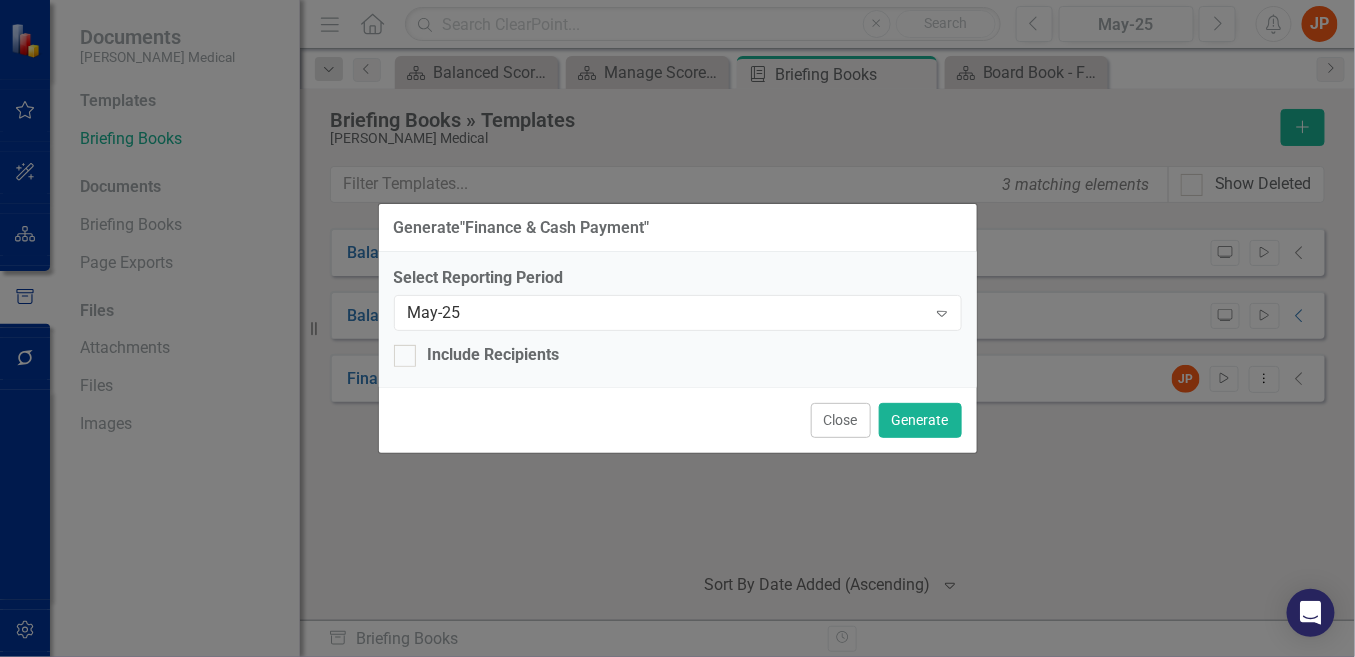 click on "Select Reporting Period May-25 Expand Include Recipients" at bounding box center [678, 319] 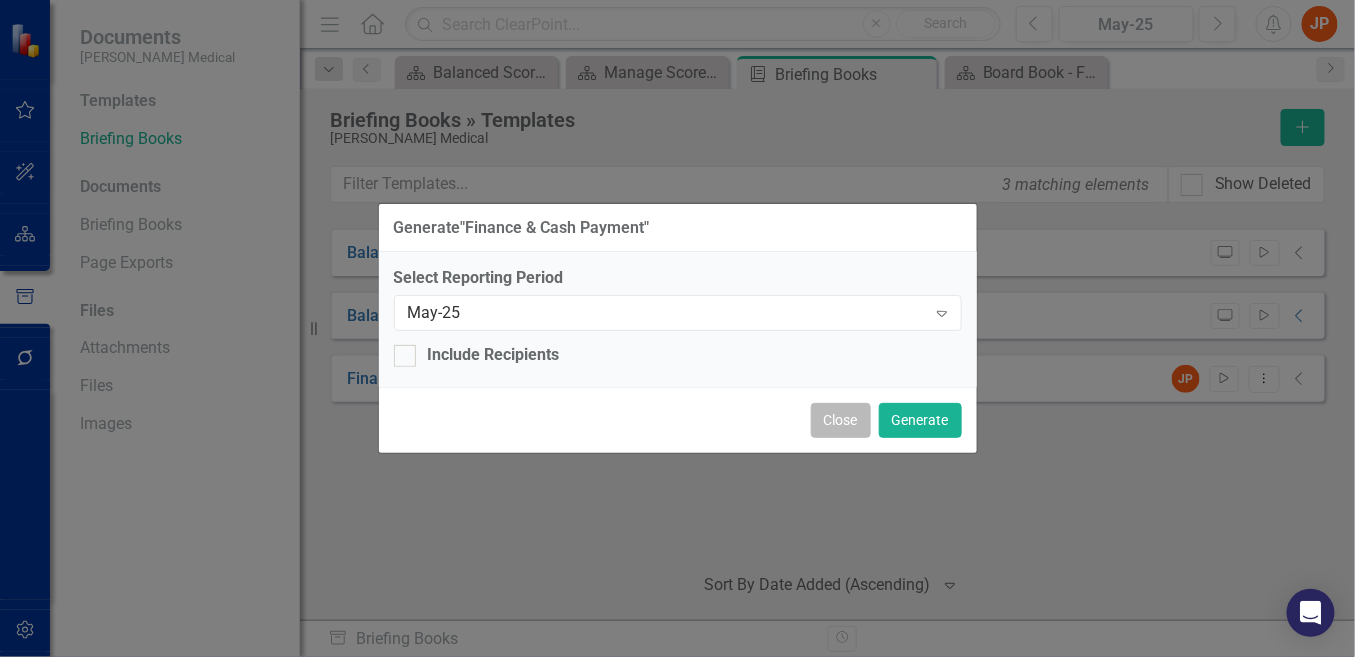click on "Close" at bounding box center (841, 420) 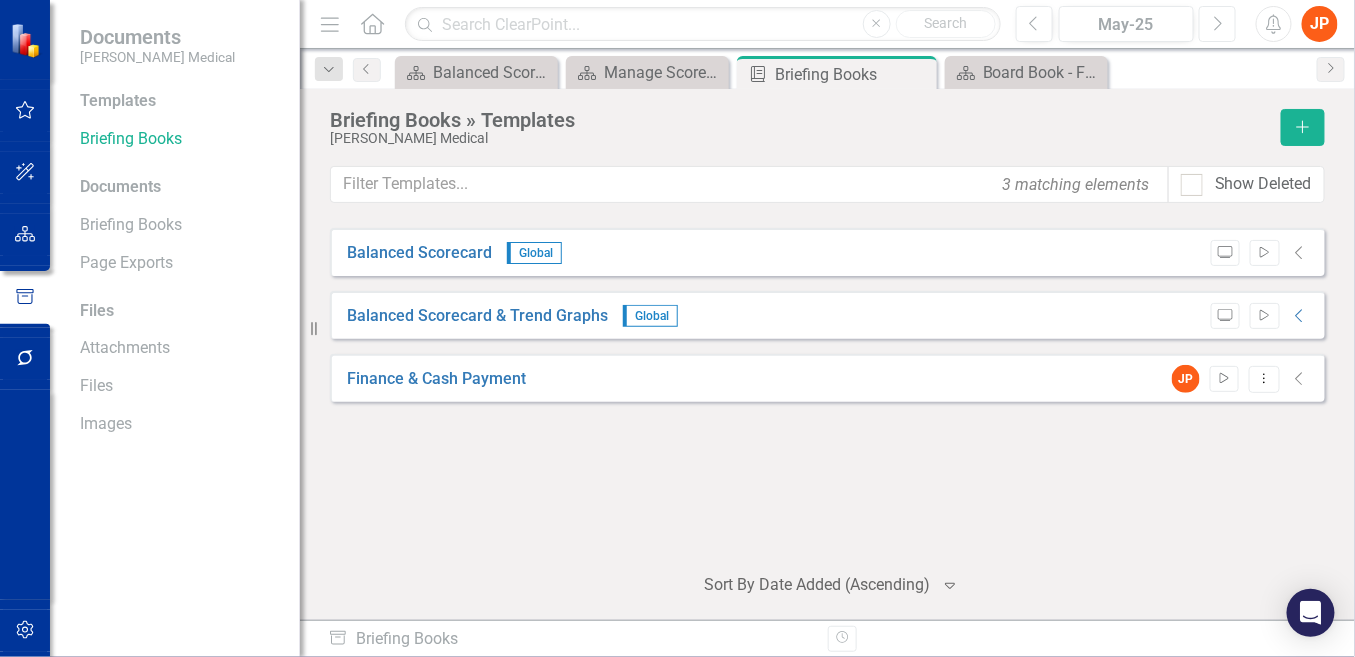 click 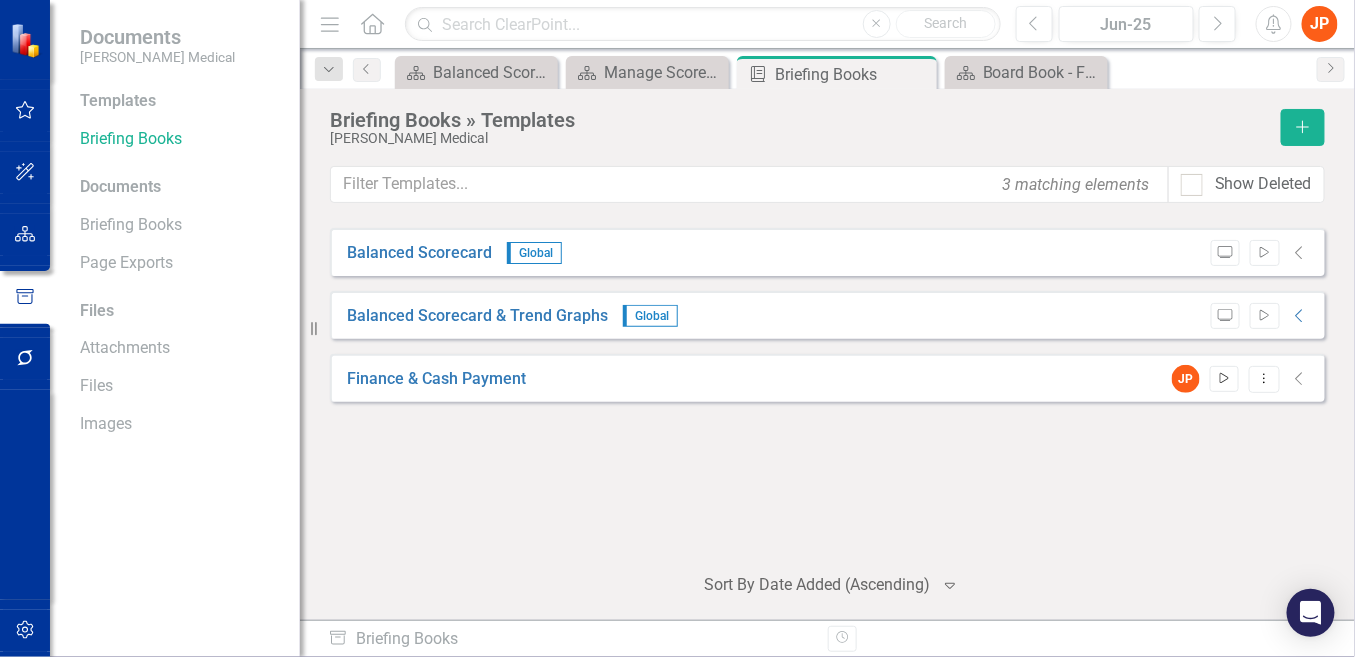 click on "Start" 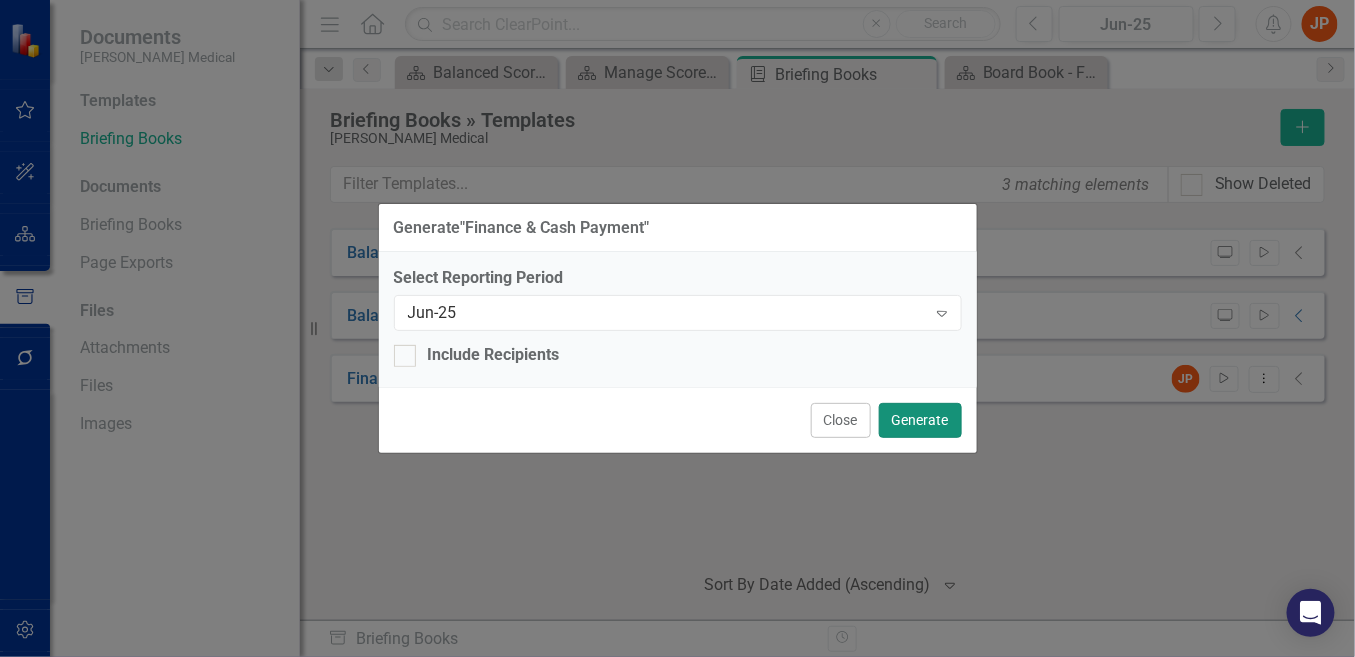 click on "Generate" at bounding box center (920, 420) 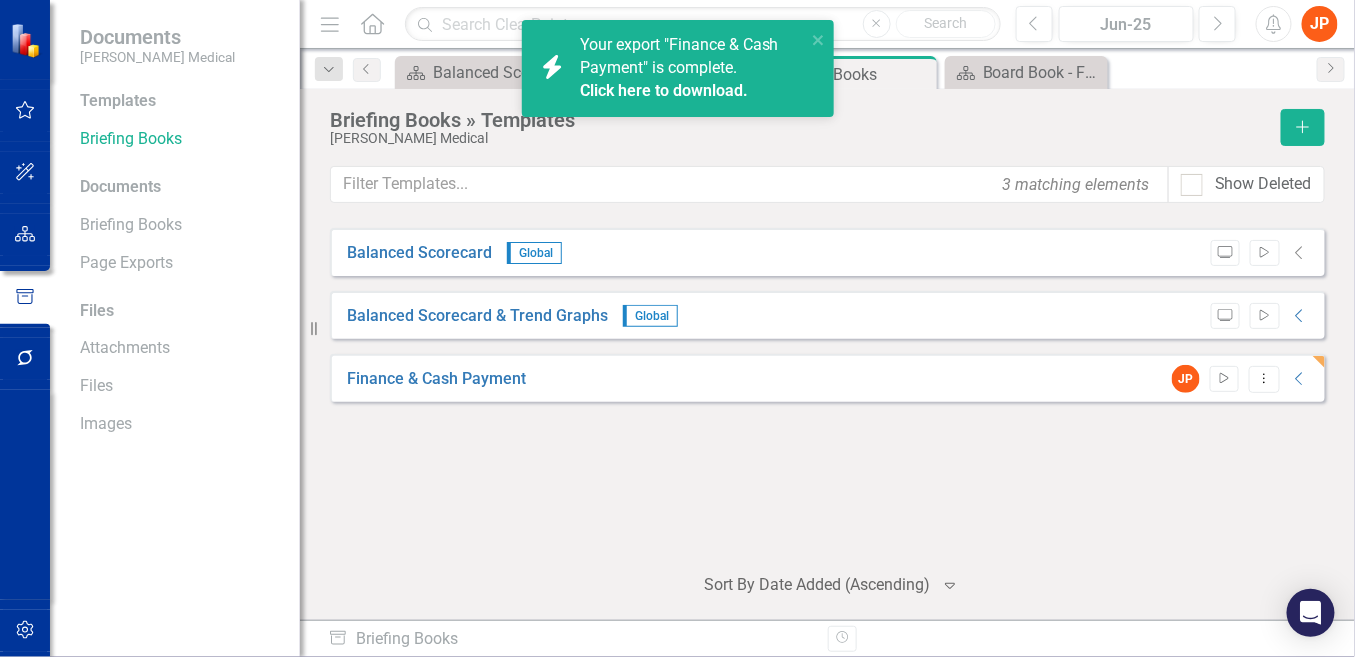 click on "Your export "Finance & Cash Payment" is complete.  Click here to download." at bounding box center (690, 69) 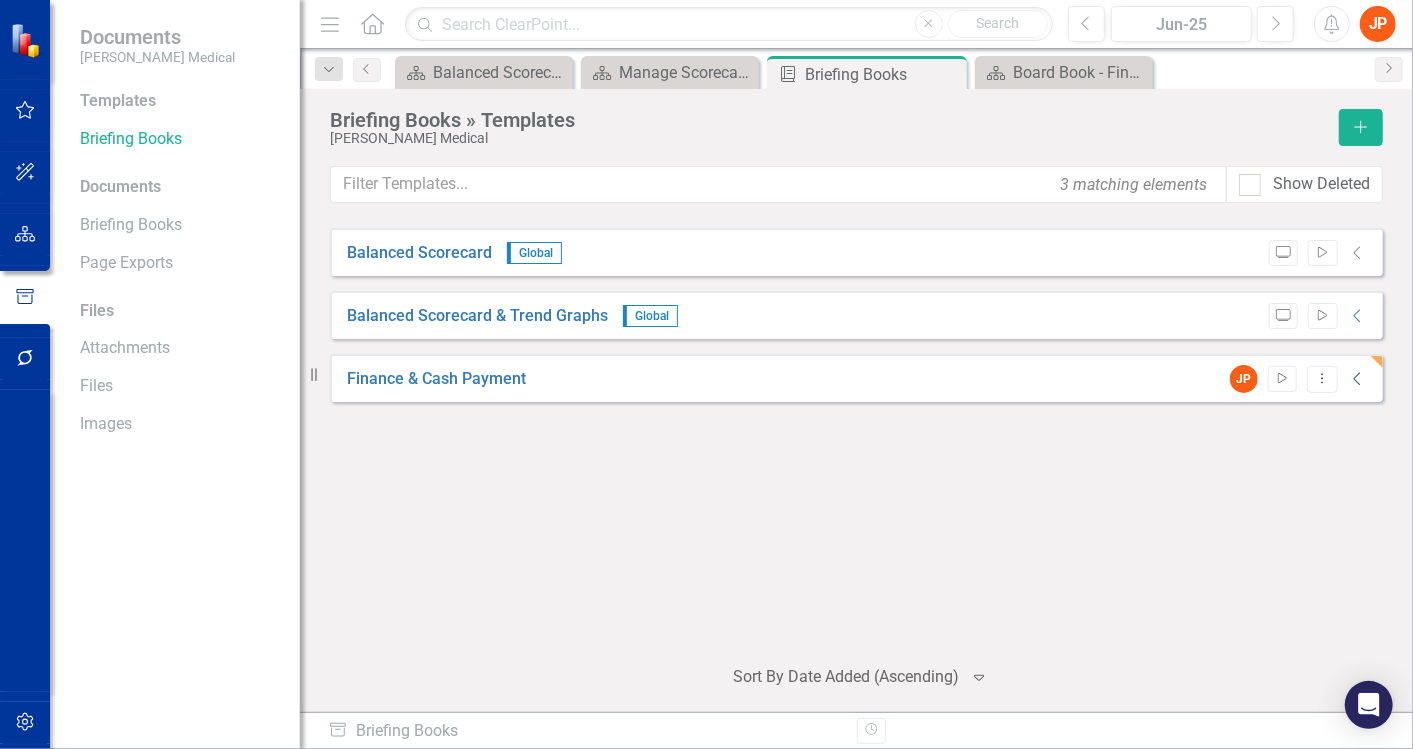 click on "Collapse" 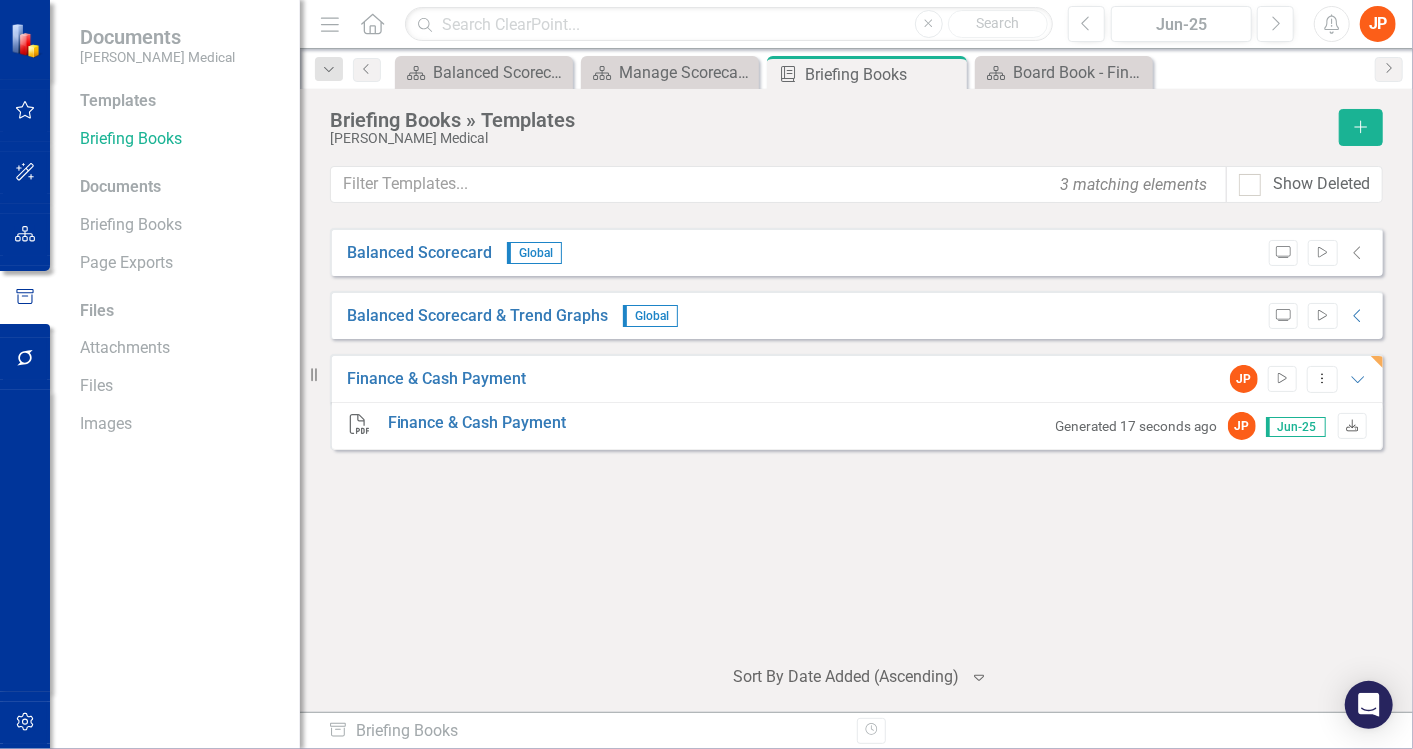 click on "Download" 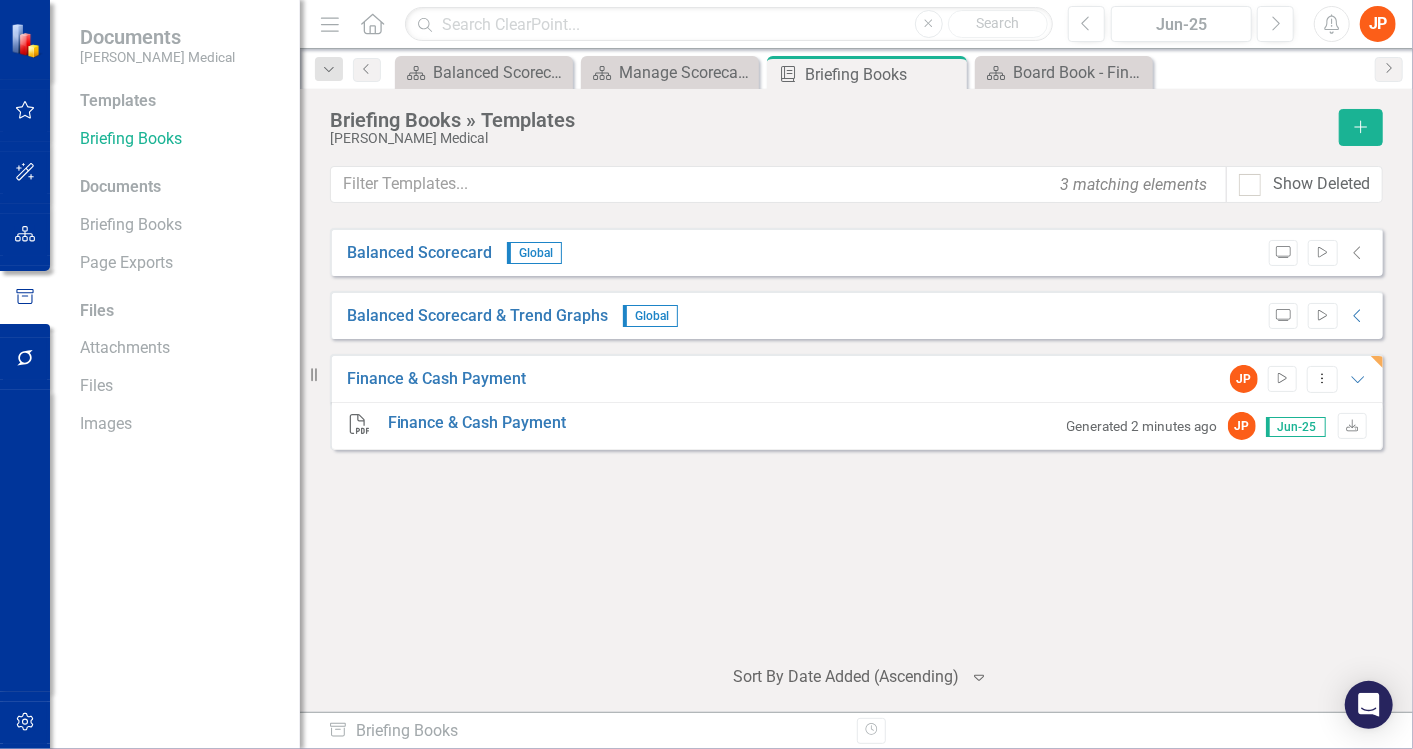 click at bounding box center [25, 235] 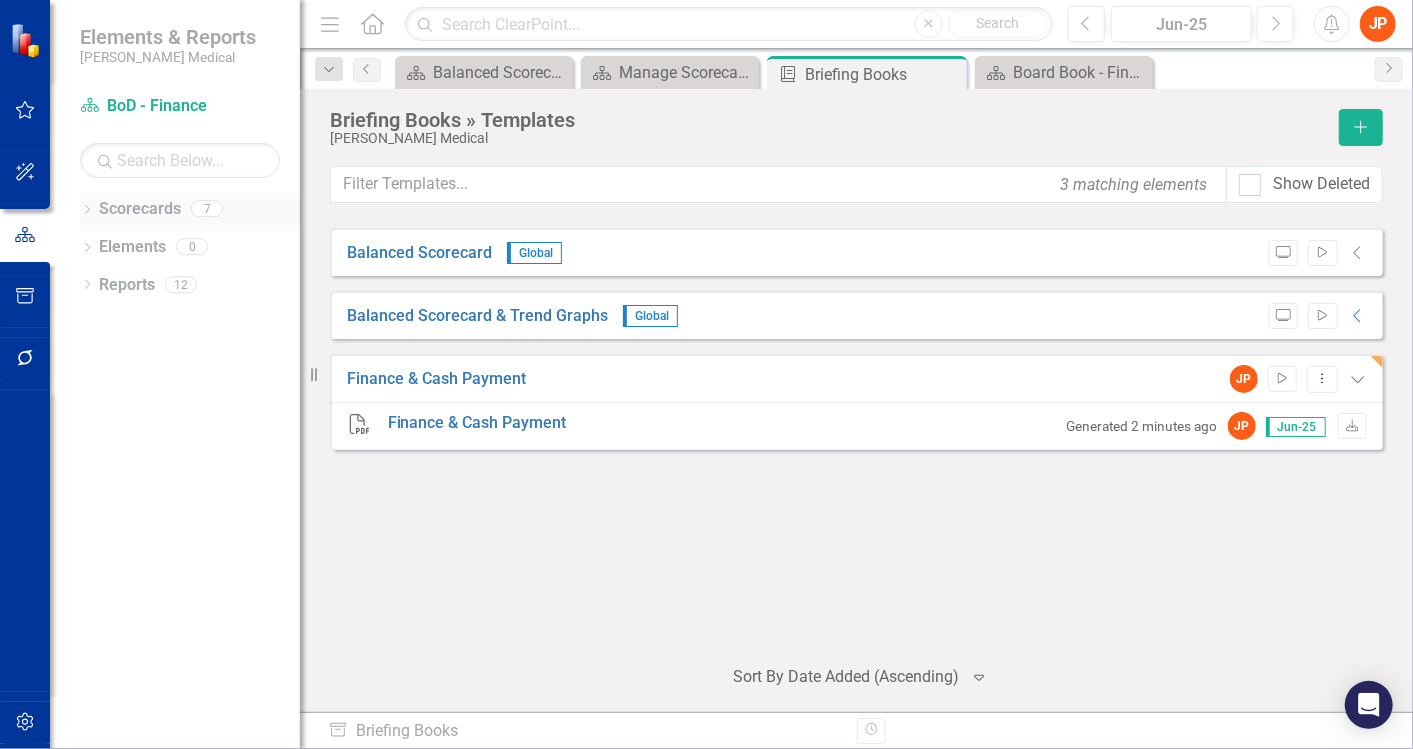 click on "Dropdown" 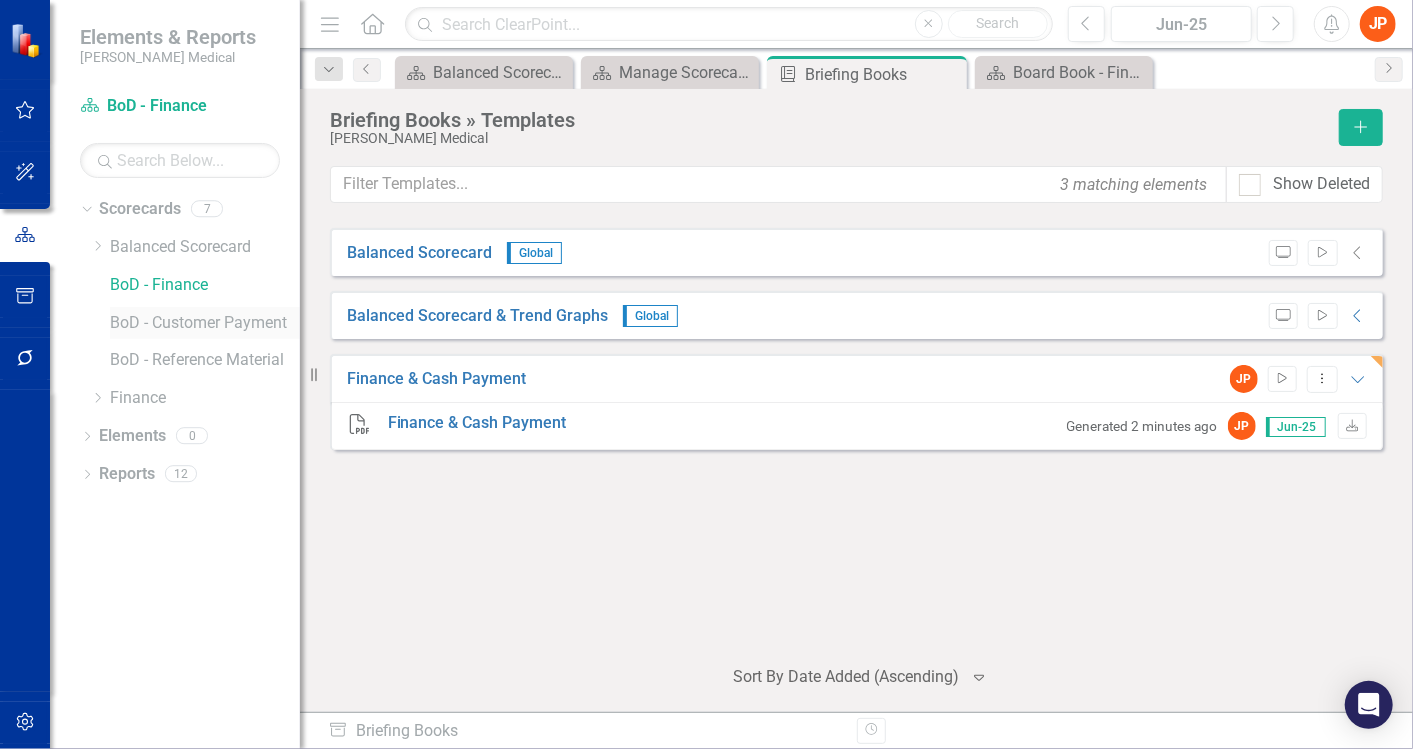 click on "BoD - Customer Payment" at bounding box center (205, 323) 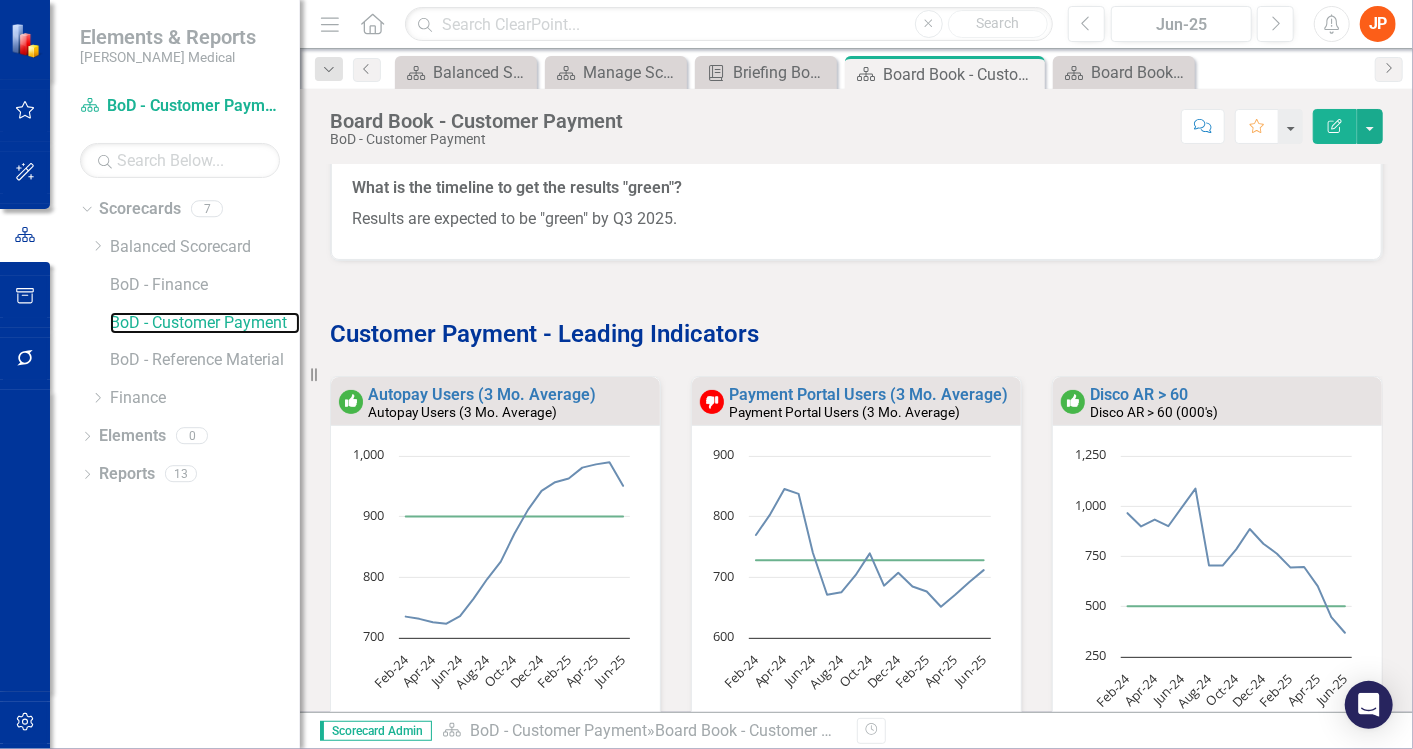 scroll, scrollTop: 777, scrollLeft: 0, axis: vertical 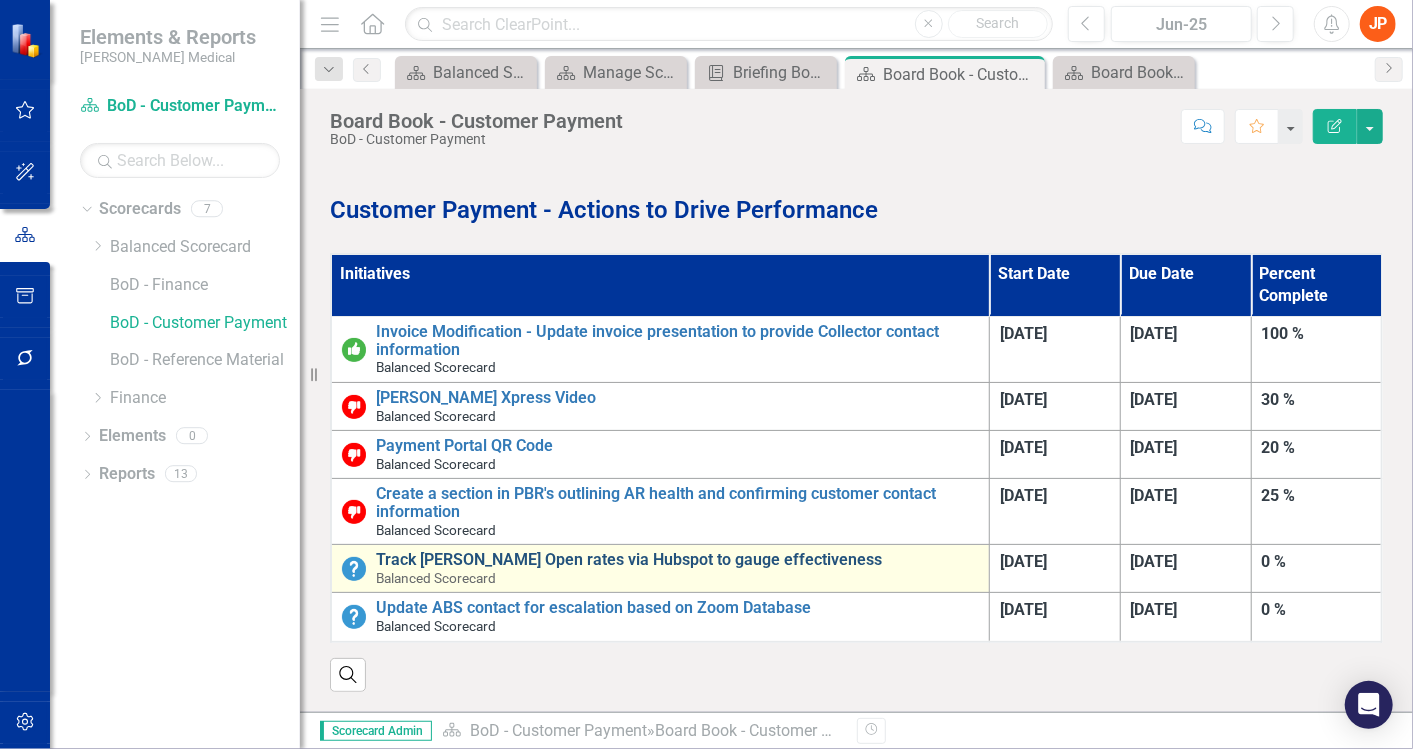 click on "Track [PERSON_NAME] Open rates via Hubspot to gauge effectiveness" at bounding box center (677, 560) 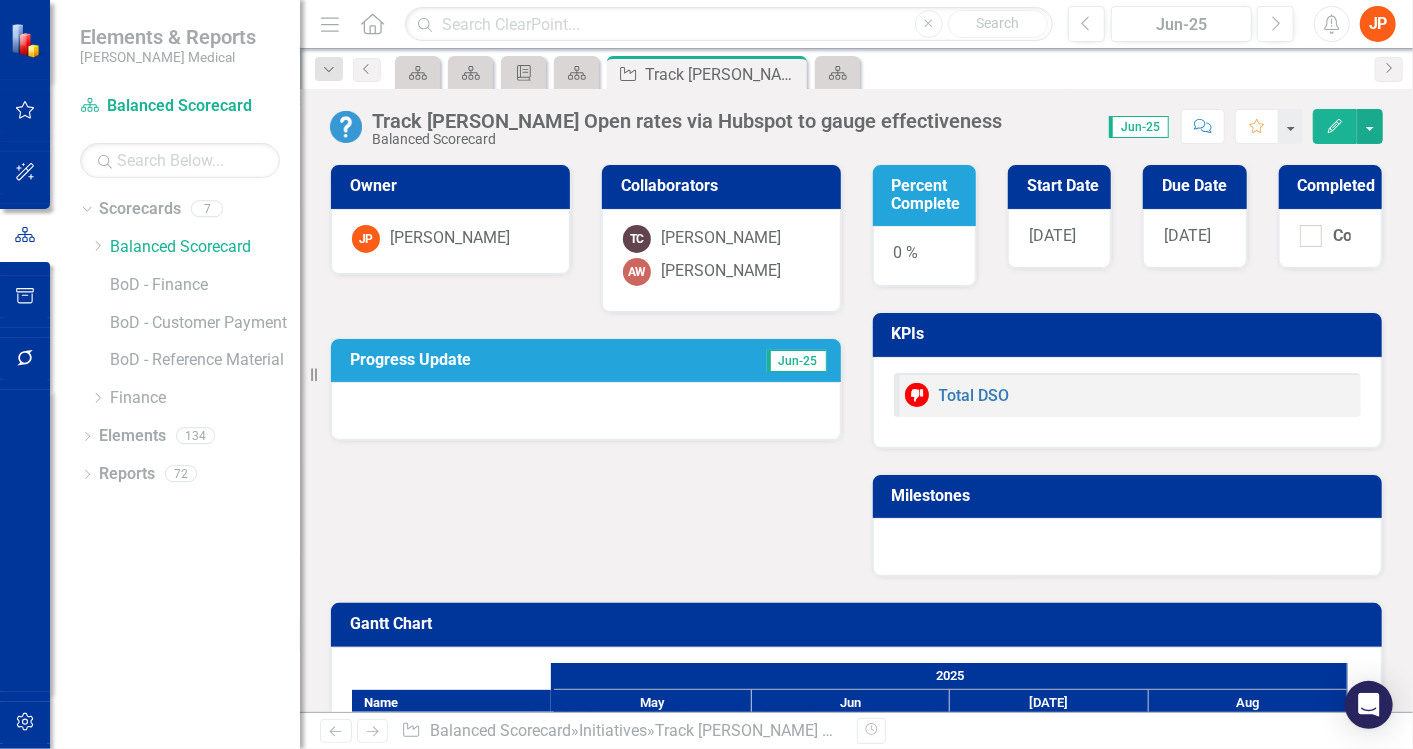 click on "0 %" at bounding box center [924, 256] 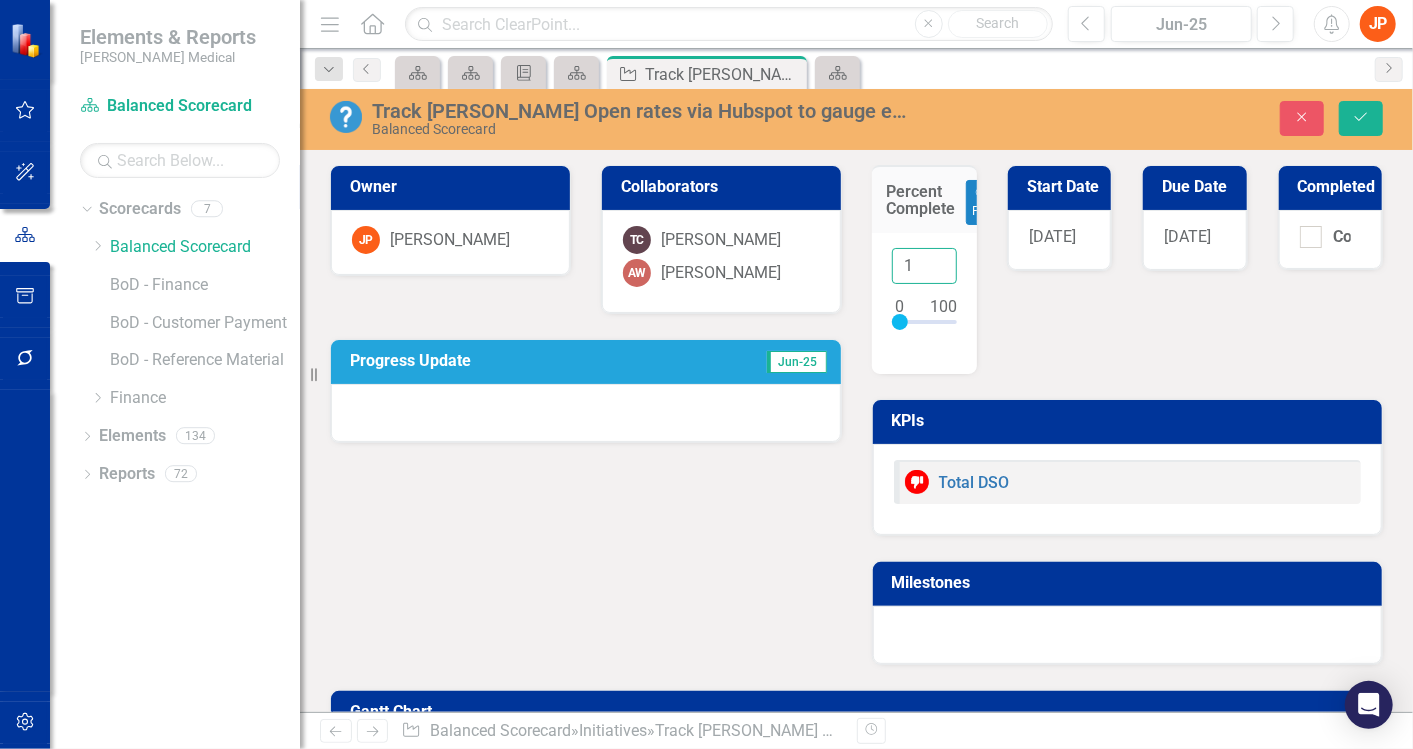 type on "1" 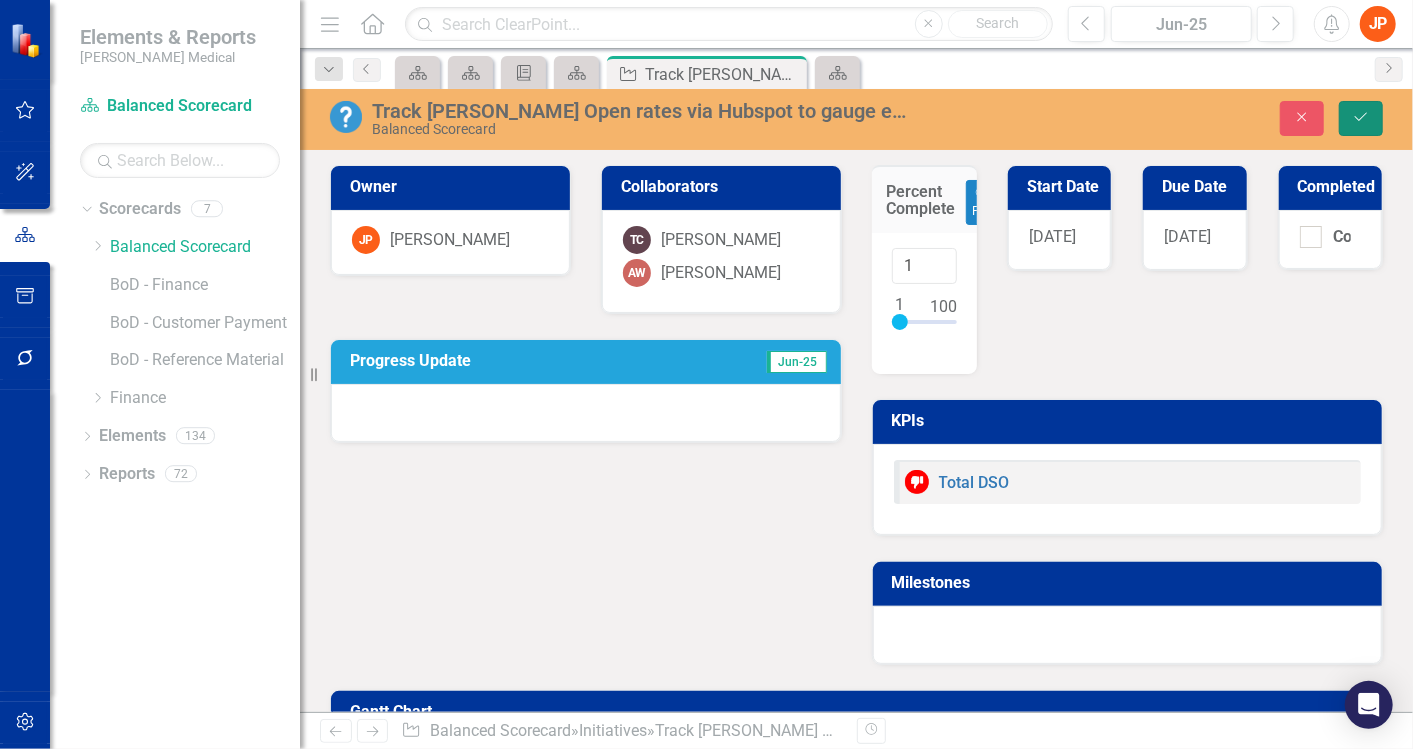 click on "Save" 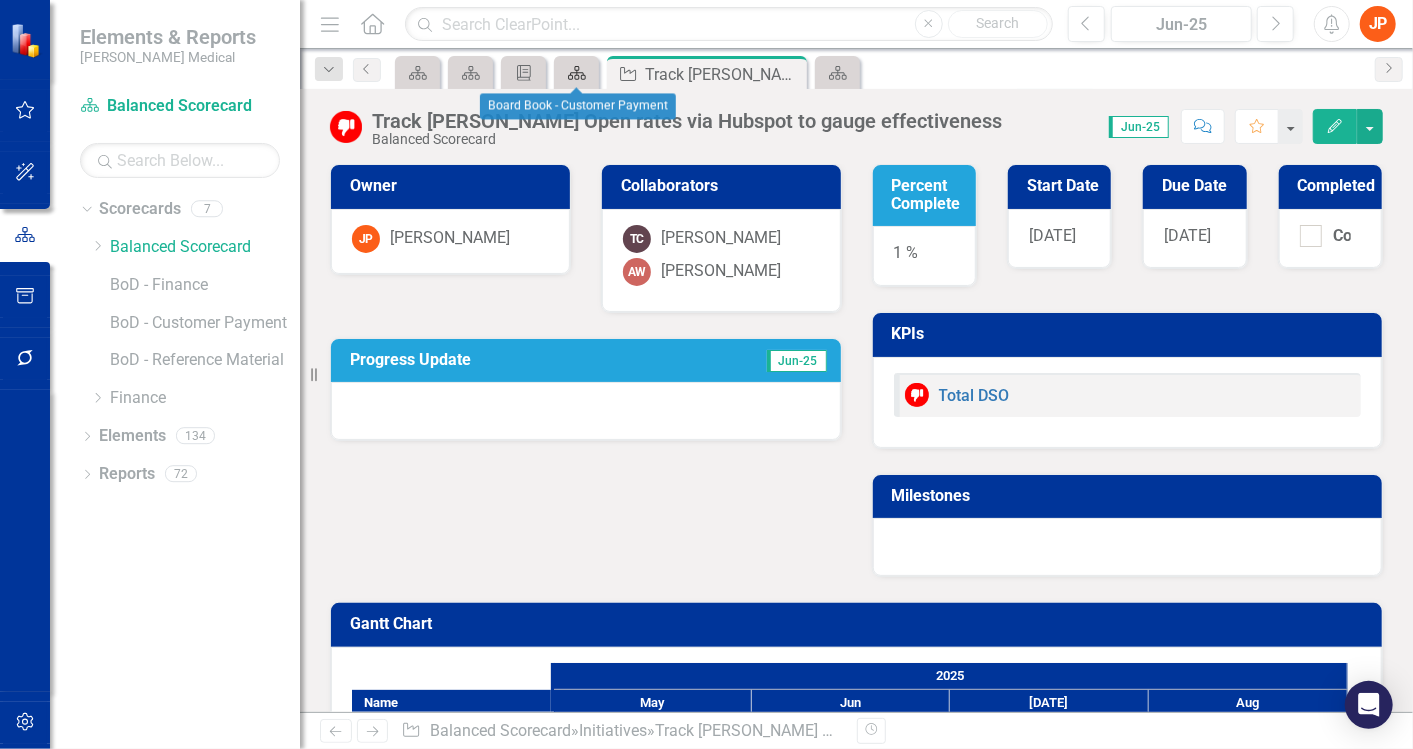 click on "Scorecard" 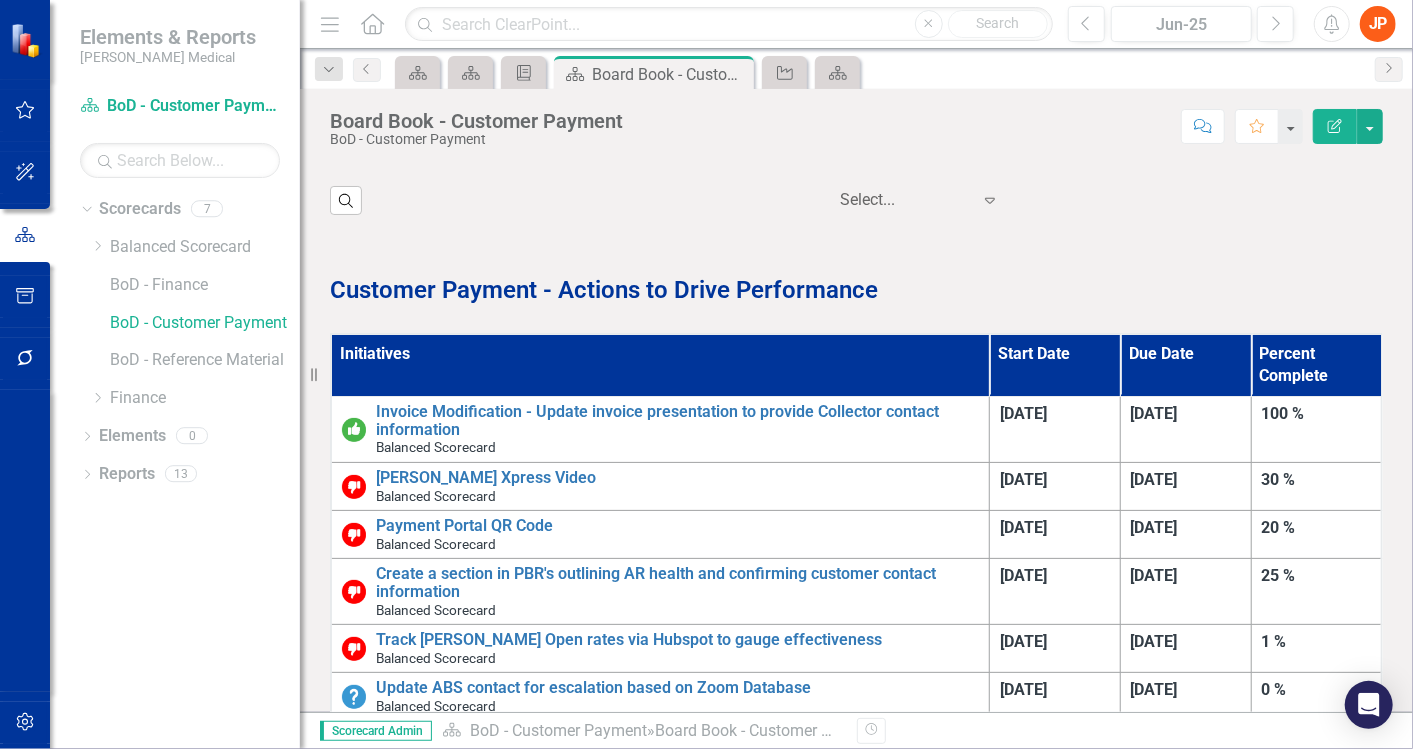 scroll, scrollTop: 1466, scrollLeft: 0, axis: vertical 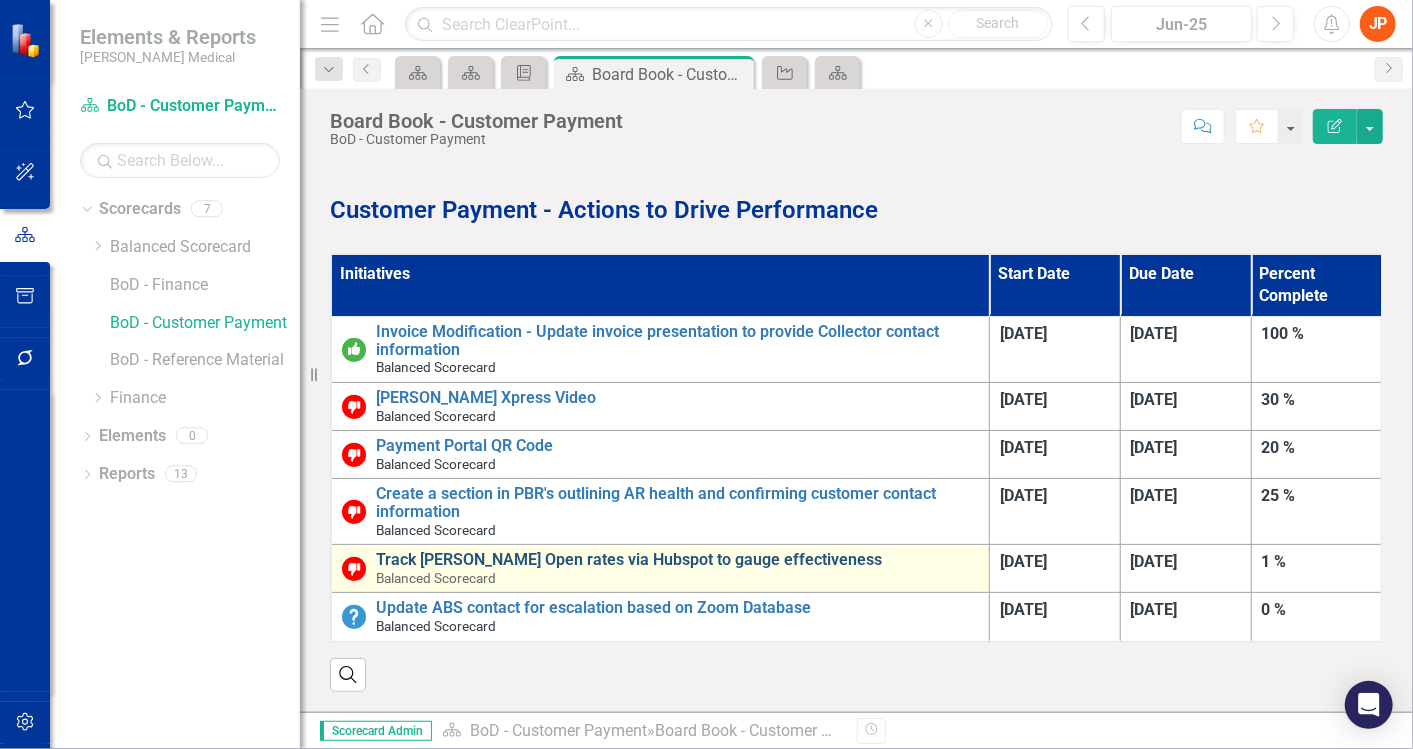 click on "Track [PERSON_NAME] Open rates via Hubspot to gauge effectiveness" at bounding box center [677, 560] 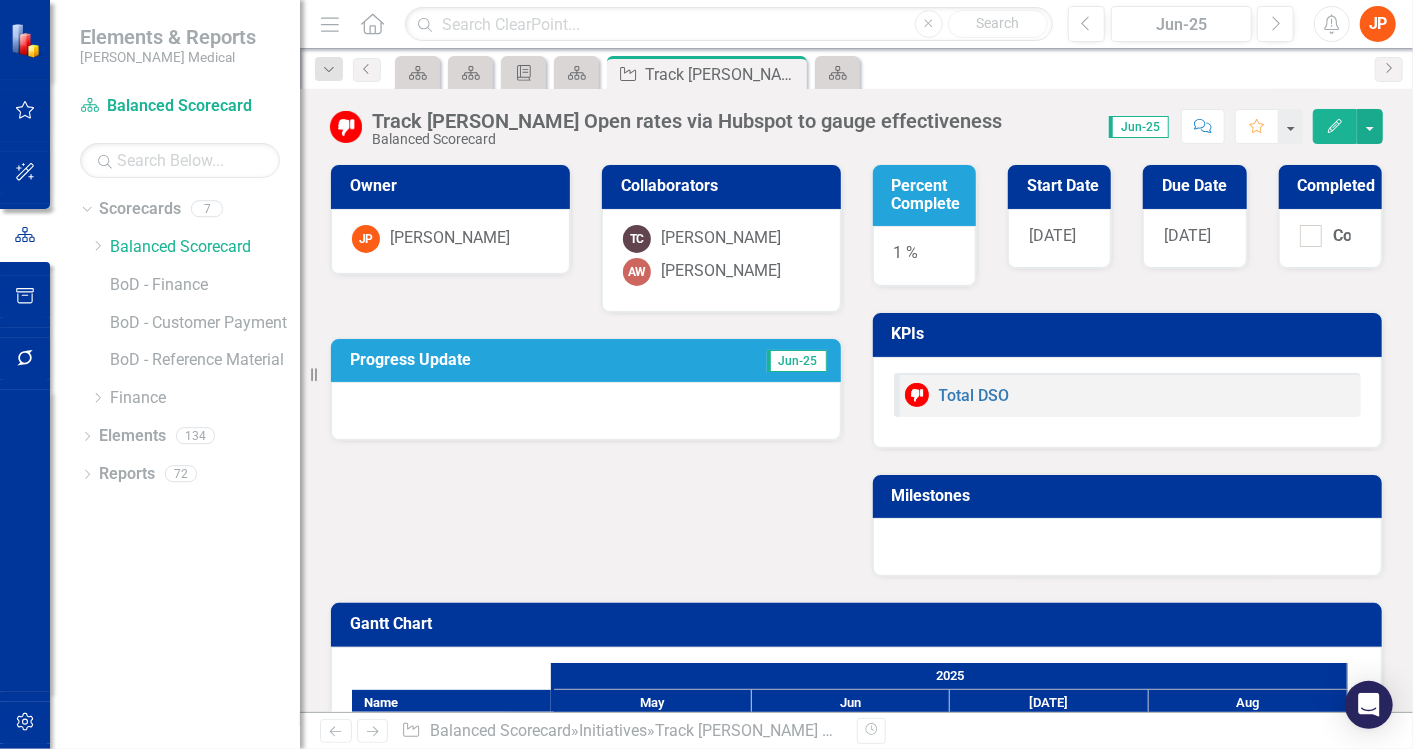click on "1 %" at bounding box center [924, 256] 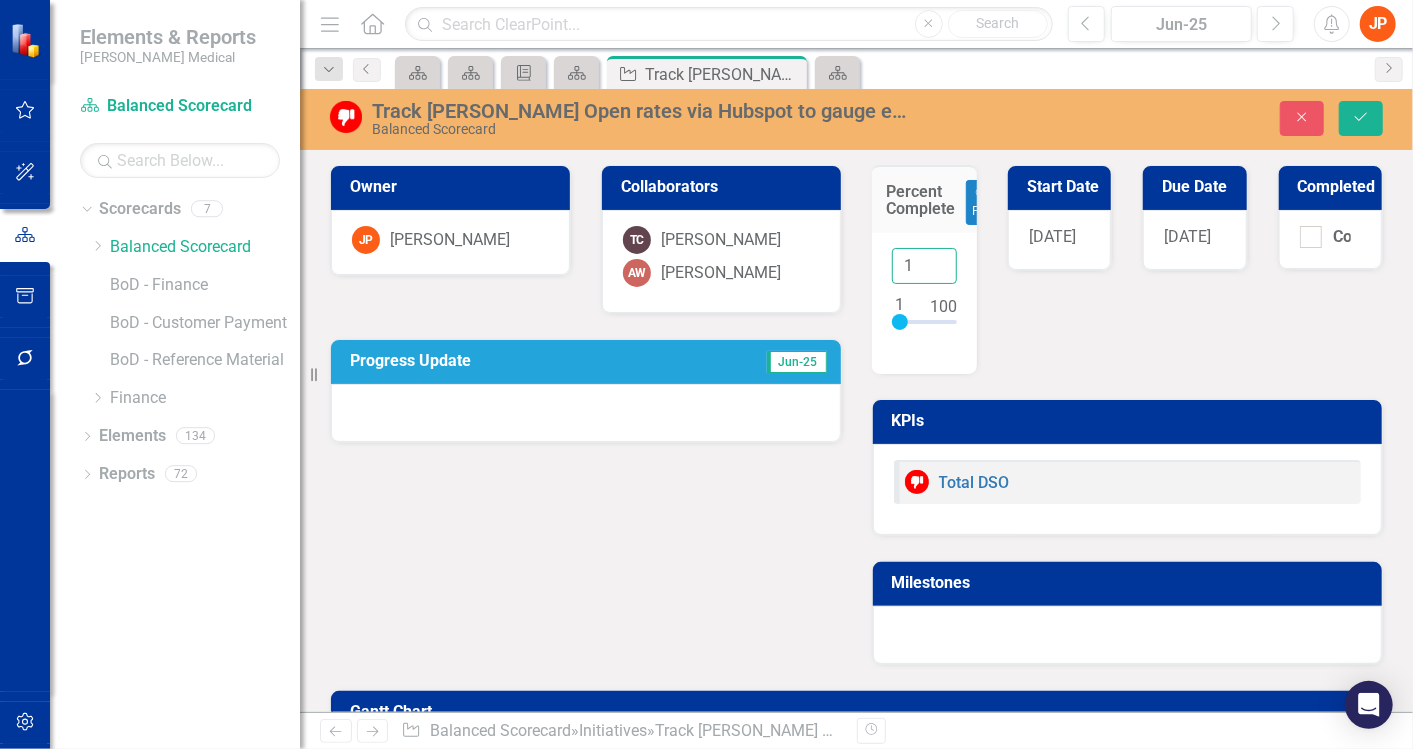 click on "1" at bounding box center [924, 266] 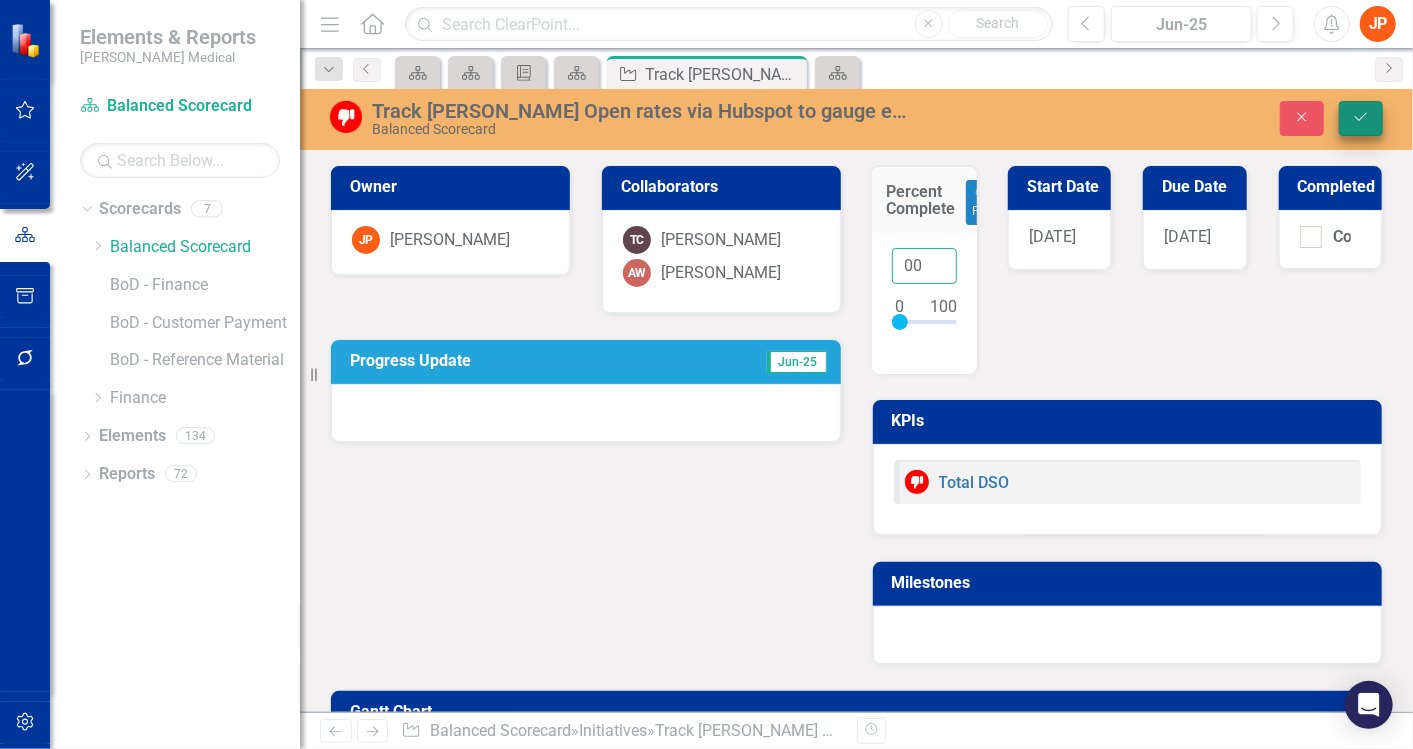 type on "00" 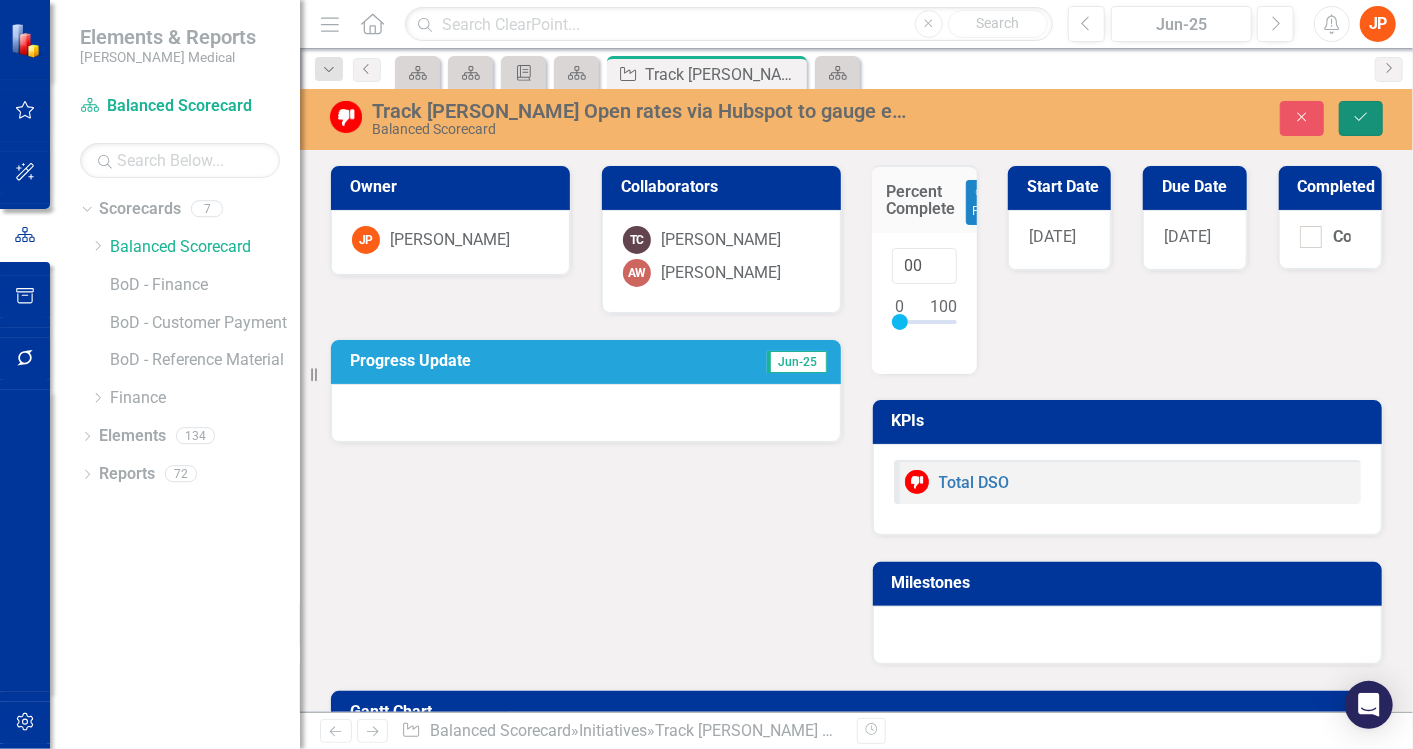 click on "Save" 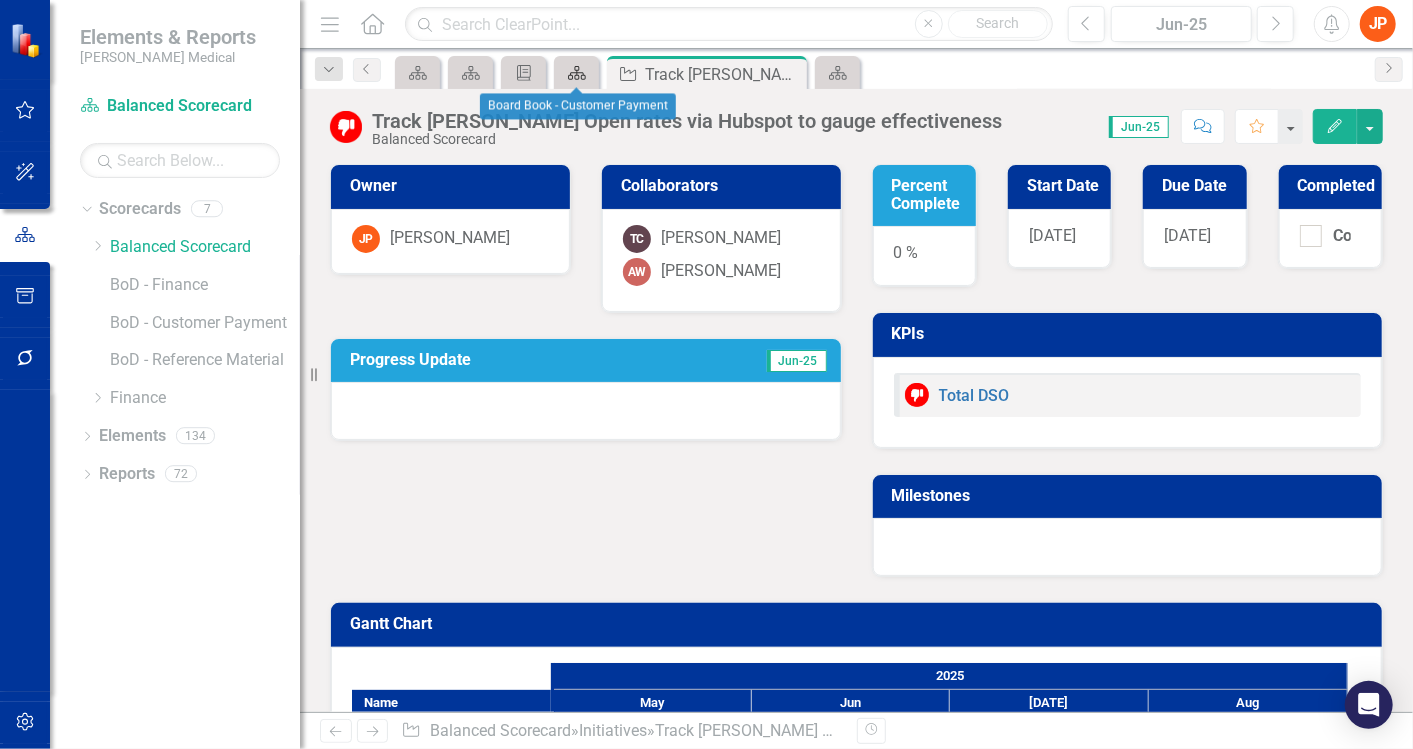 click on "Scorecard" 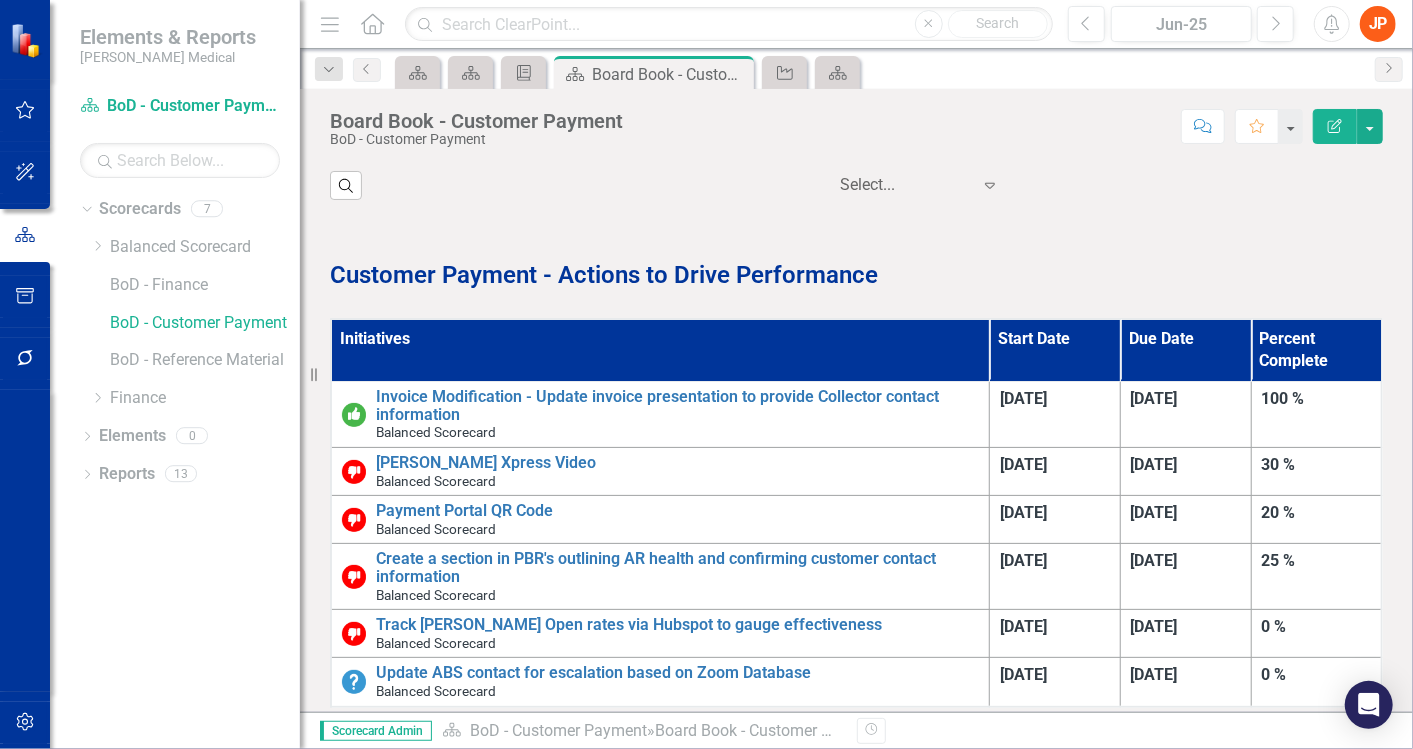 scroll, scrollTop: 1444, scrollLeft: 0, axis: vertical 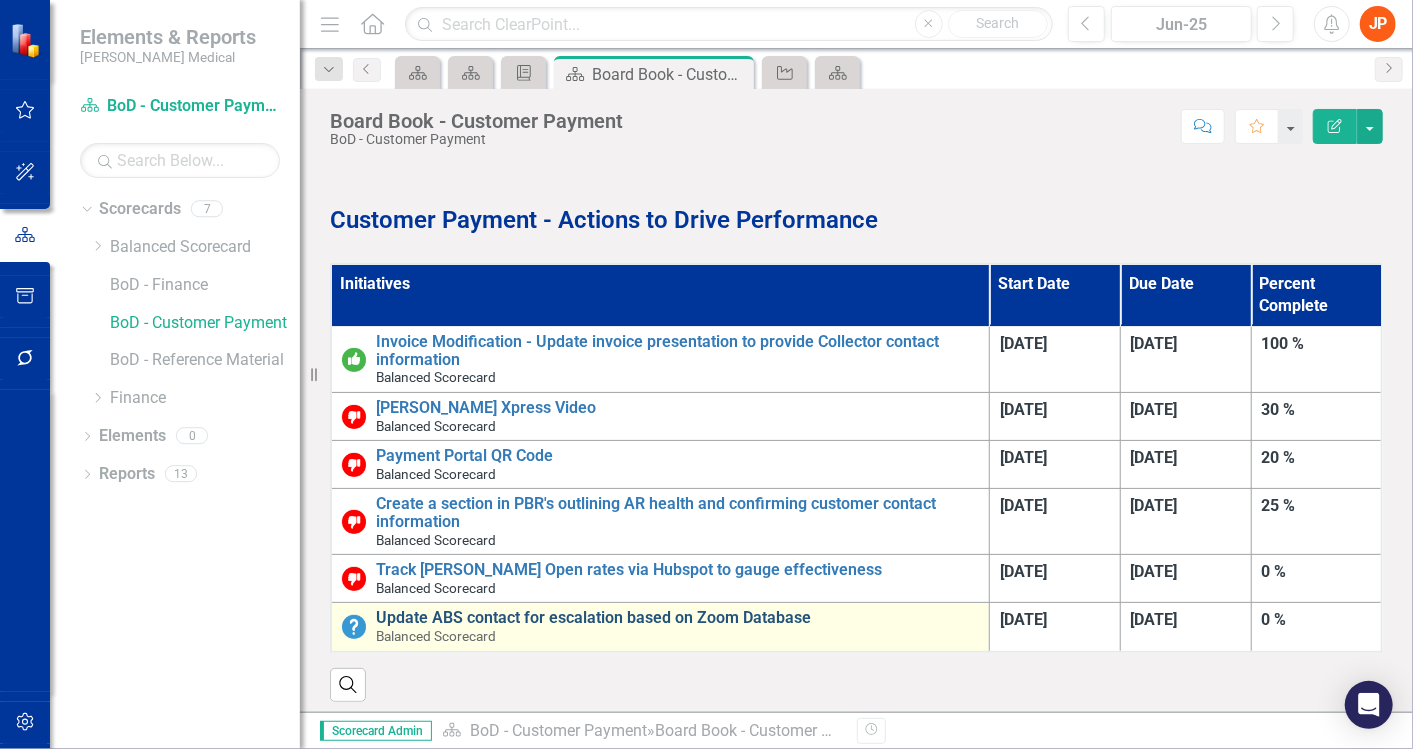 click on "Update ABS contact for escalation based on Zoom Database" at bounding box center (677, 618) 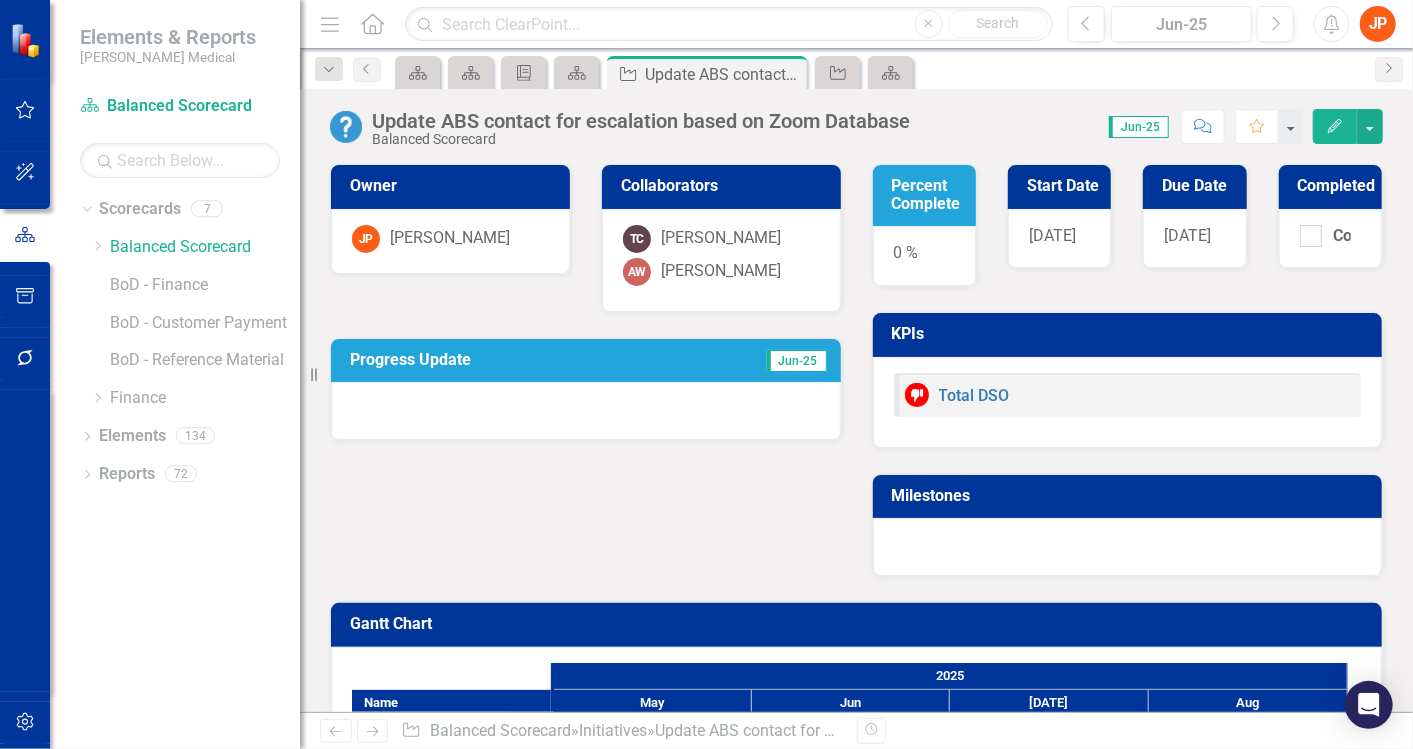 click on "0 %" at bounding box center [924, 256] 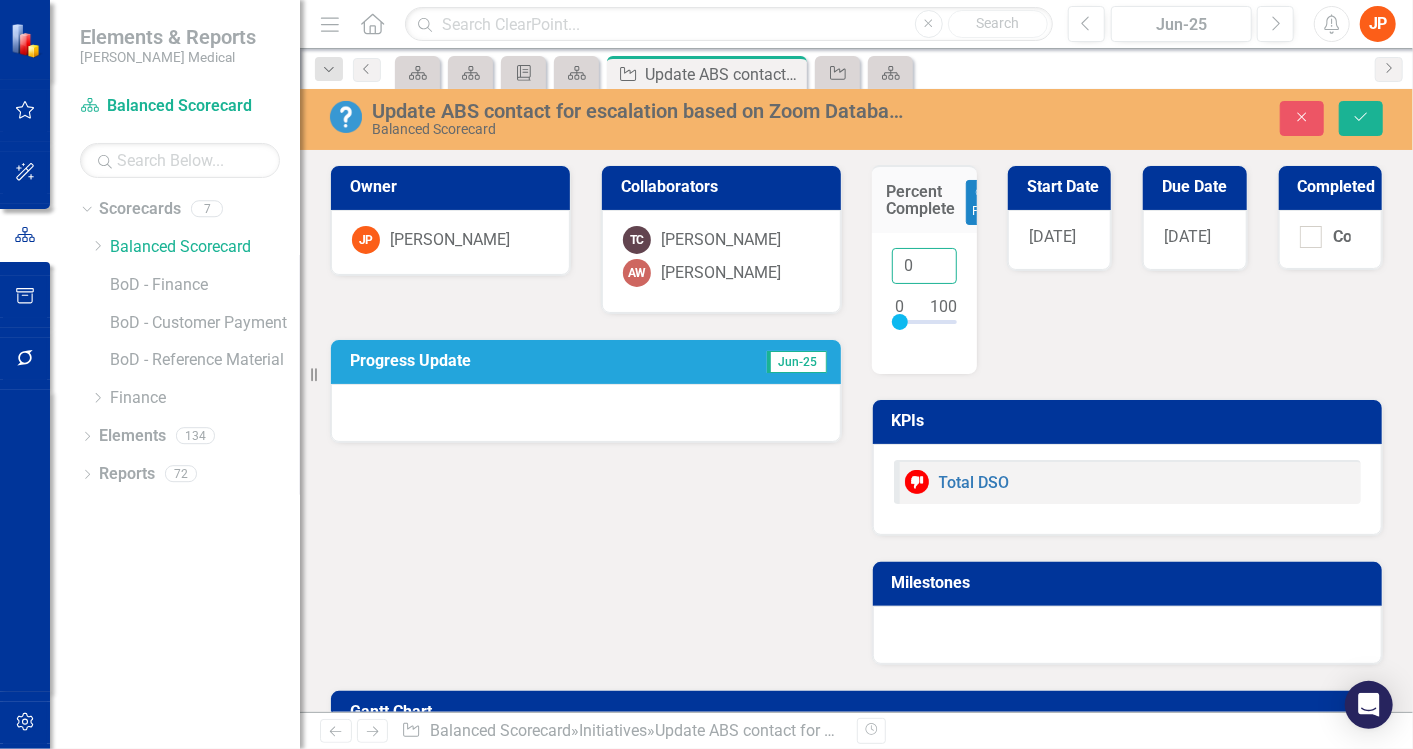 click on "0" at bounding box center (924, 266) 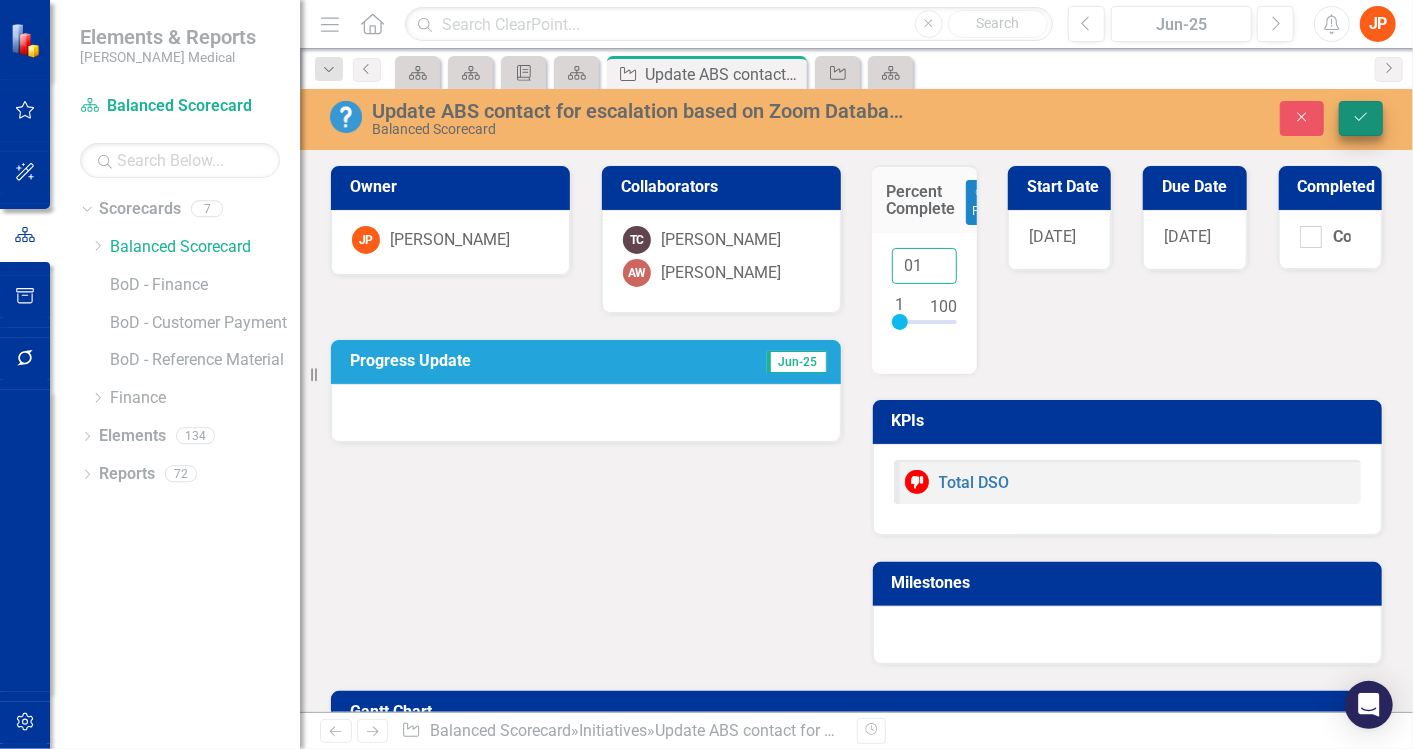 type on "01" 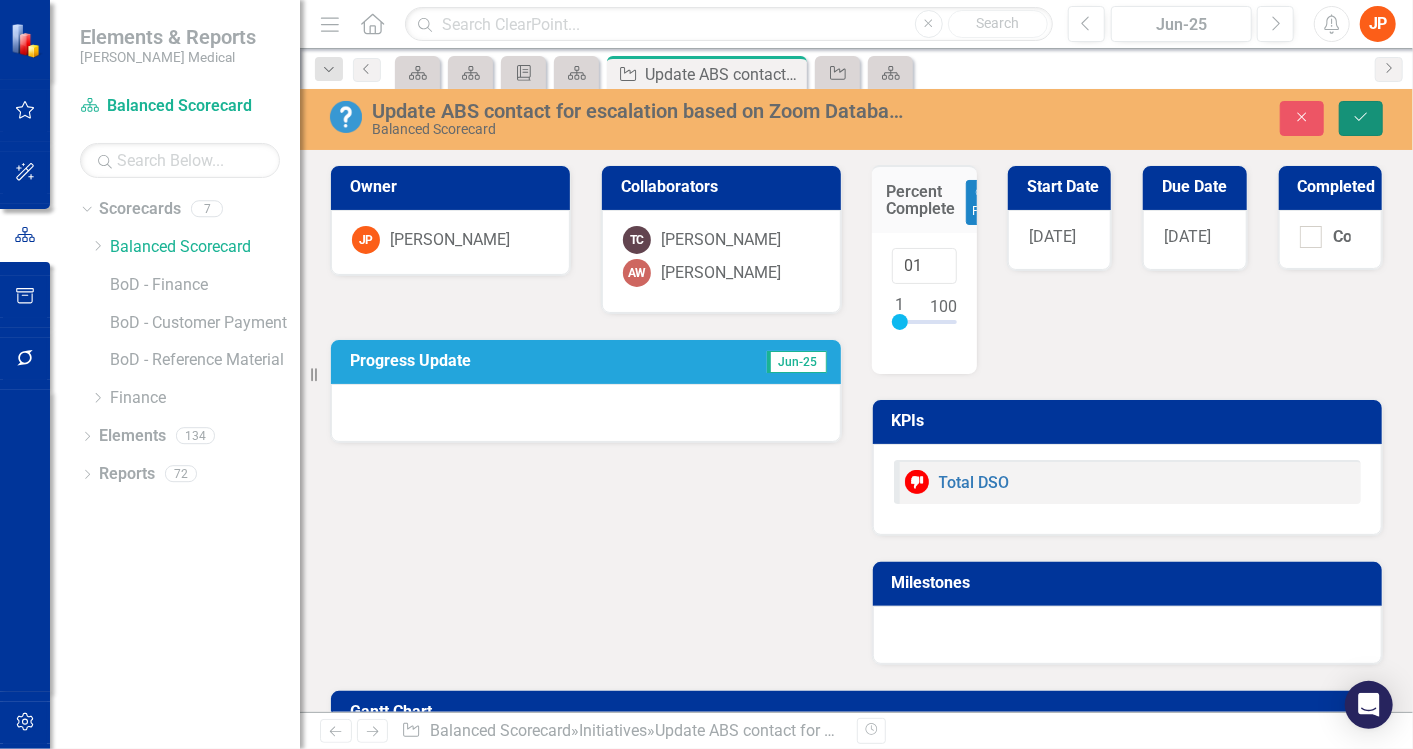 click on "Save" at bounding box center (1361, 118) 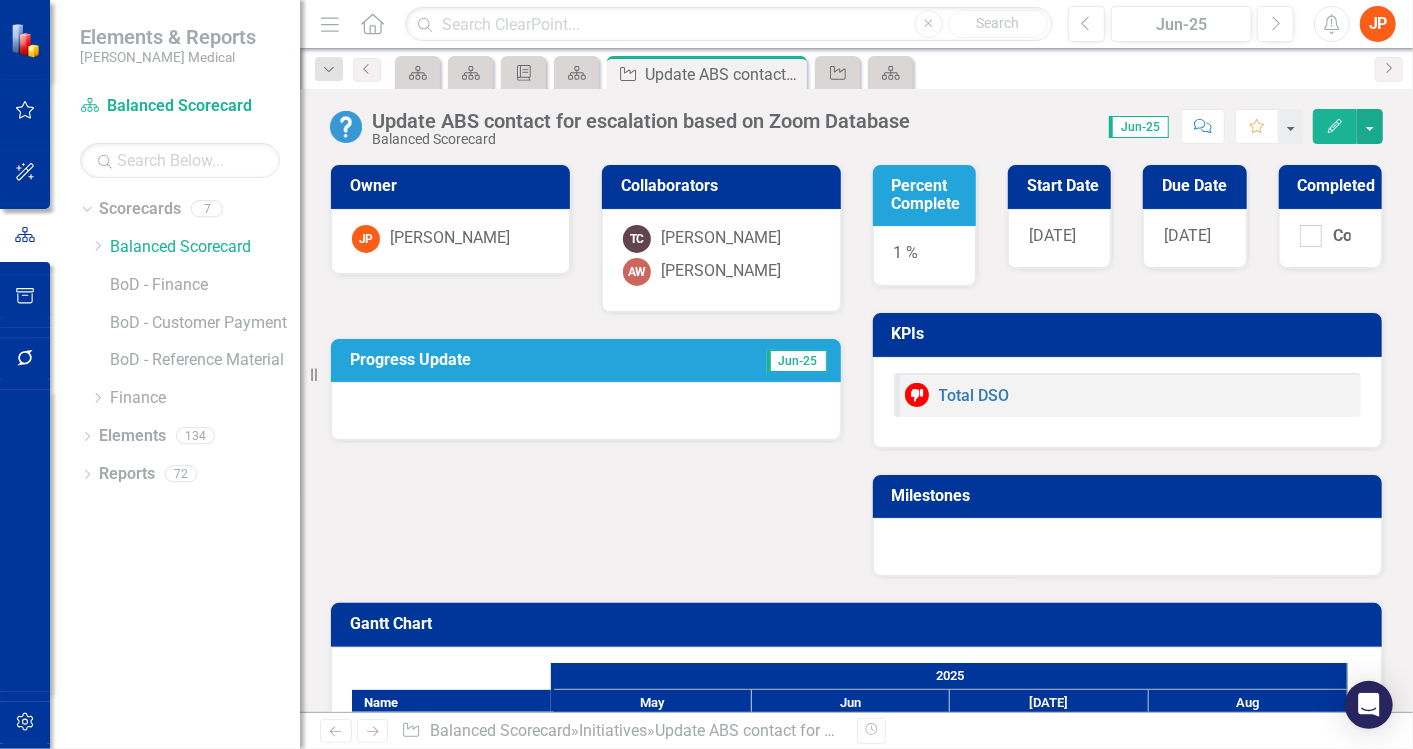click on "1 %" at bounding box center [924, 256] 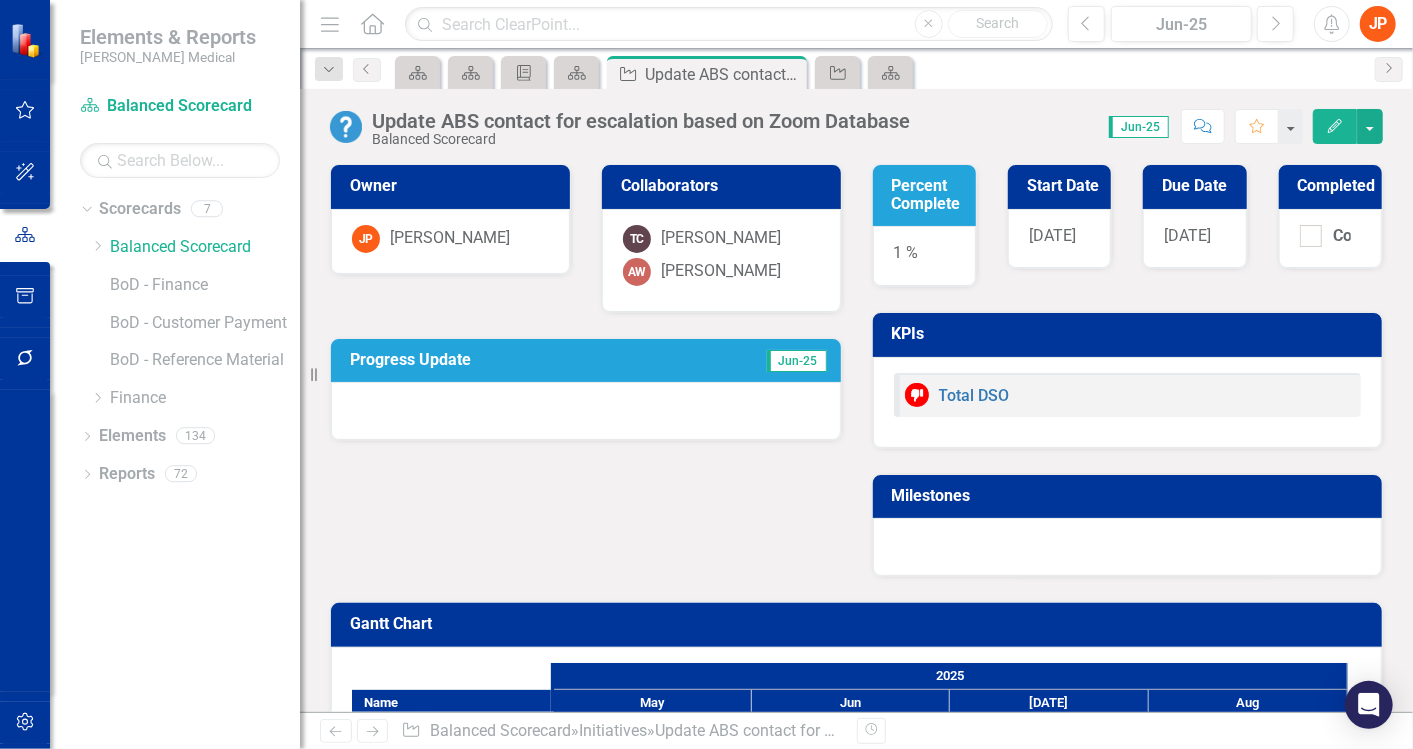 click on "1 %" at bounding box center (924, 256) 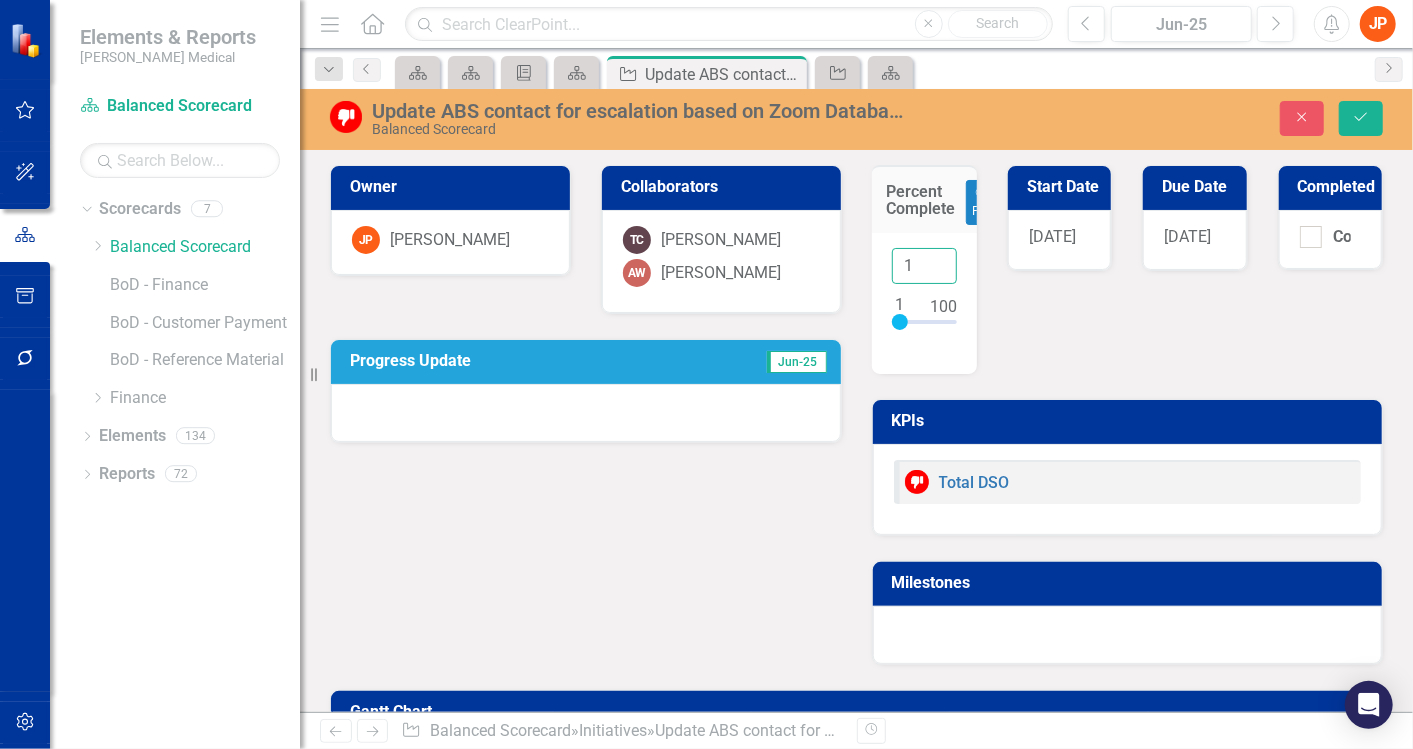 click on "1" at bounding box center [924, 266] 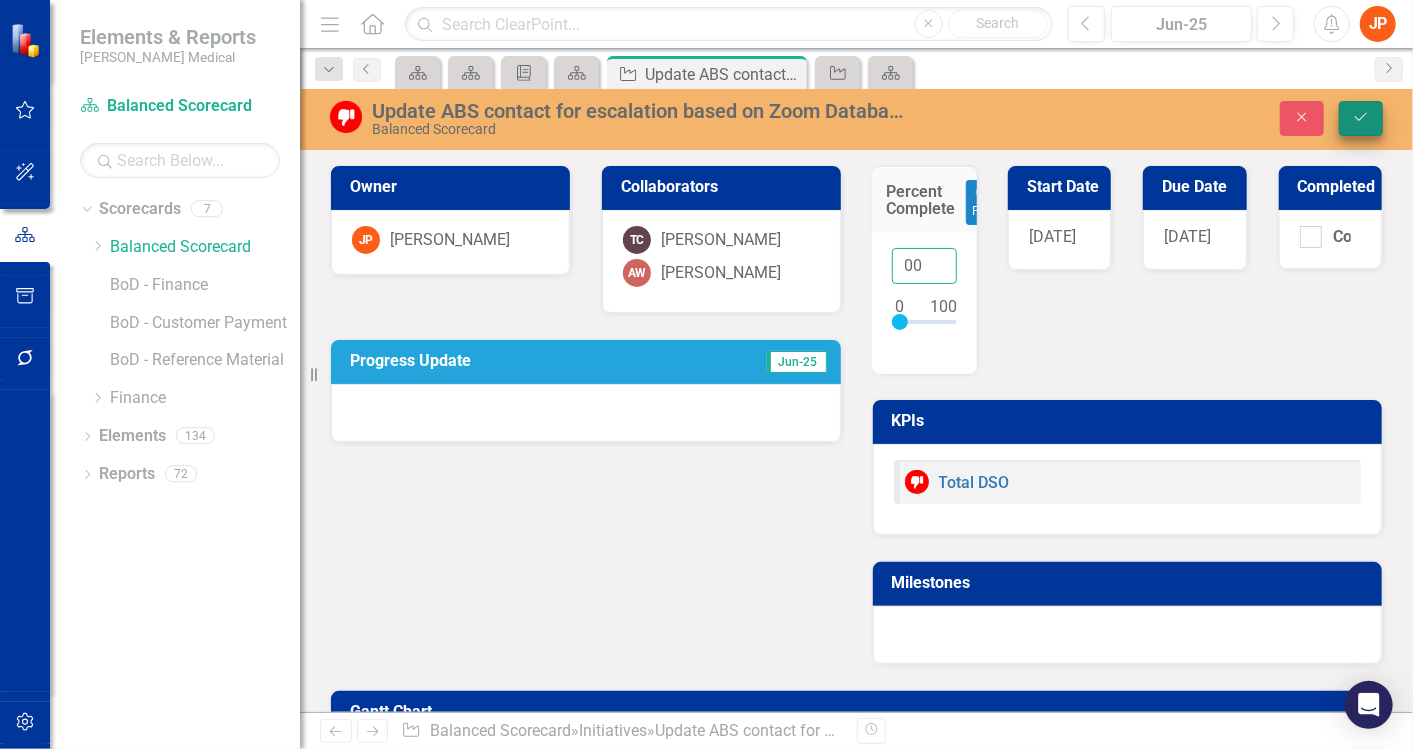 type on "00" 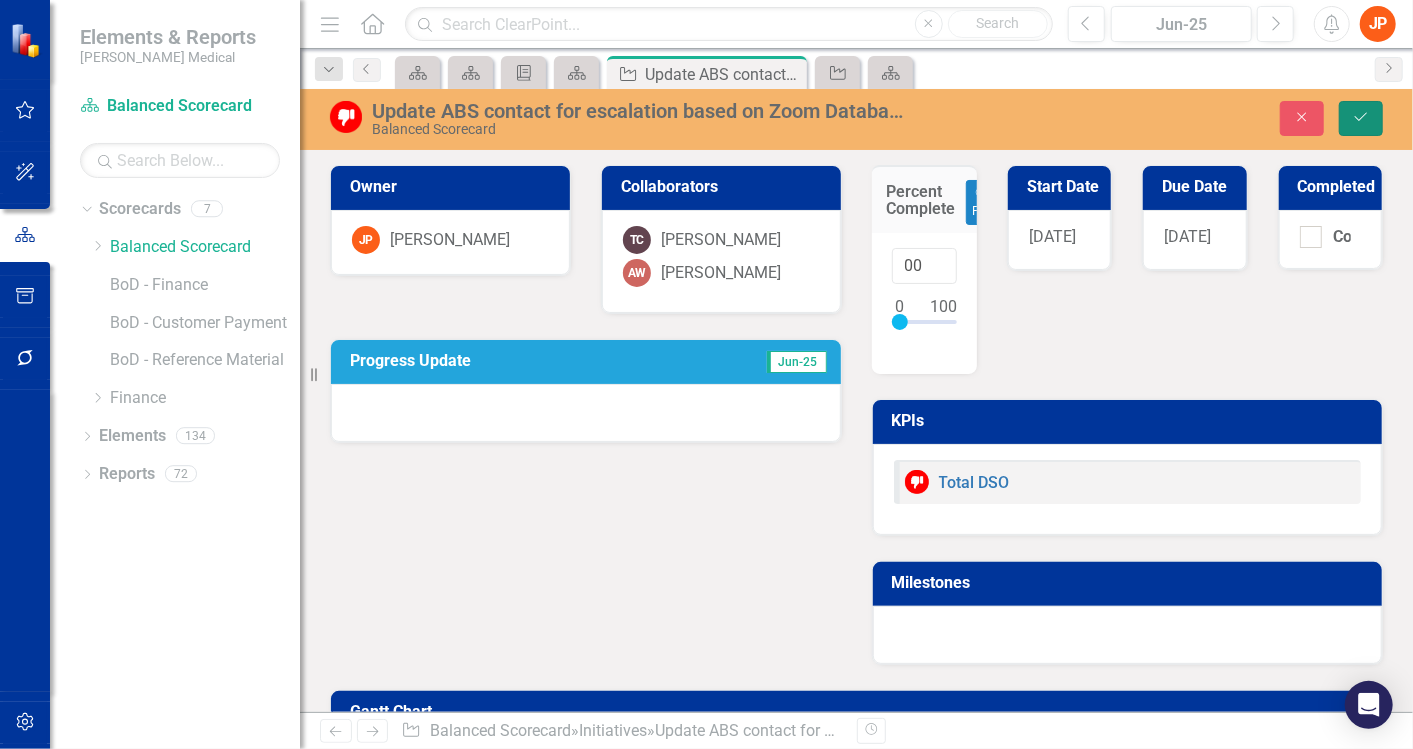 click on "Save" 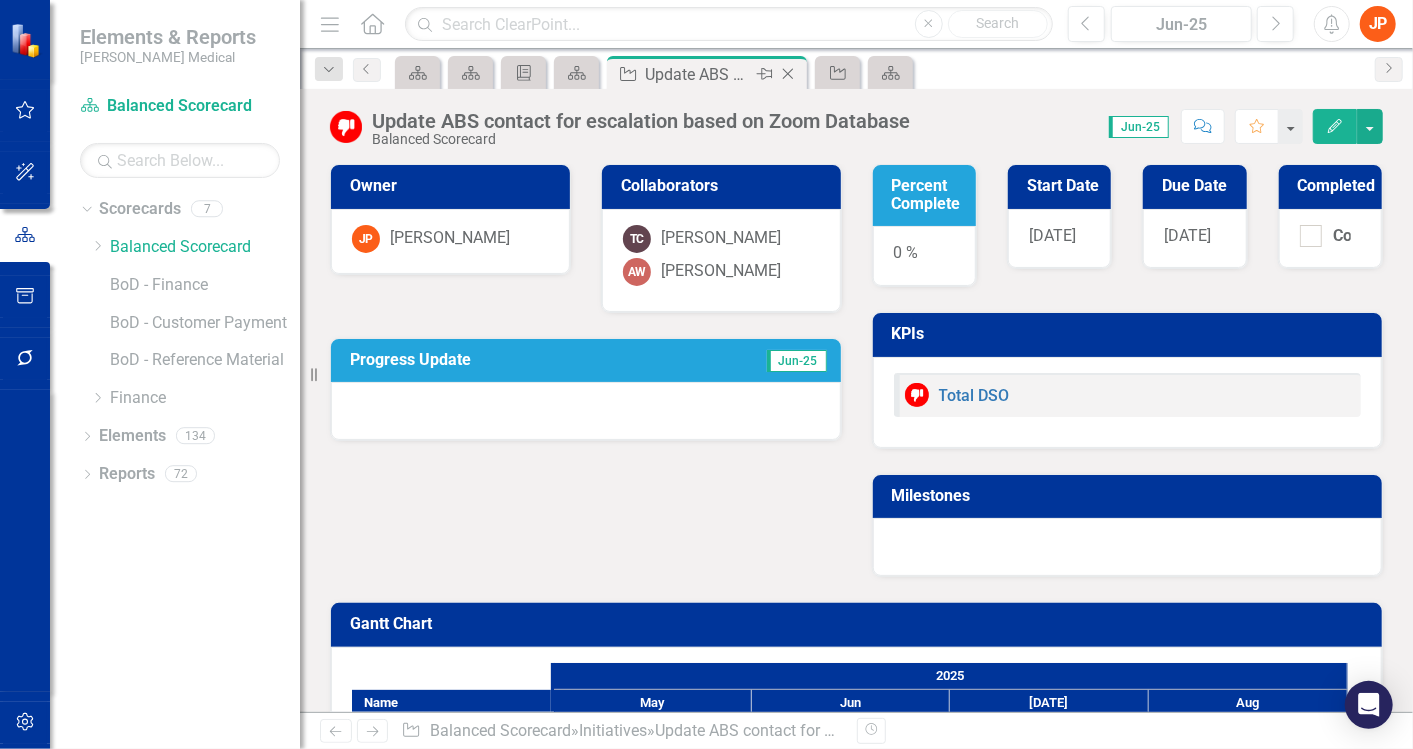 click on "Close" 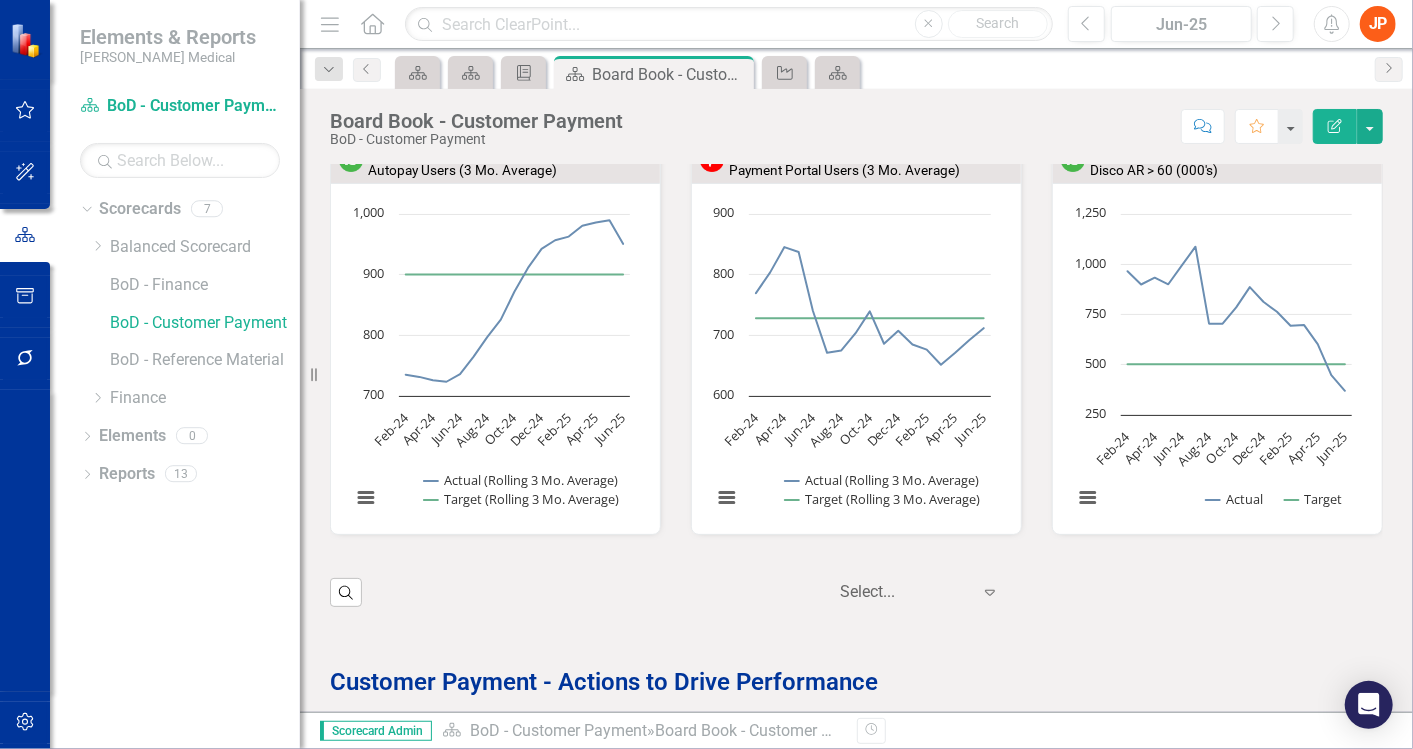 scroll, scrollTop: 800, scrollLeft: 0, axis: vertical 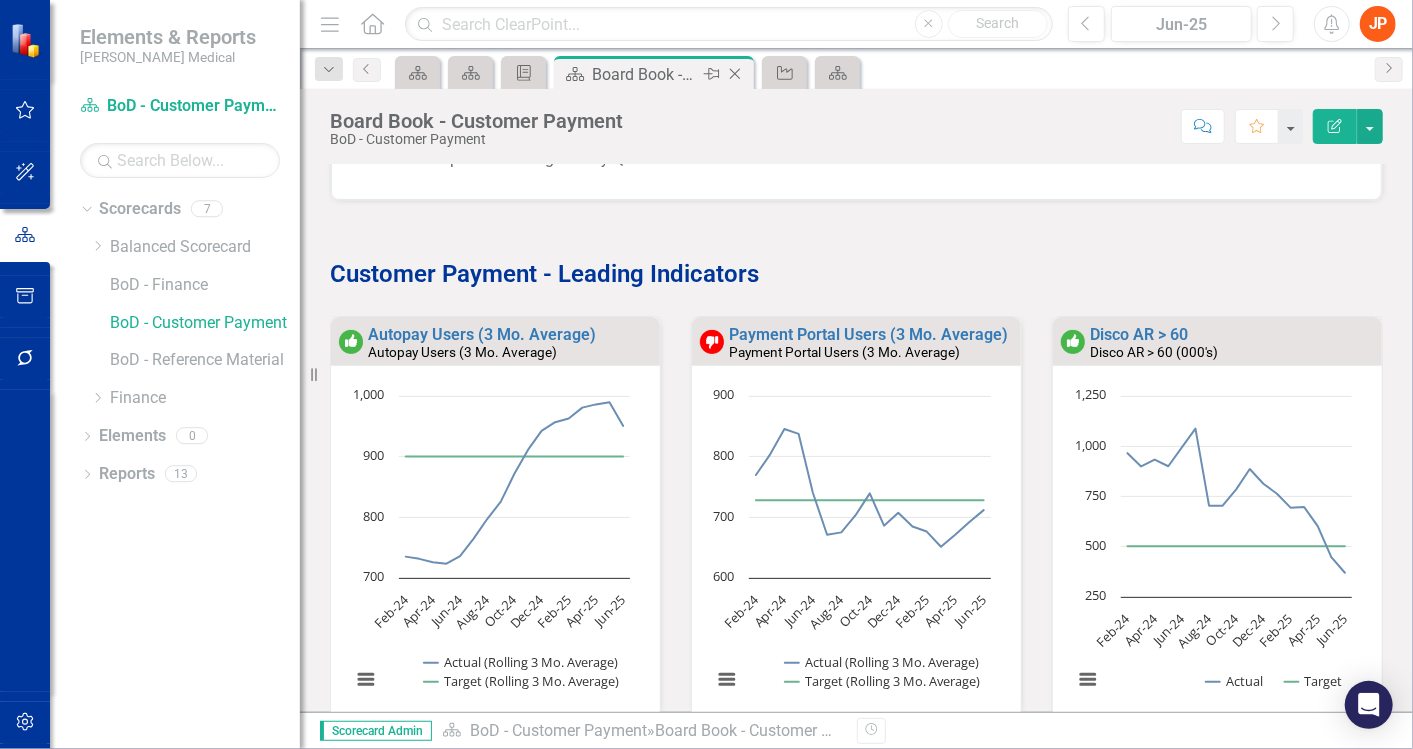 click on "Close" 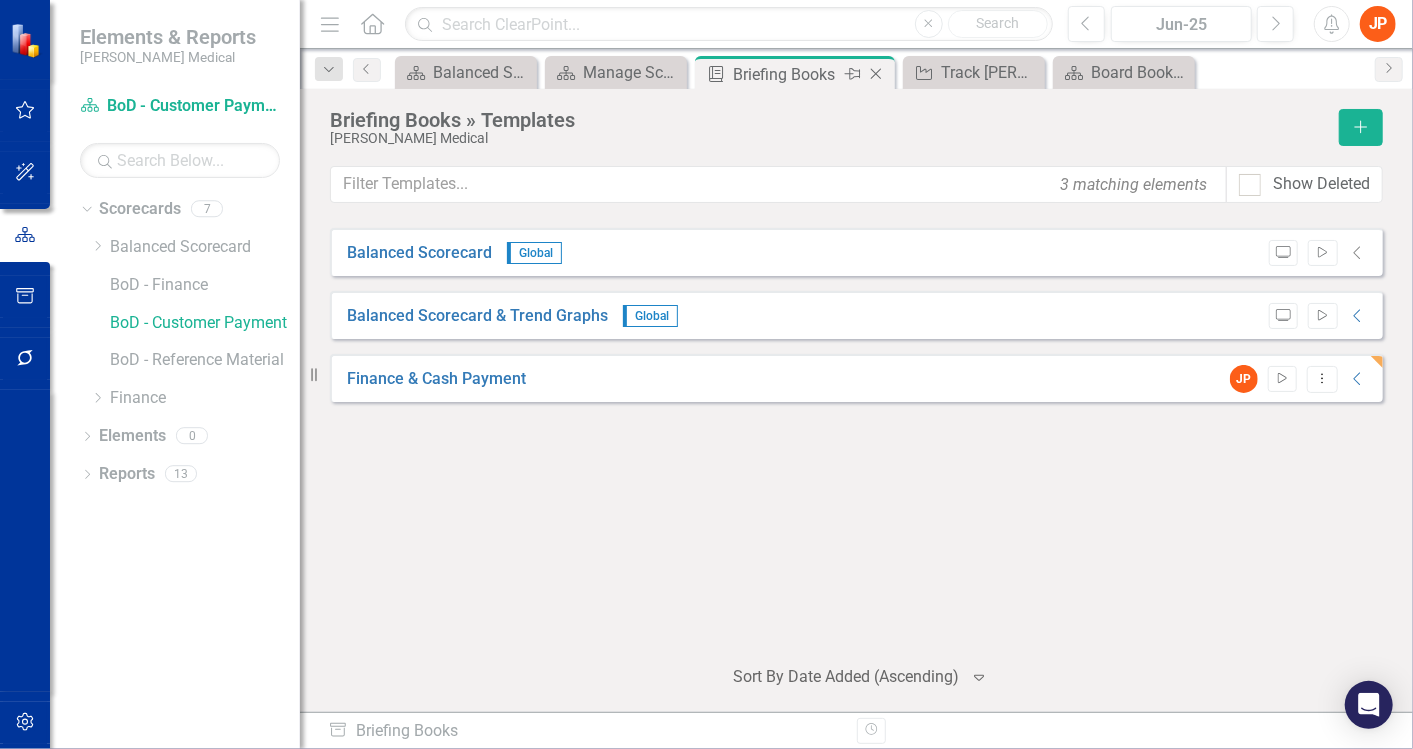 click on "Close" 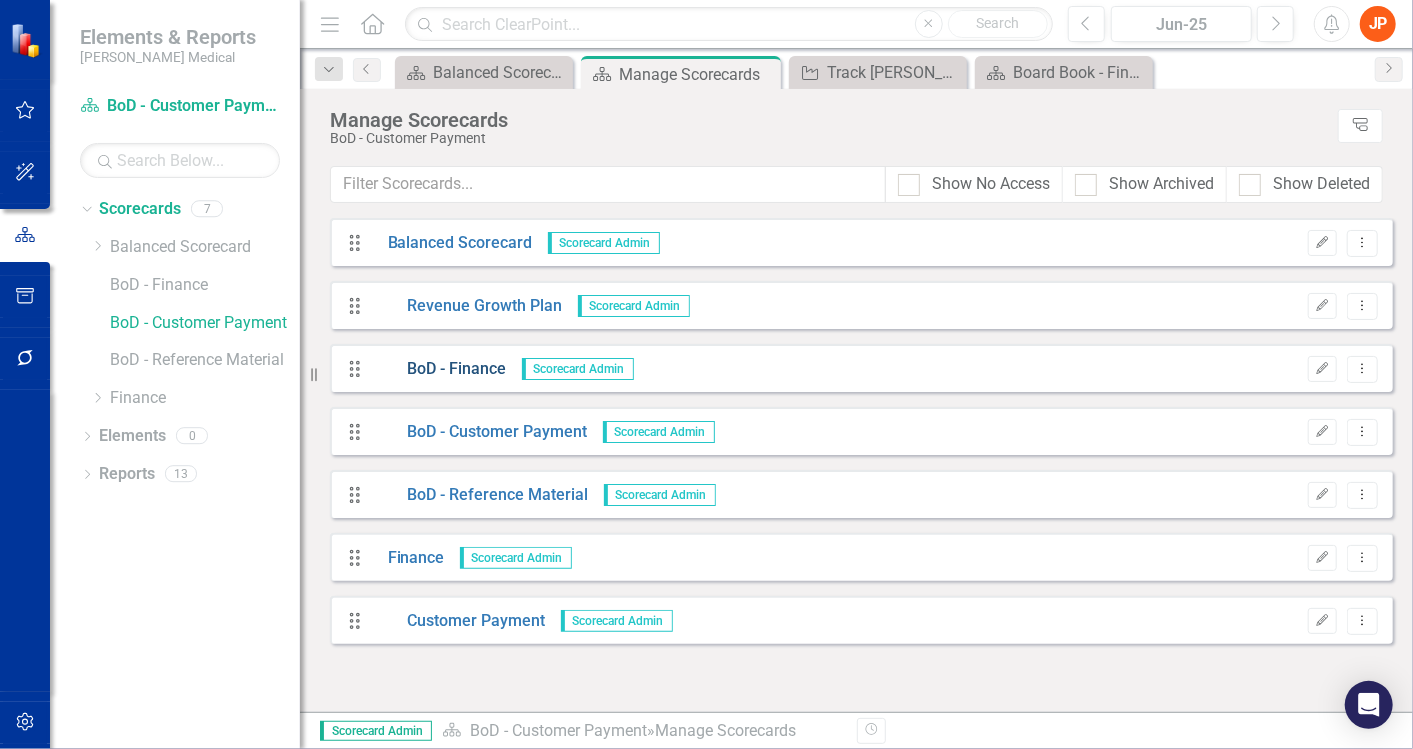 click on "BoD - Finance" at bounding box center (440, 369) 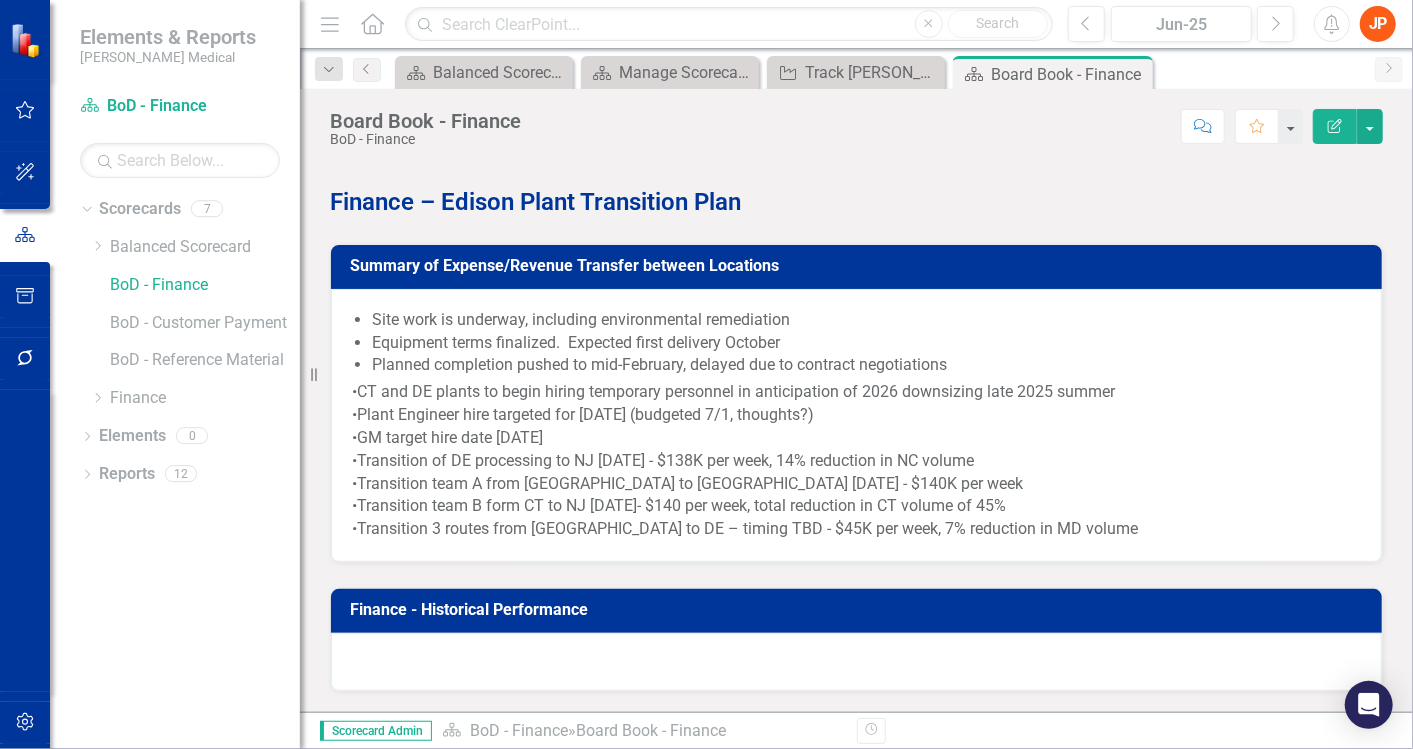 scroll, scrollTop: 2000, scrollLeft: 0, axis: vertical 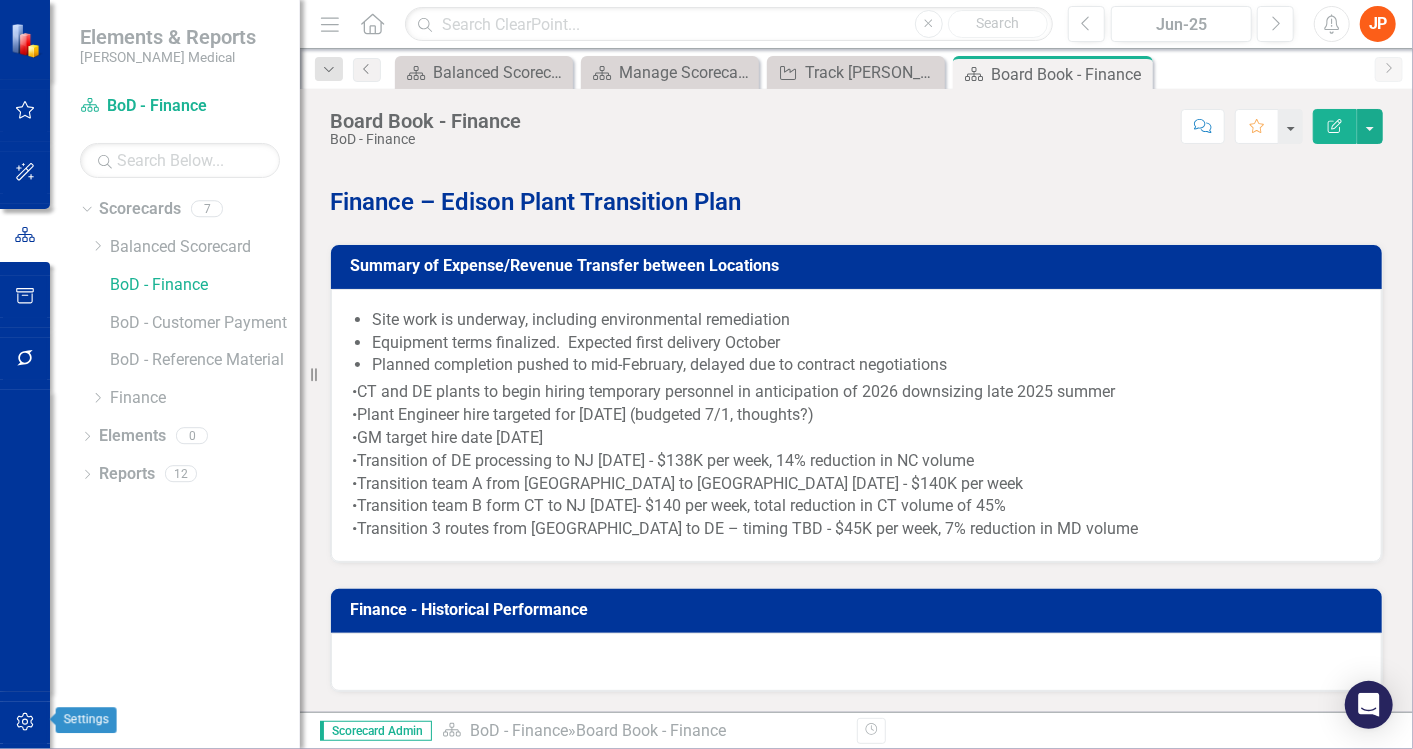 click at bounding box center [25, 723] 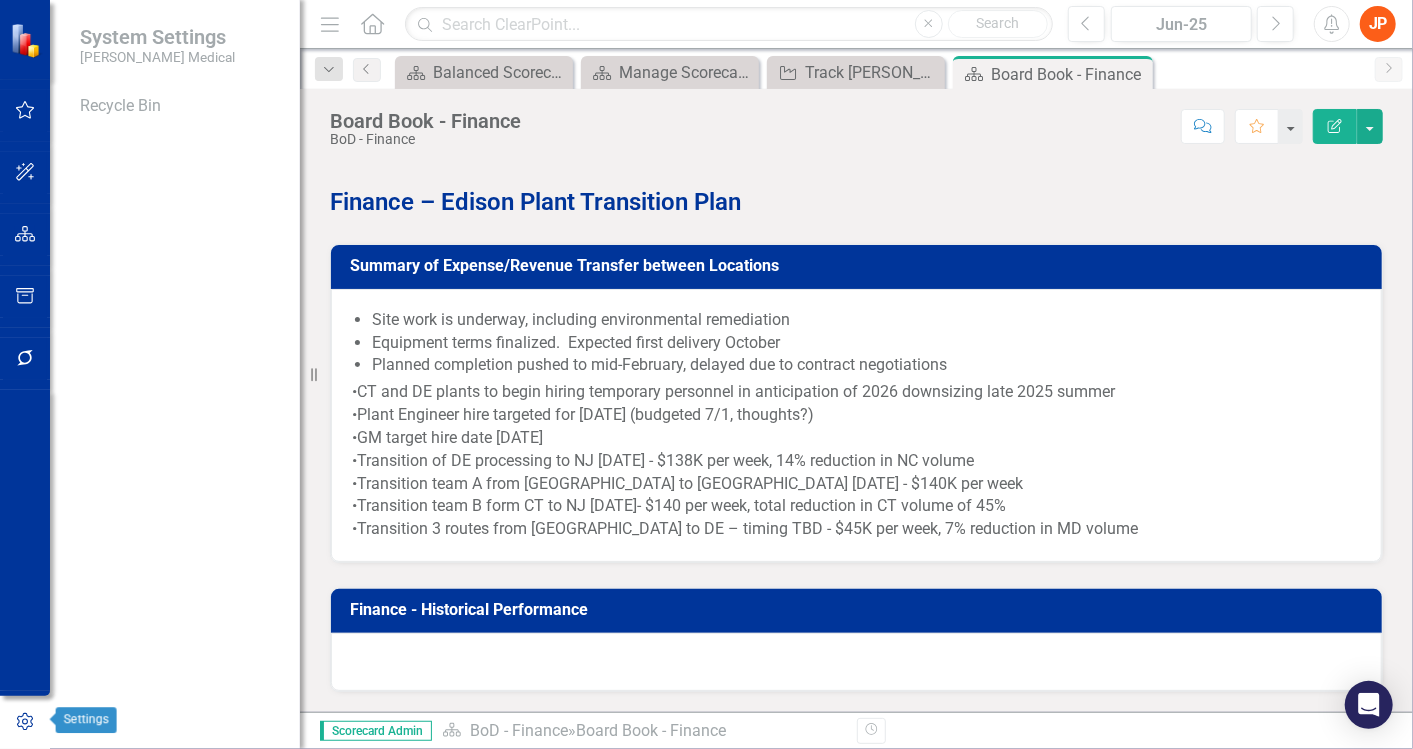 click at bounding box center [25, 715] 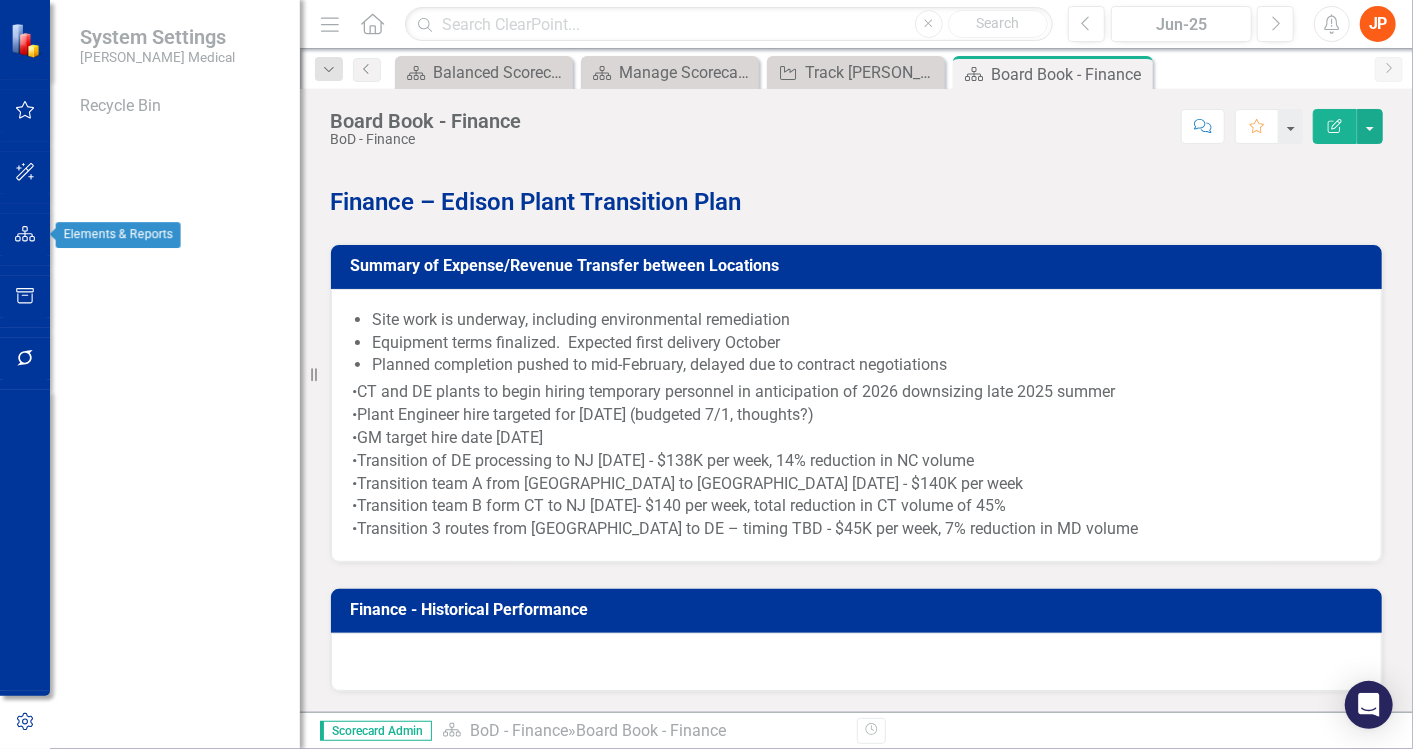 click 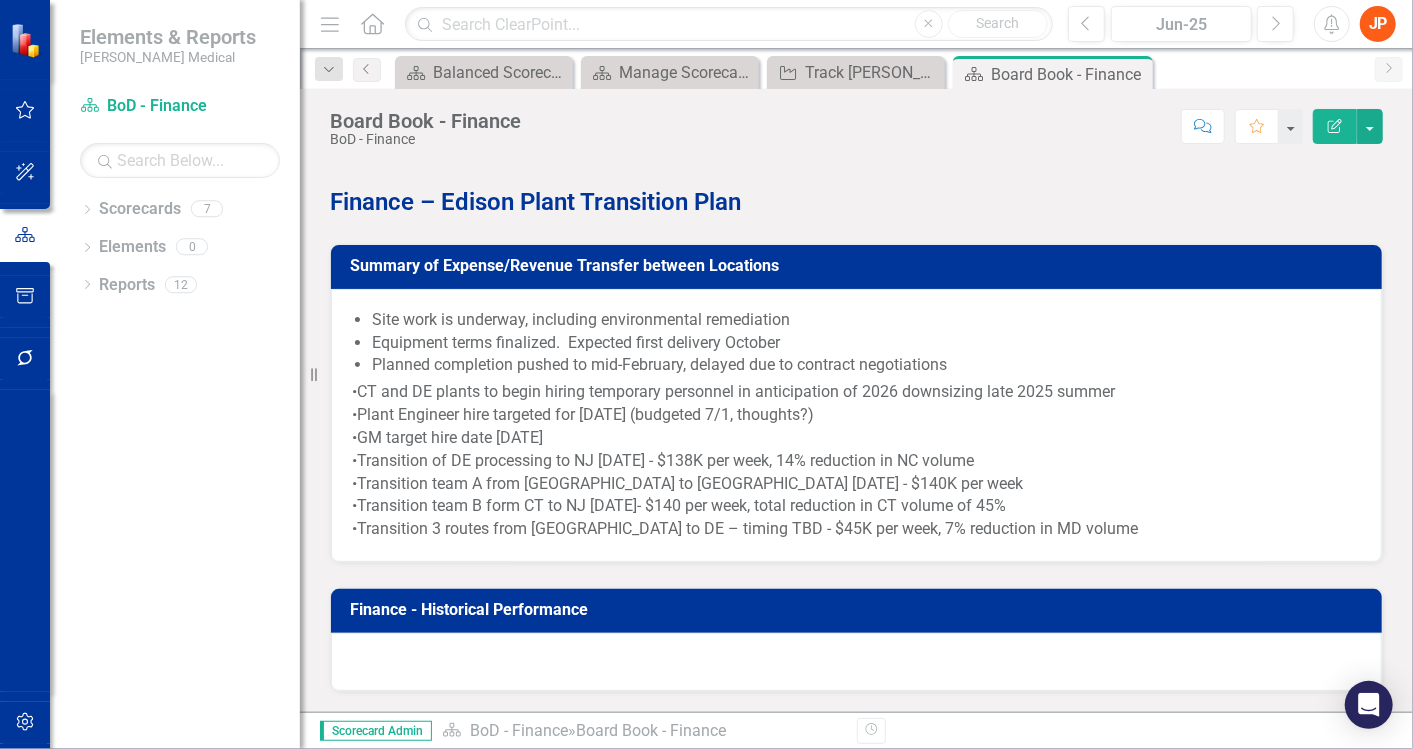 scroll, scrollTop: 938, scrollLeft: 0, axis: vertical 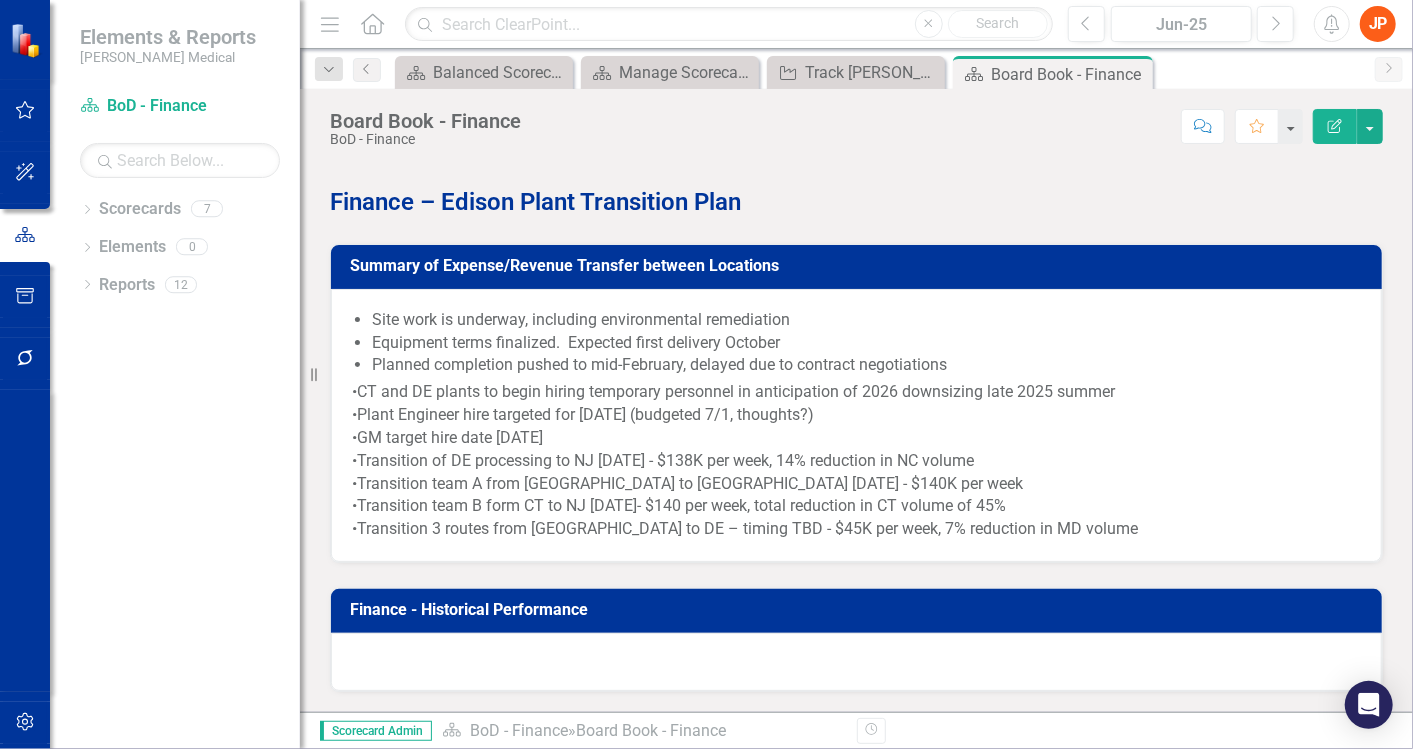 click at bounding box center (856, -287) 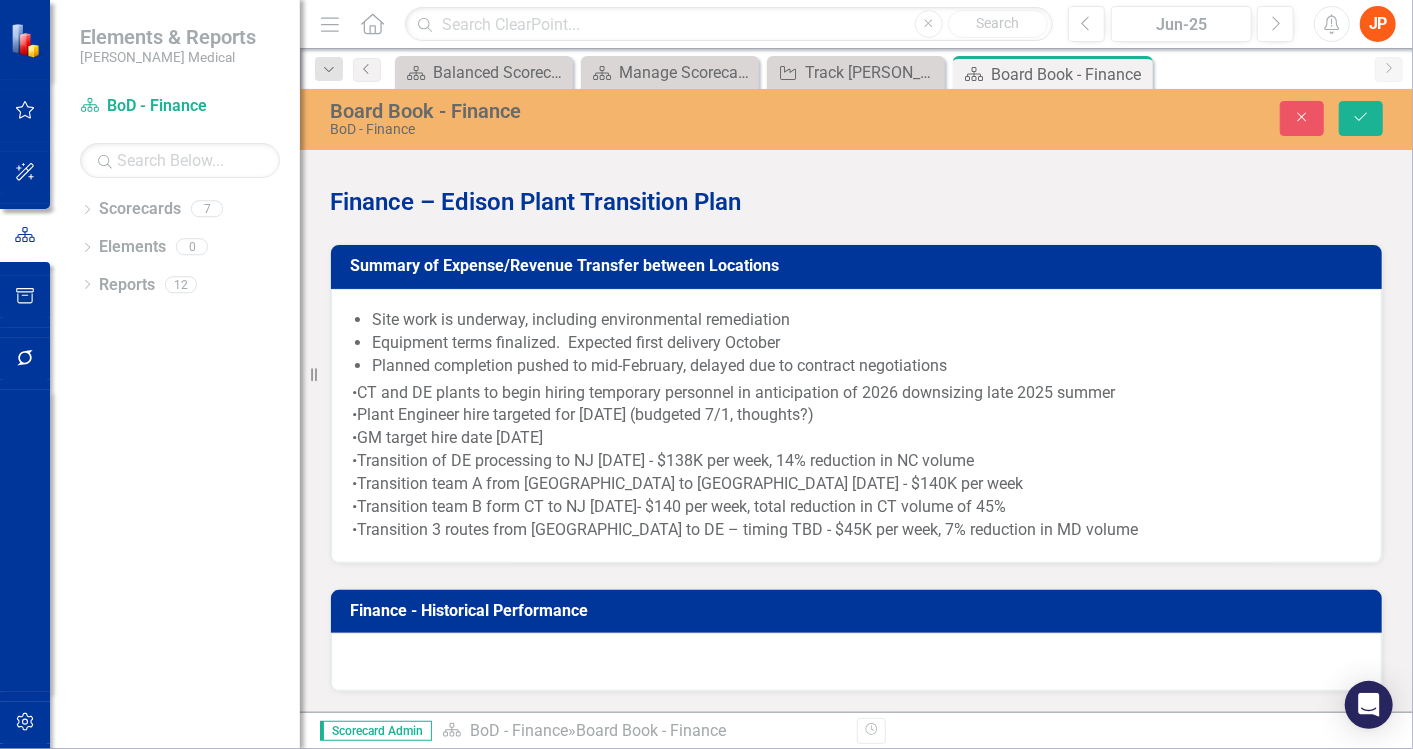 scroll, scrollTop: 0, scrollLeft: 0, axis: both 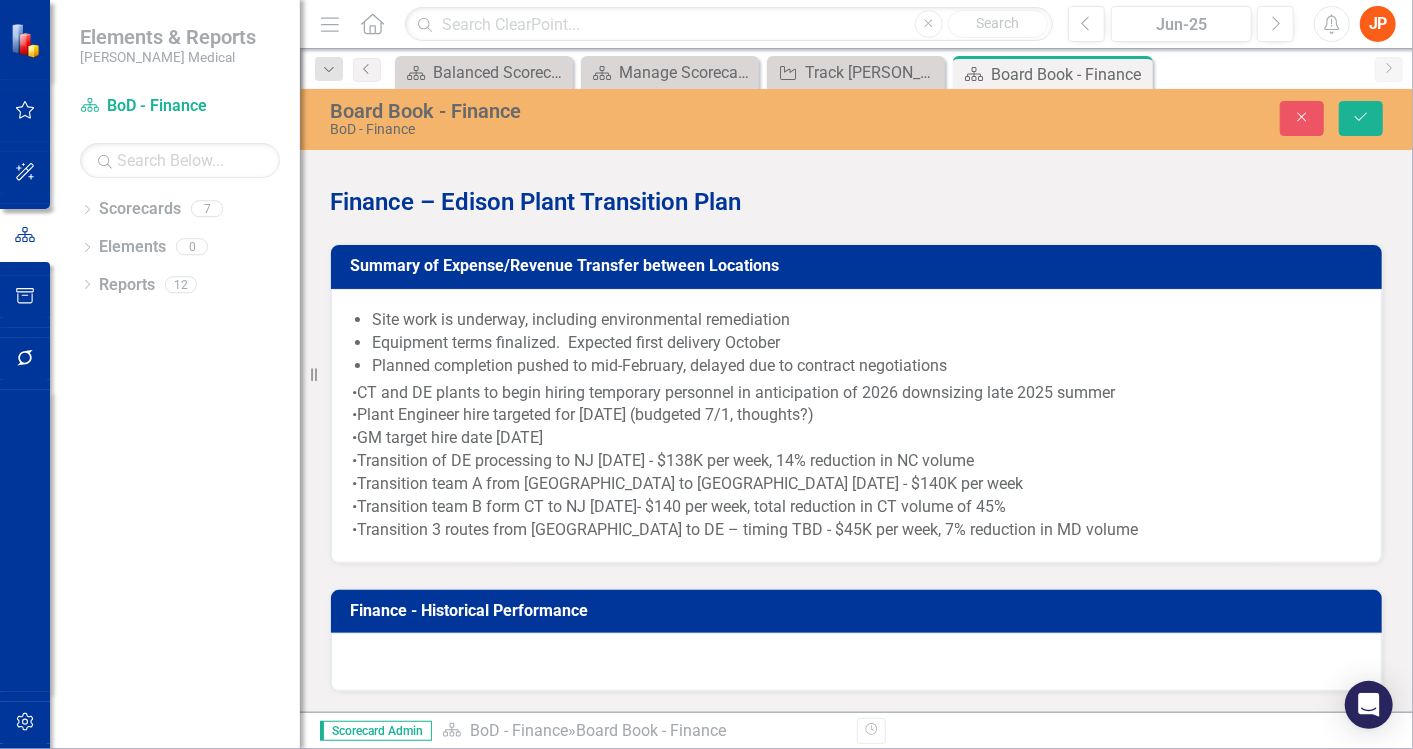 click at bounding box center (855, -665) 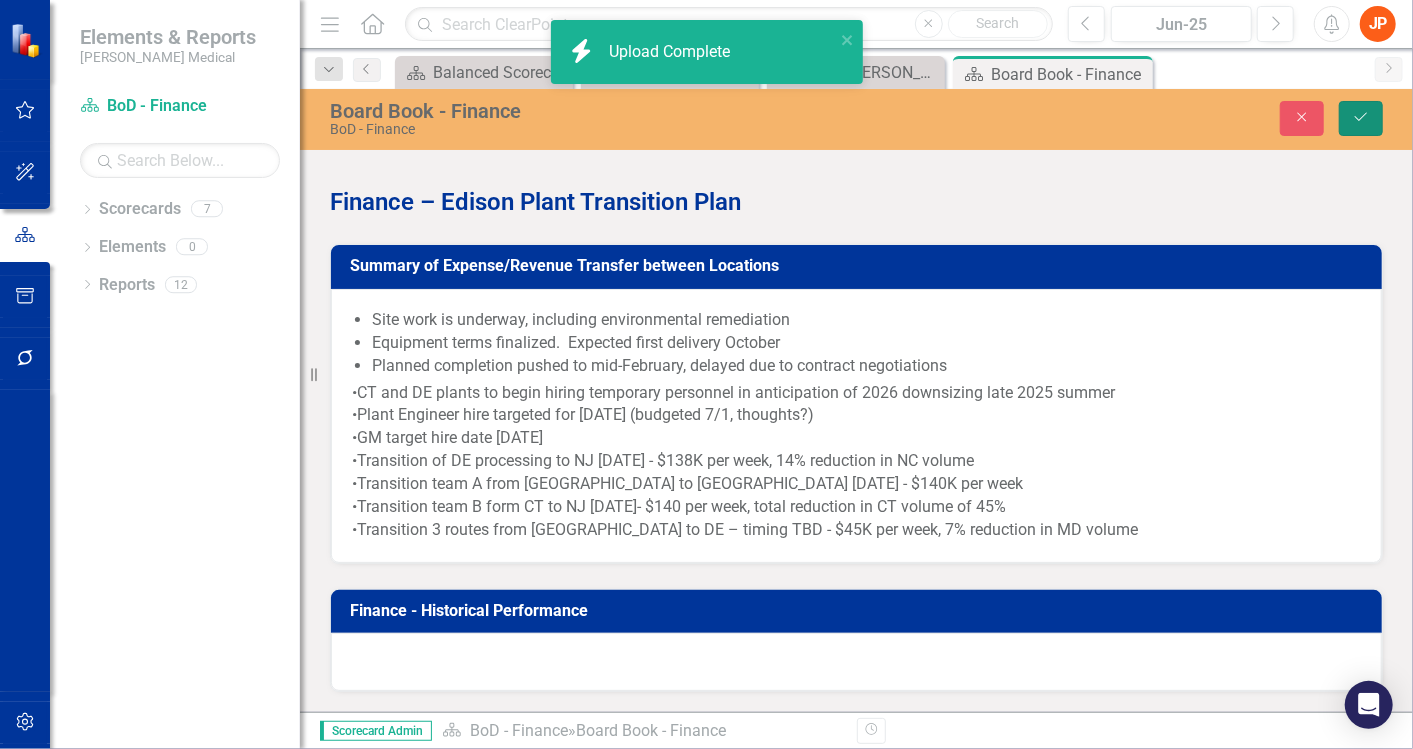 click on "Save" 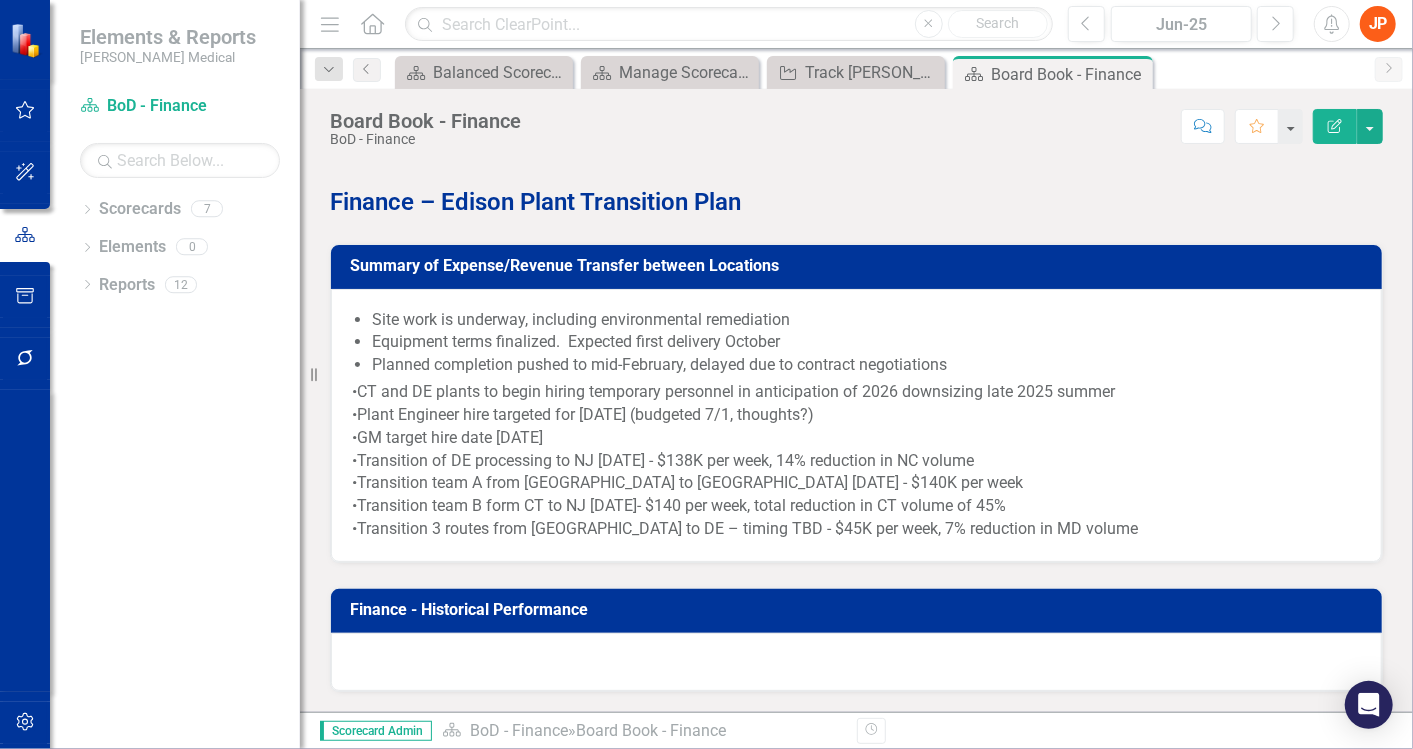 scroll, scrollTop: 2333, scrollLeft: 0, axis: vertical 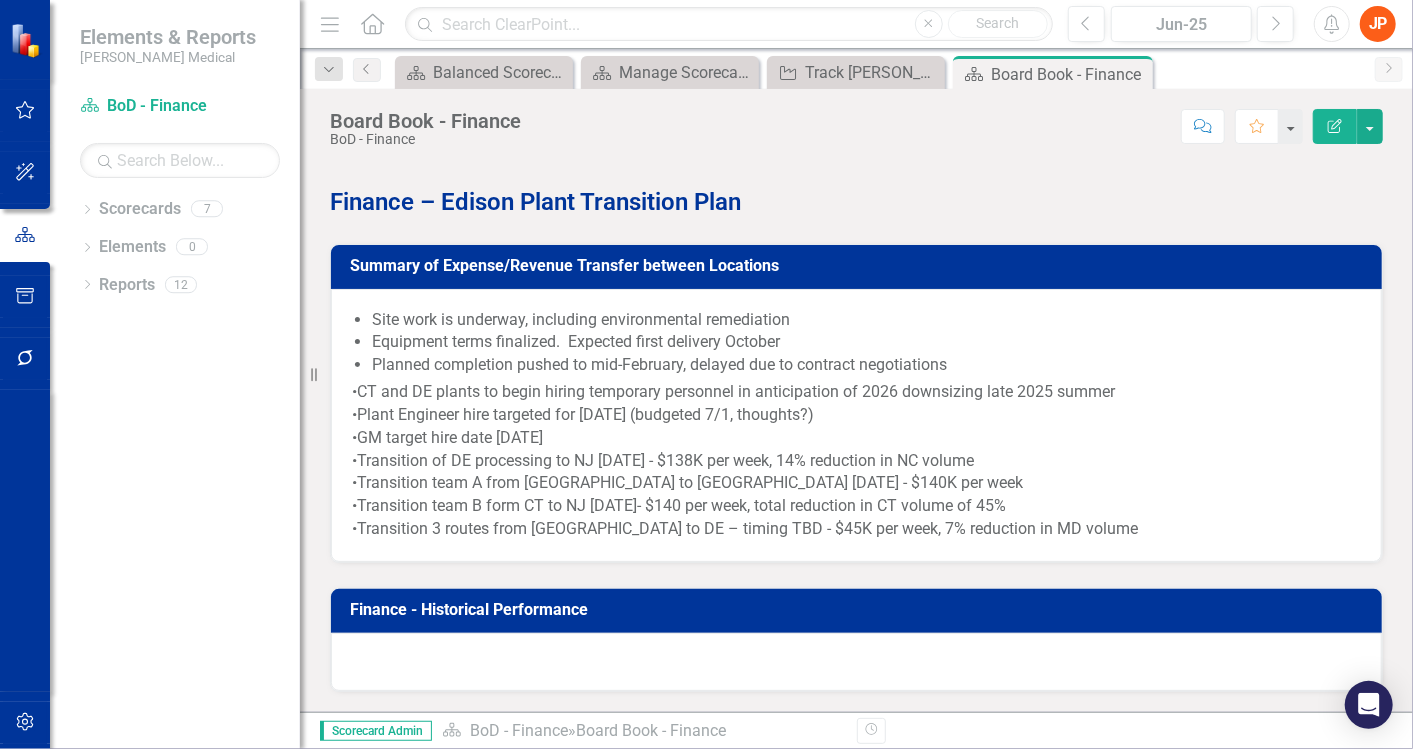 click at bounding box center (856, -158) 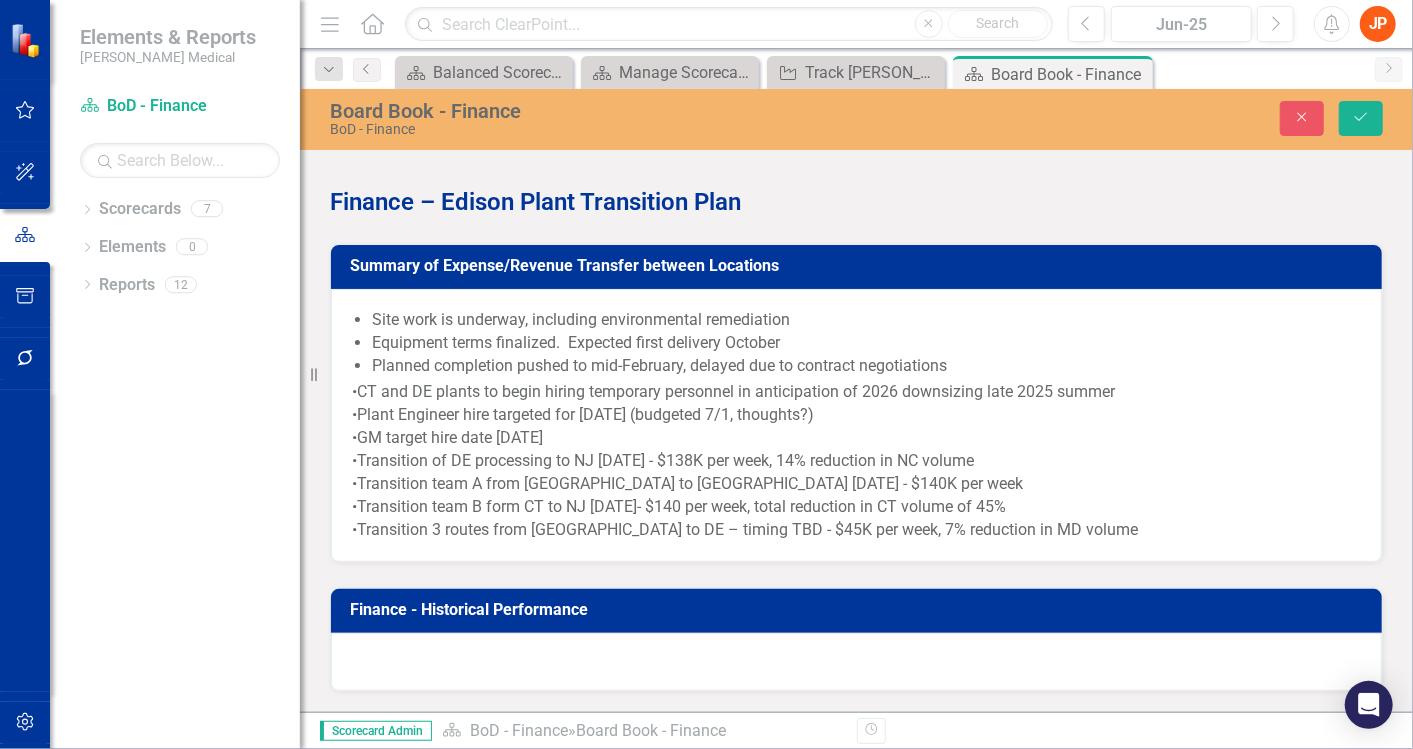 scroll, scrollTop: 0, scrollLeft: 0, axis: both 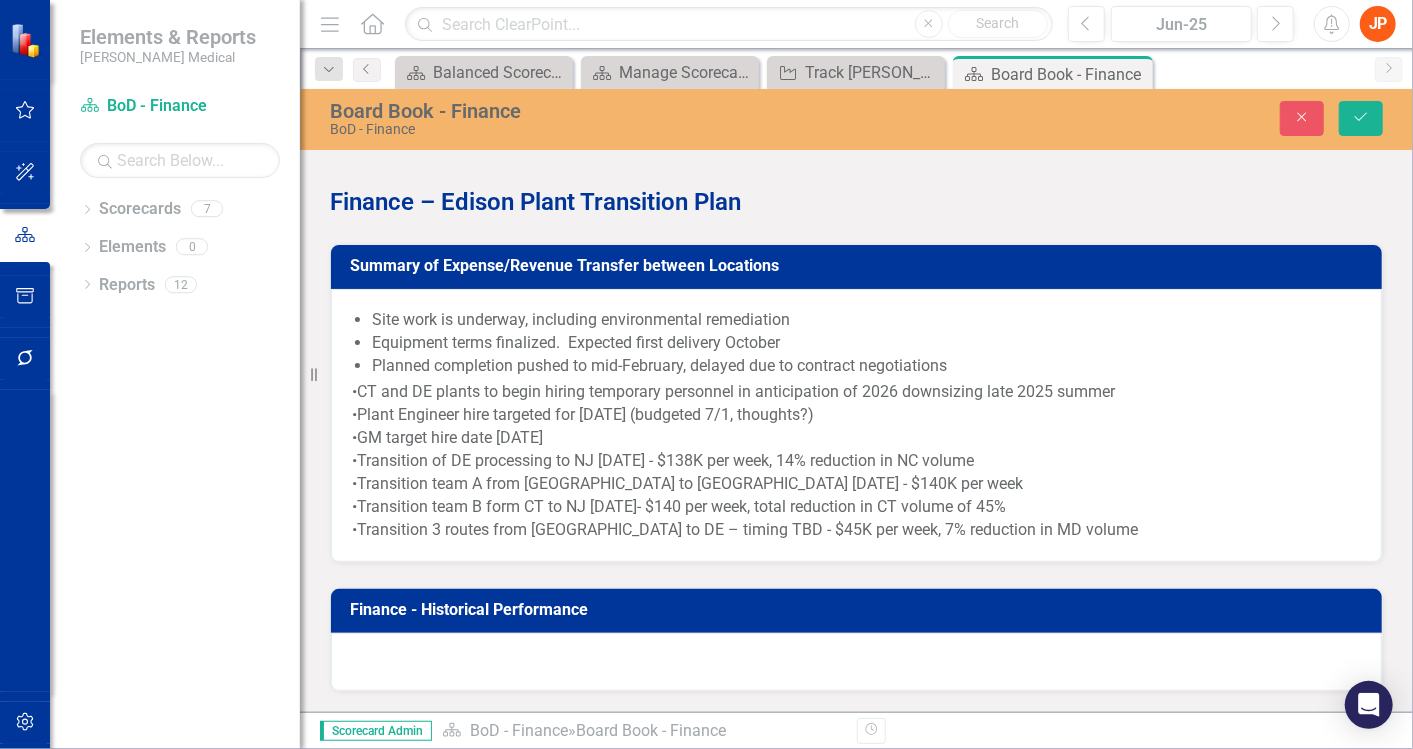 click at bounding box center (855, -403) 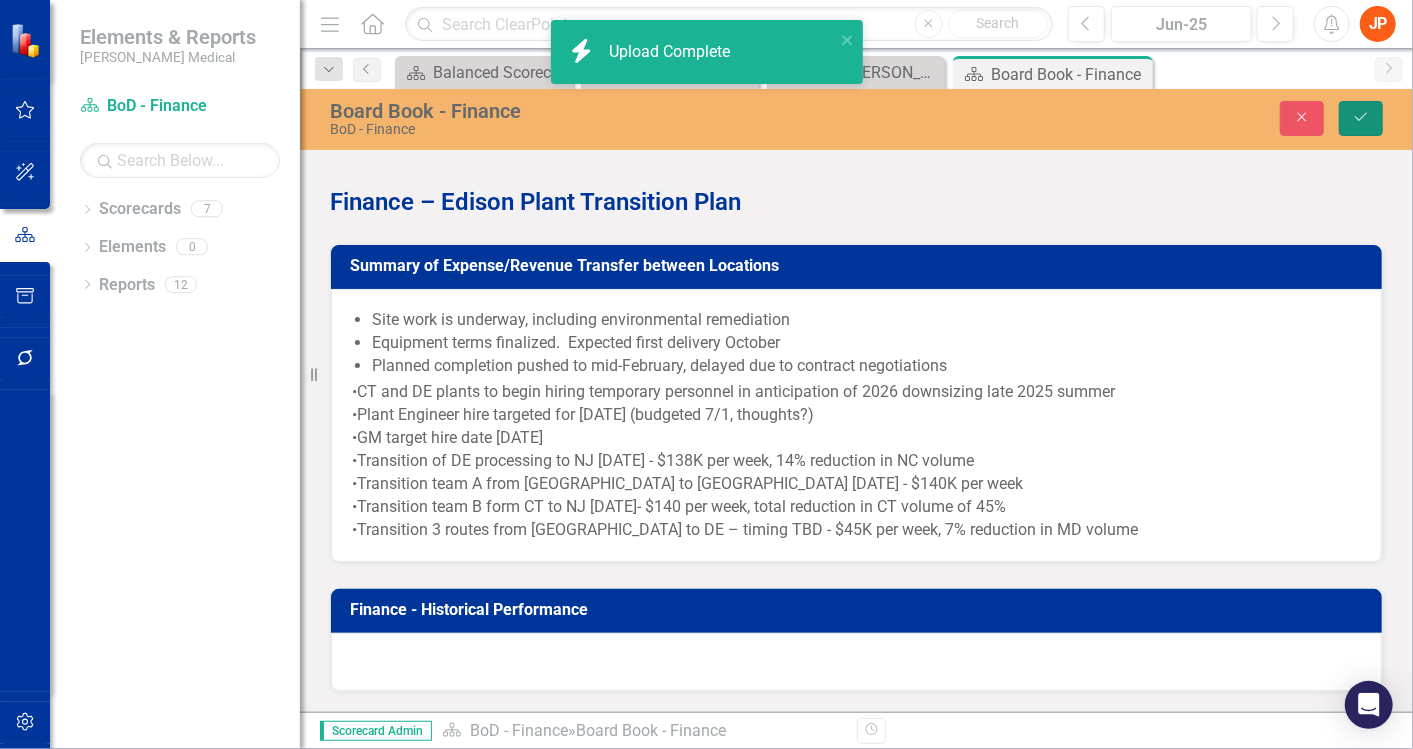 click on "Save" 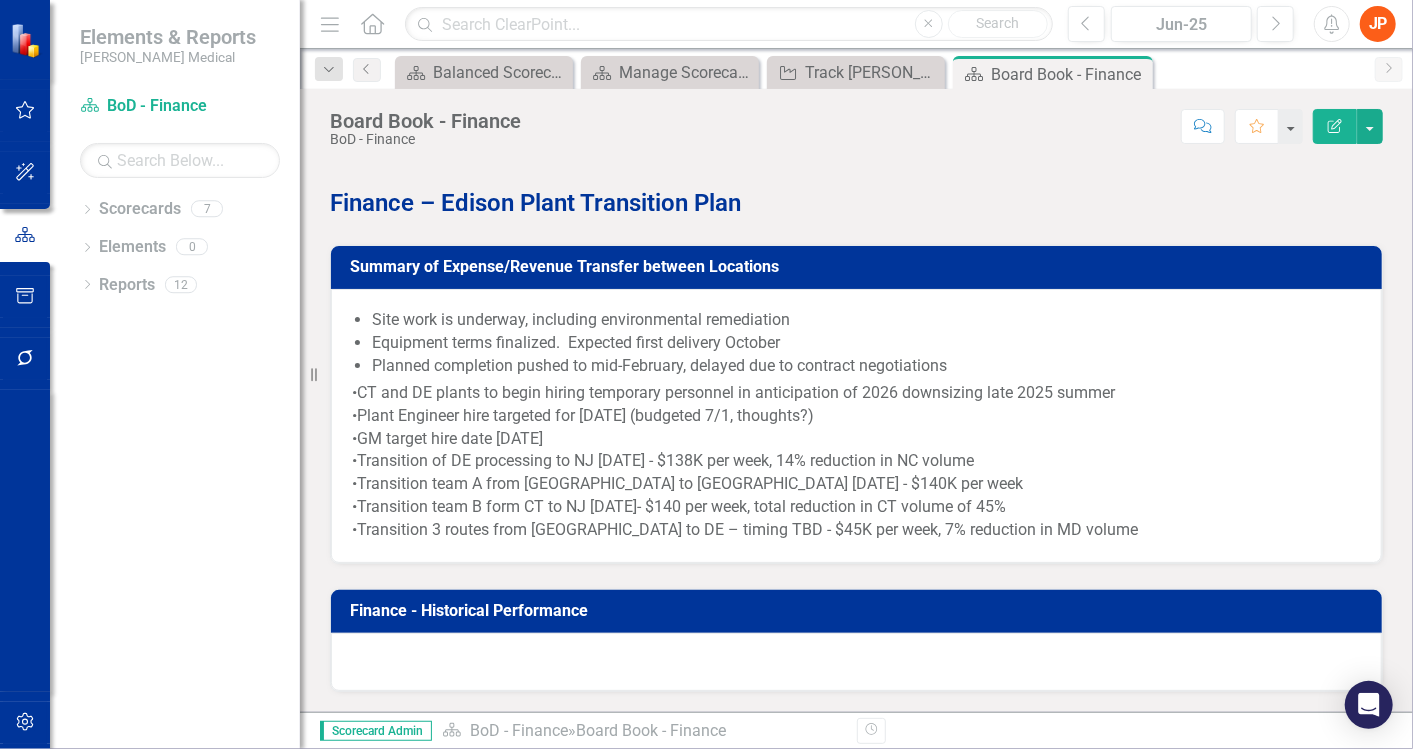 scroll, scrollTop: 3444, scrollLeft: 0, axis: vertical 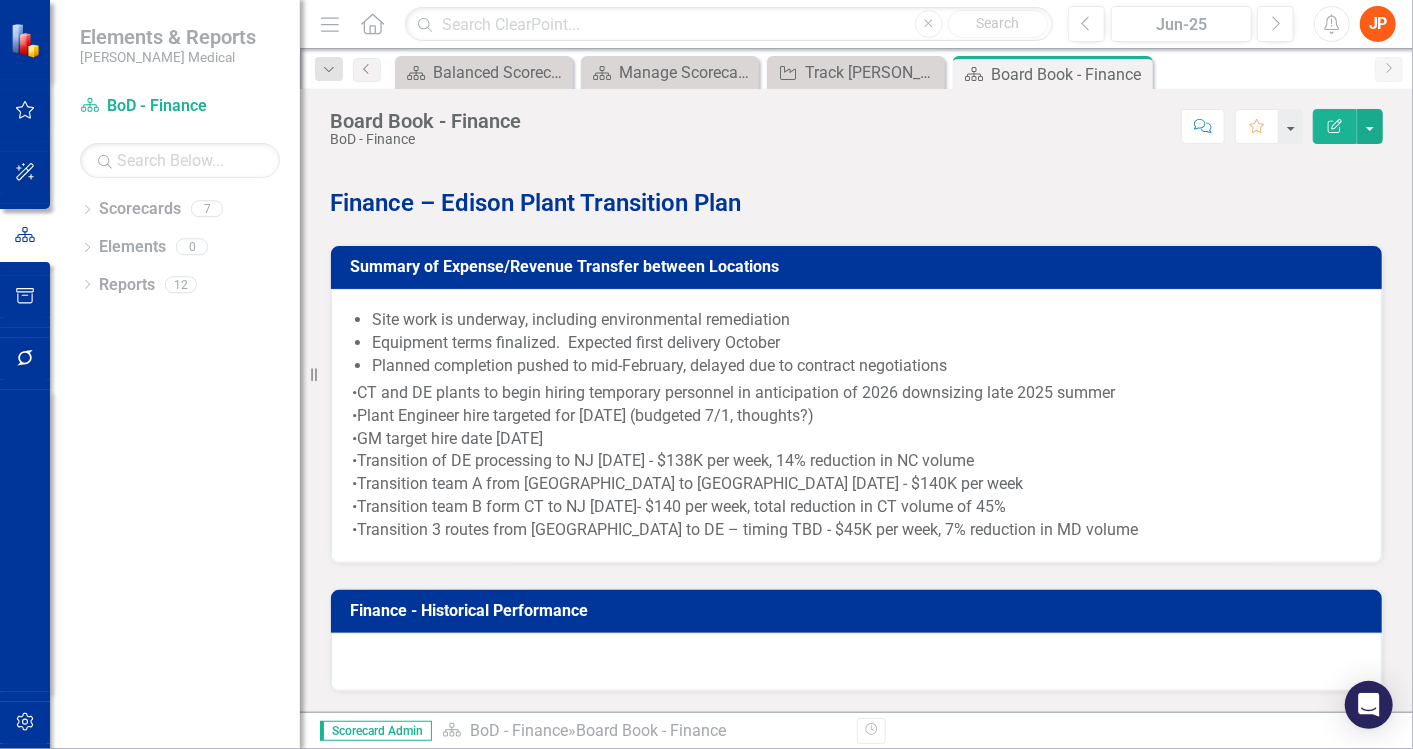 click at bounding box center (856, -29) 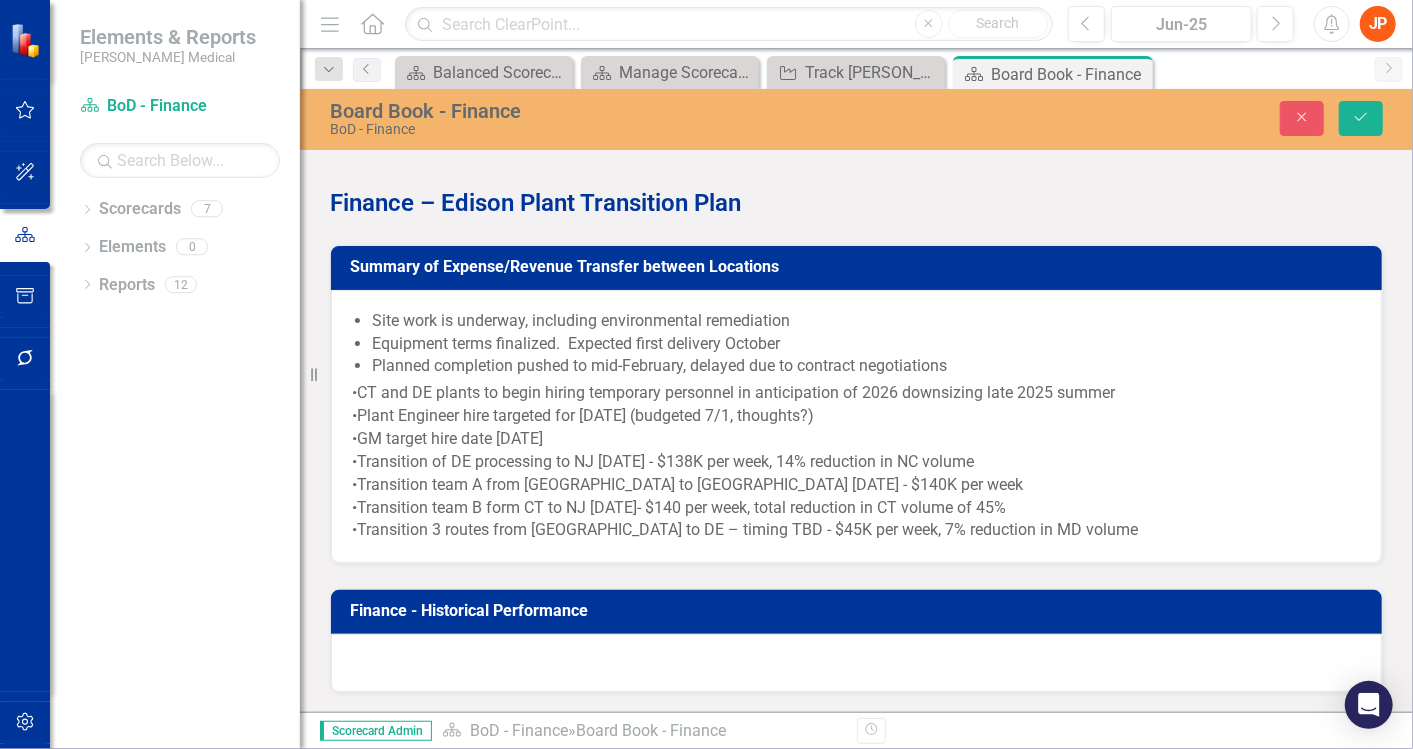 scroll, scrollTop: 0, scrollLeft: 0, axis: both 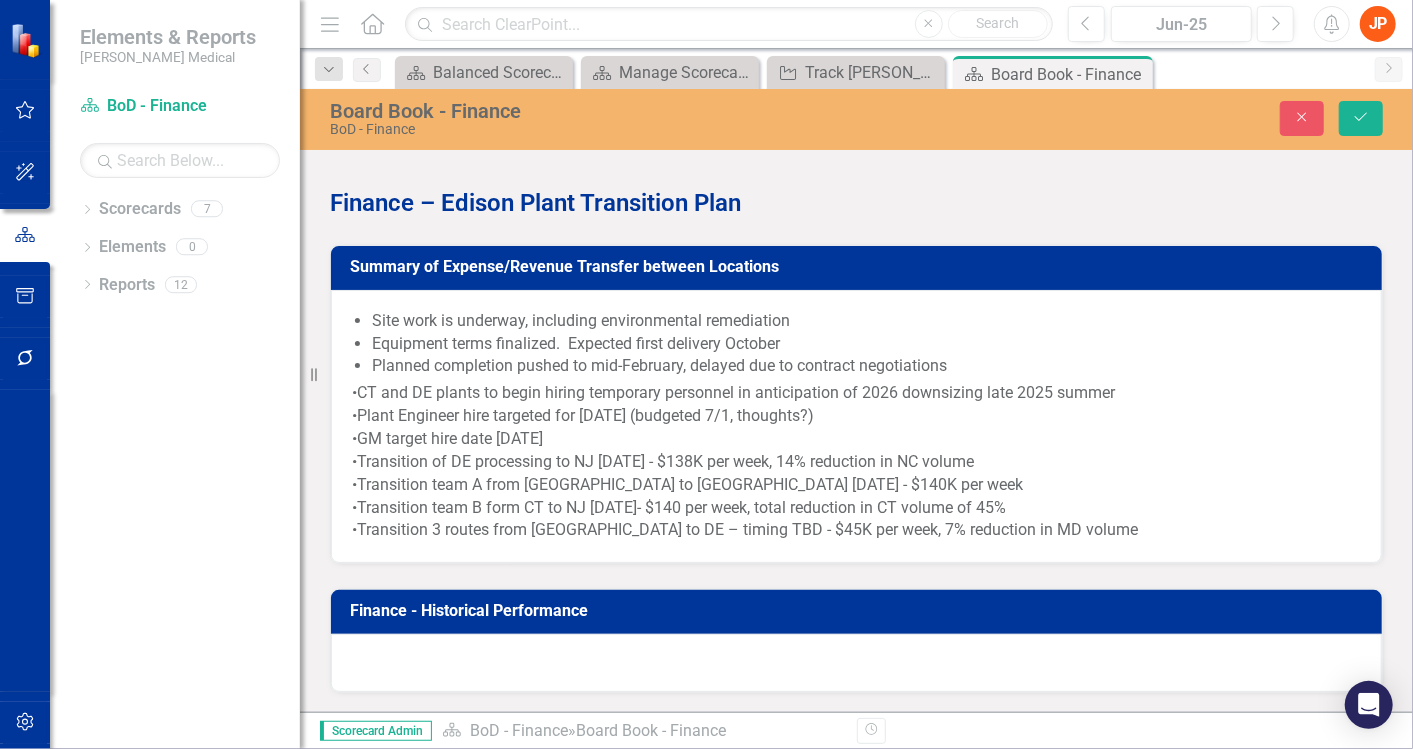 click at bounding box center [855, -407] 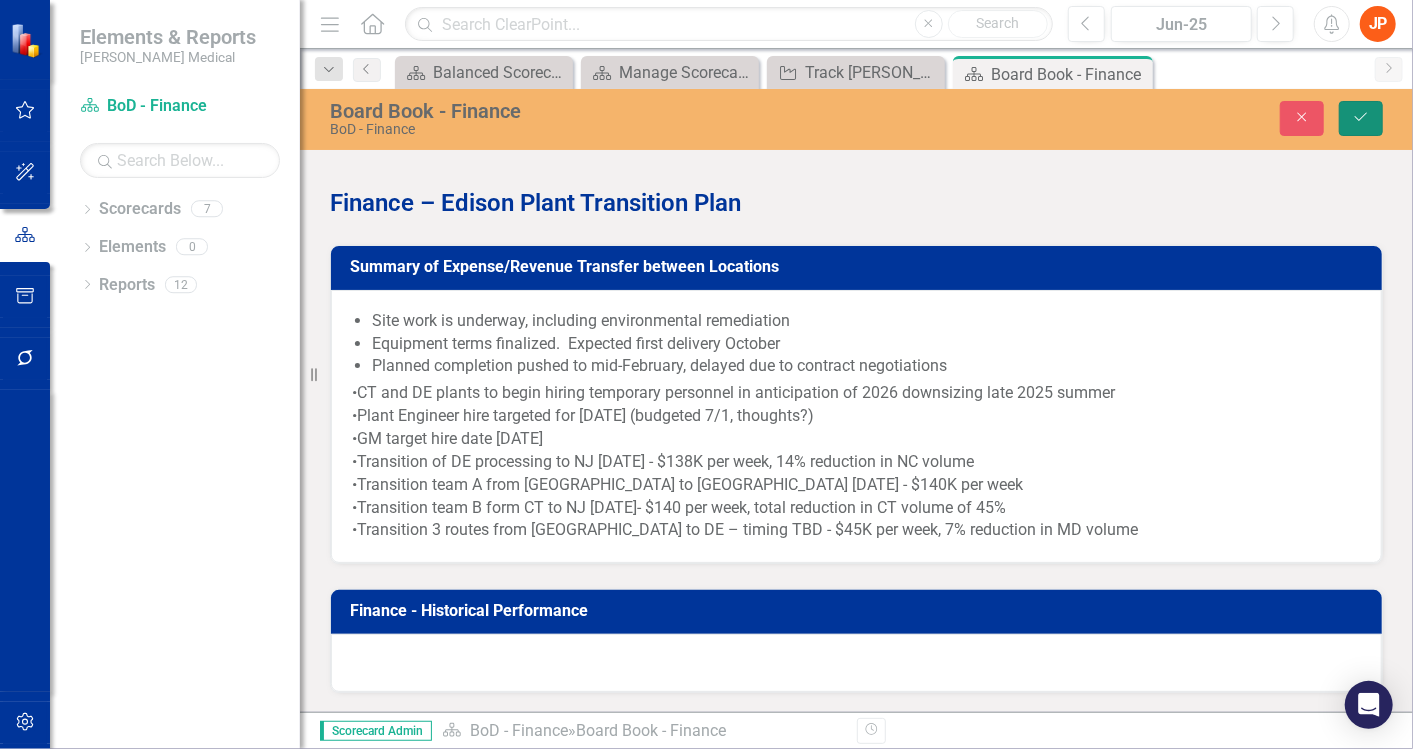 click on "Save" 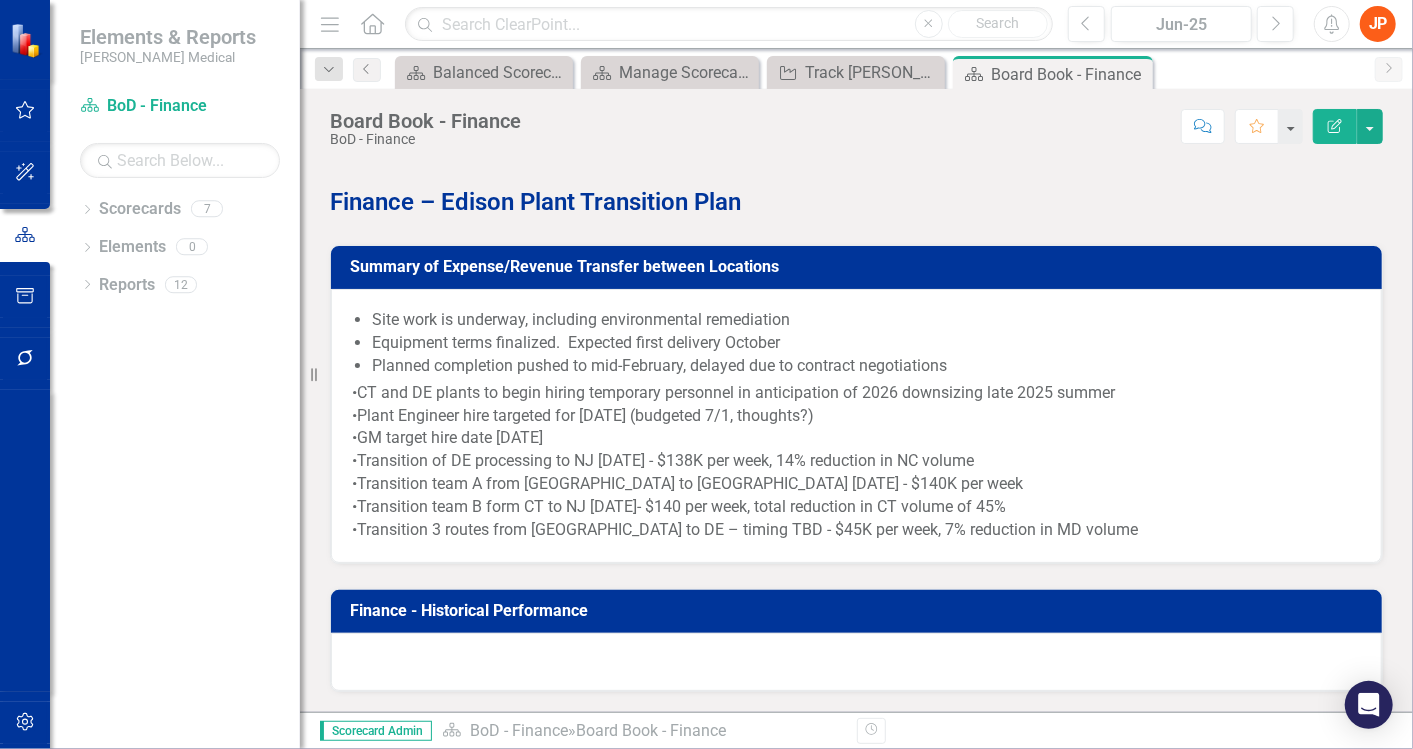 scroll, scrollTop: 4222, scrollLeft: 0, axis: vertical 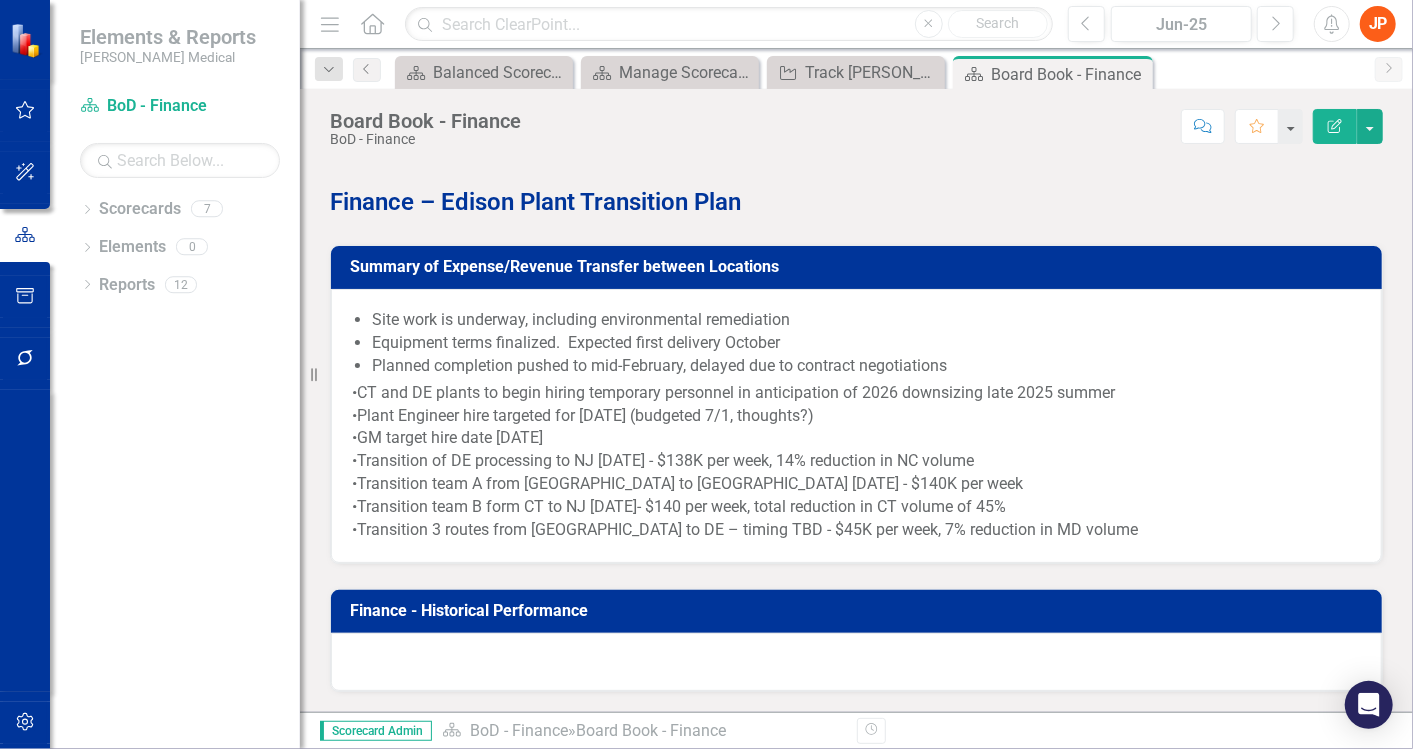 click at bounding box center (856, 100) 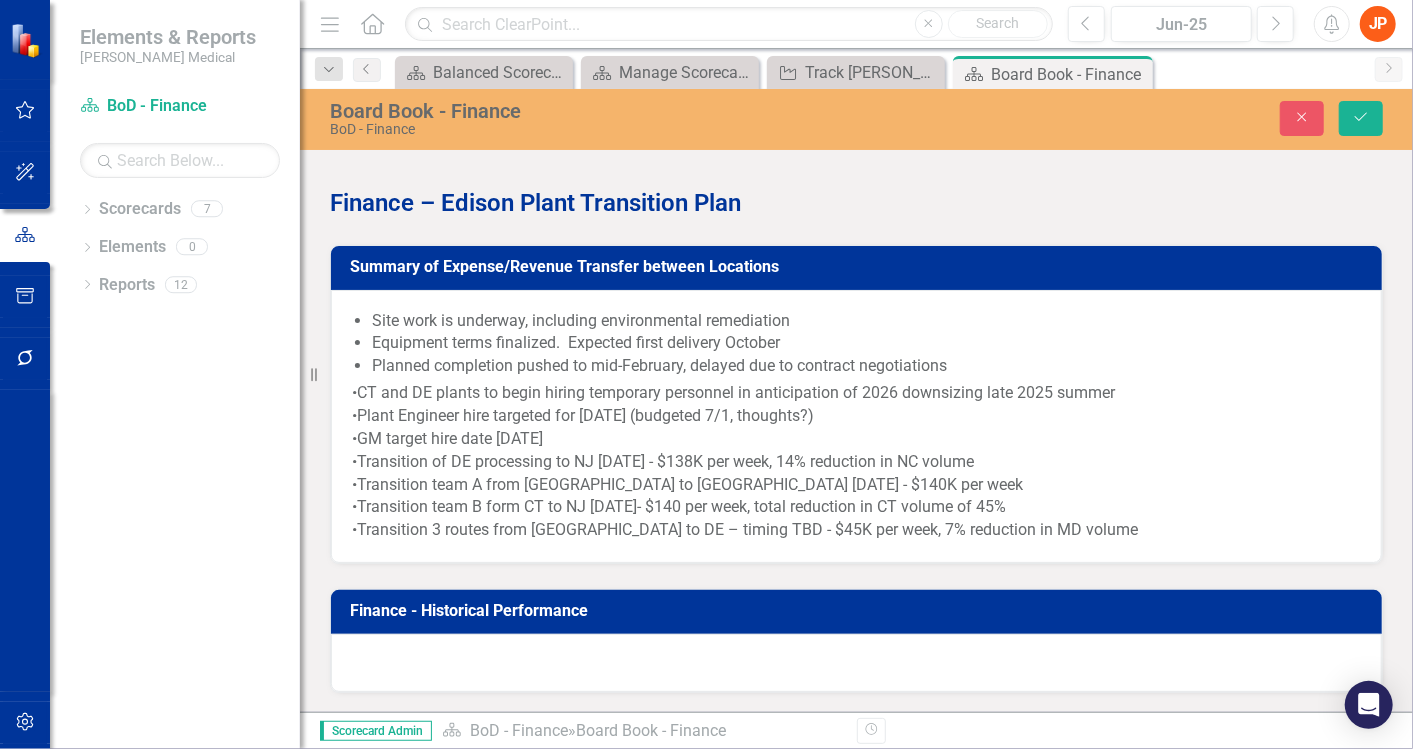 scroll, scrollTop: 0, scrollLeft: 0, axis: both 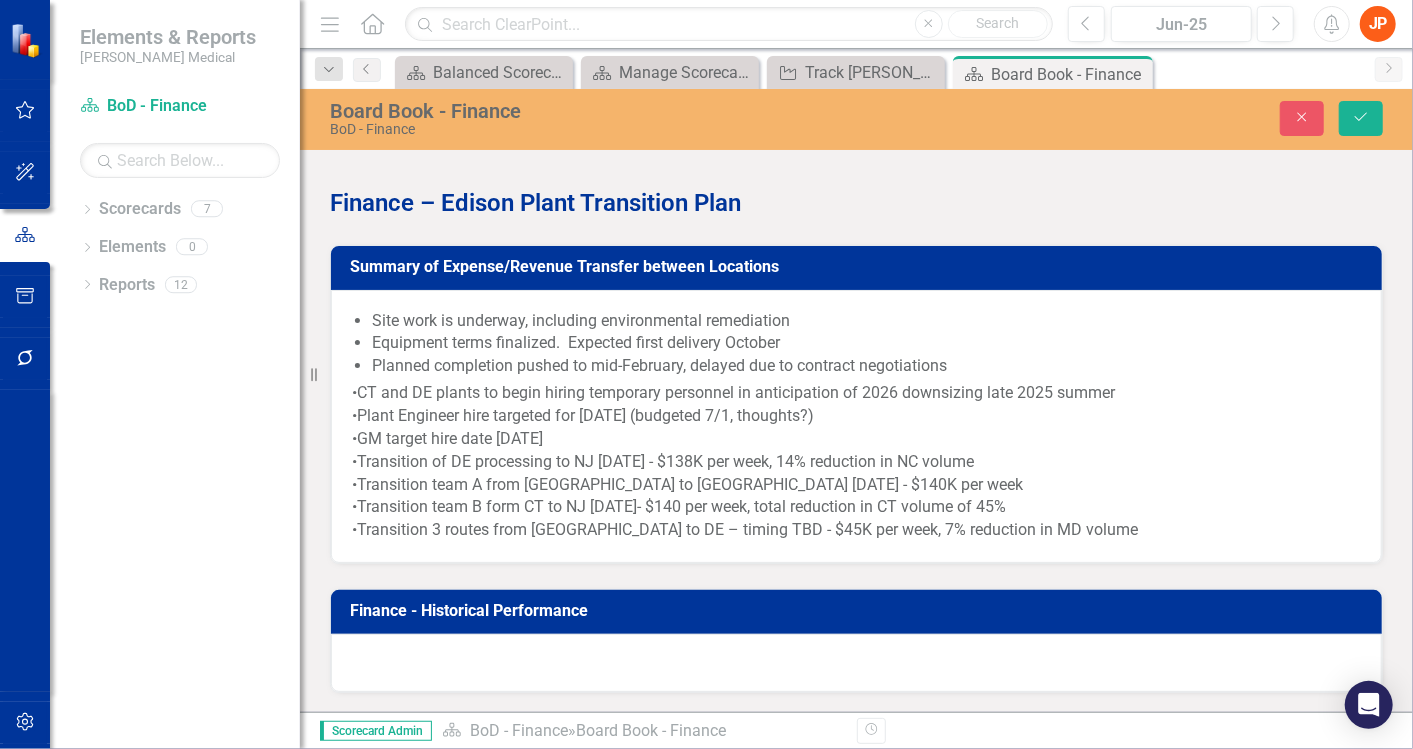click at bounding box center (855, -146) 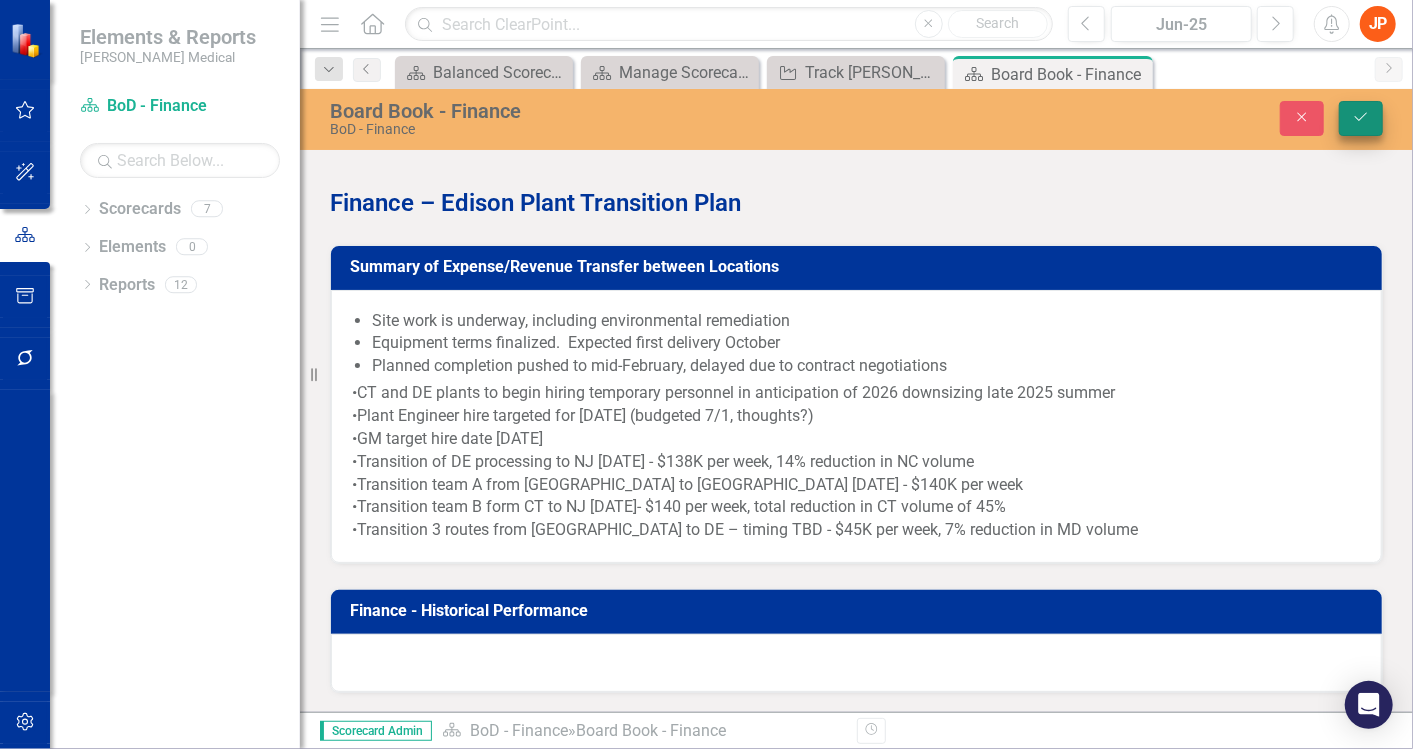 click 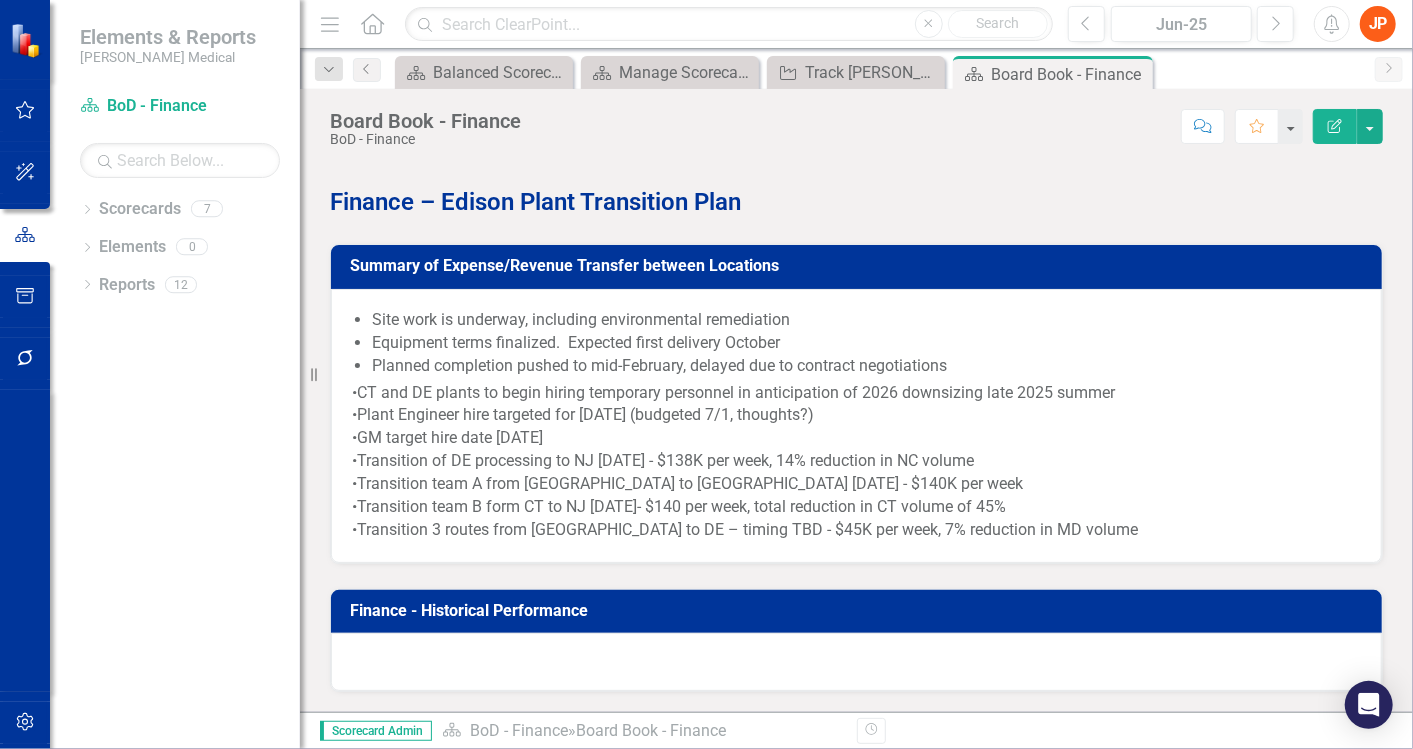 scroll, scrollTop: 5000, scrollLeft: 0, axis: vertical 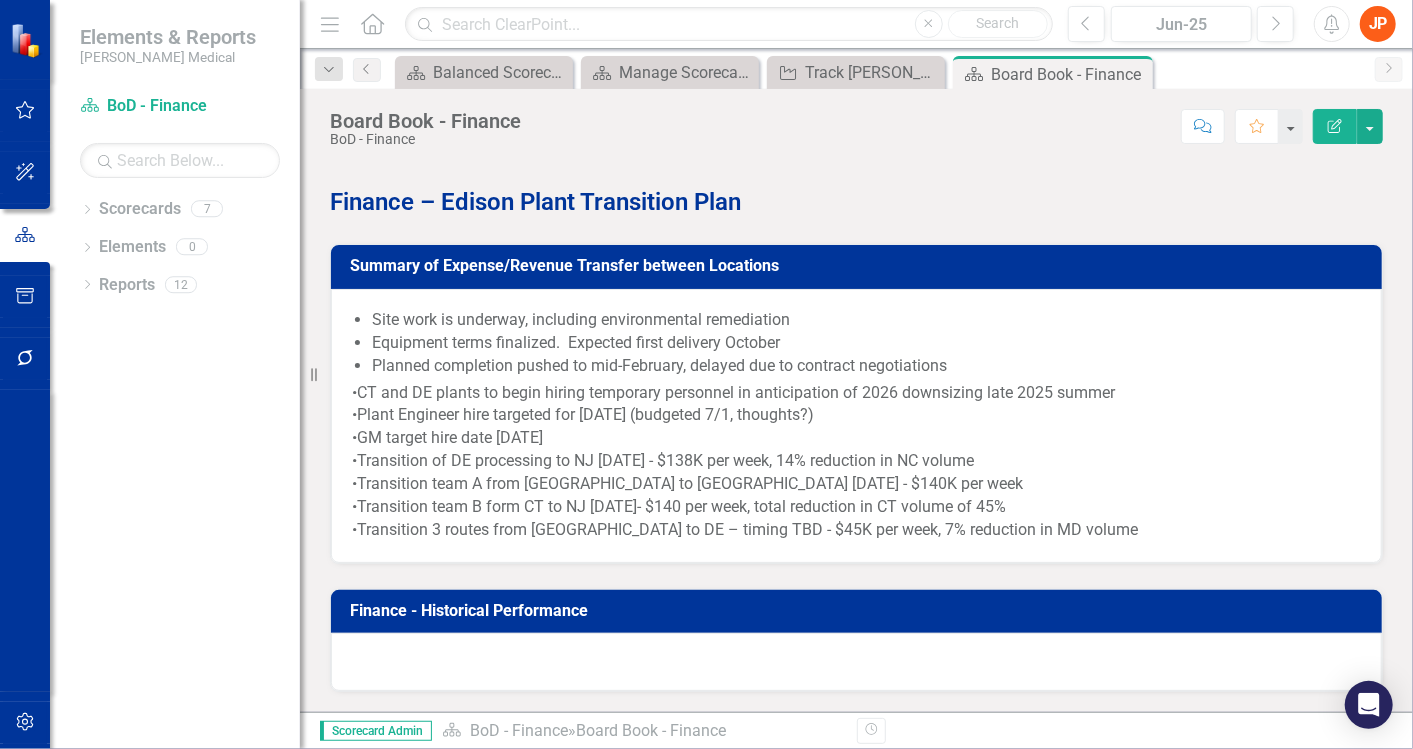 click on "Planned completion pushed to mid-February, delayed due to contract negotiations" at bounding box center [866, 366] 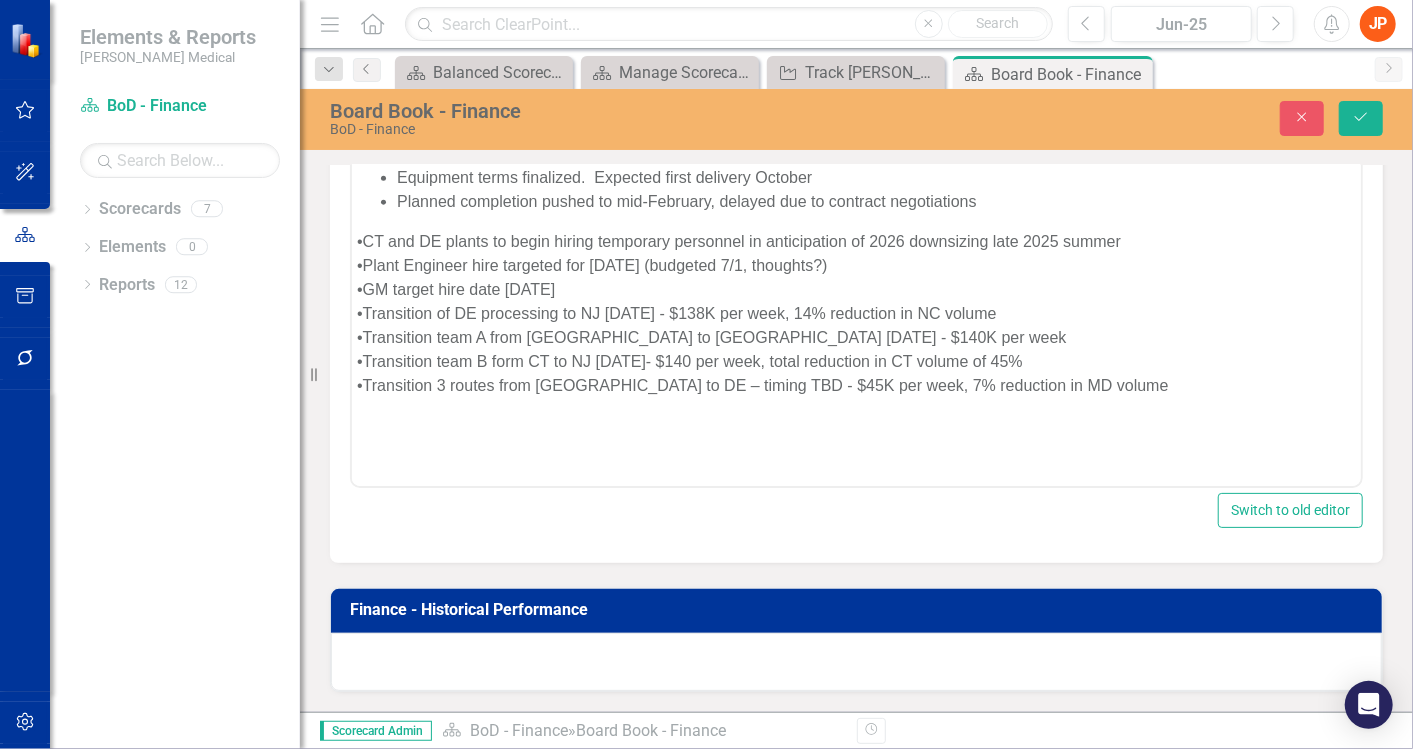 scroll, scrollTop: 0, scrollLeft: 0, axis: both 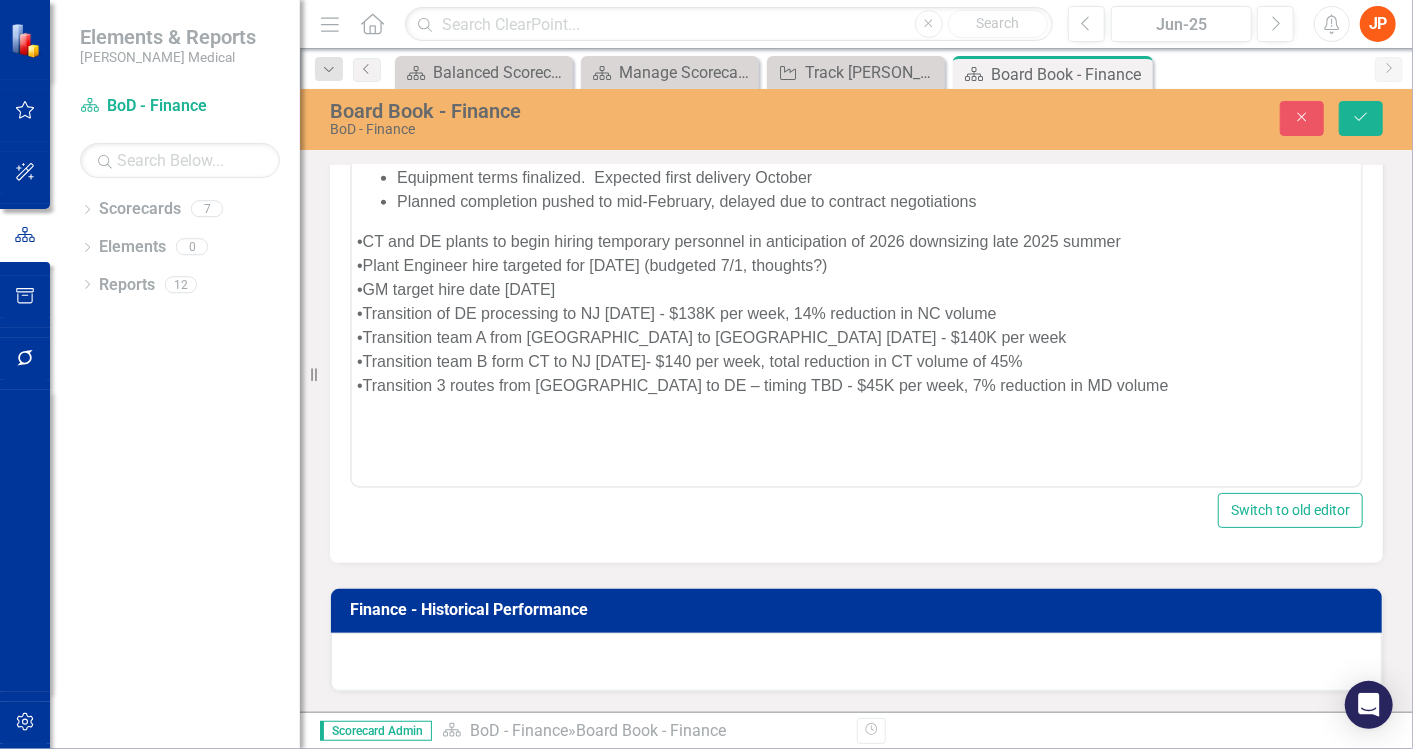 click on "Planned completion pushed to mid-February, delayed due to contract negotiations" at bounding box center (875, 202) 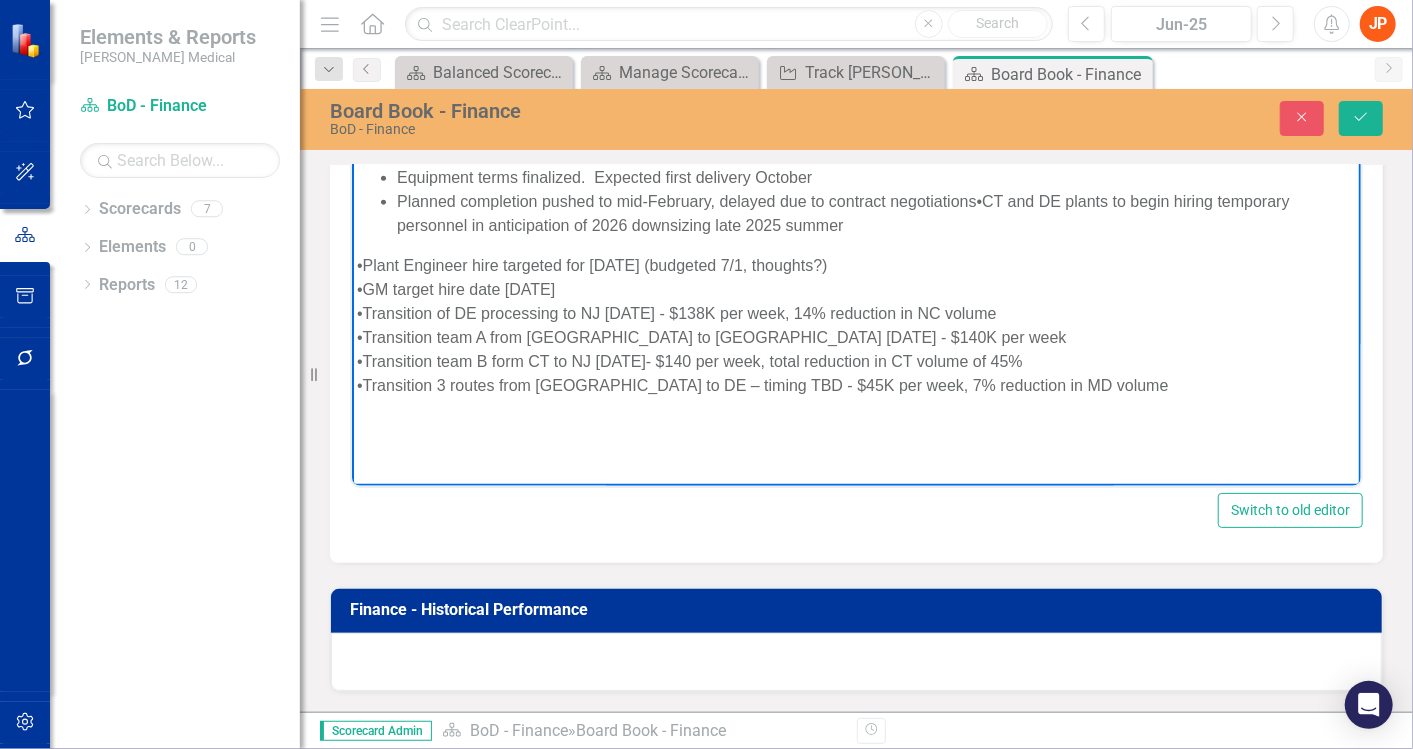 type 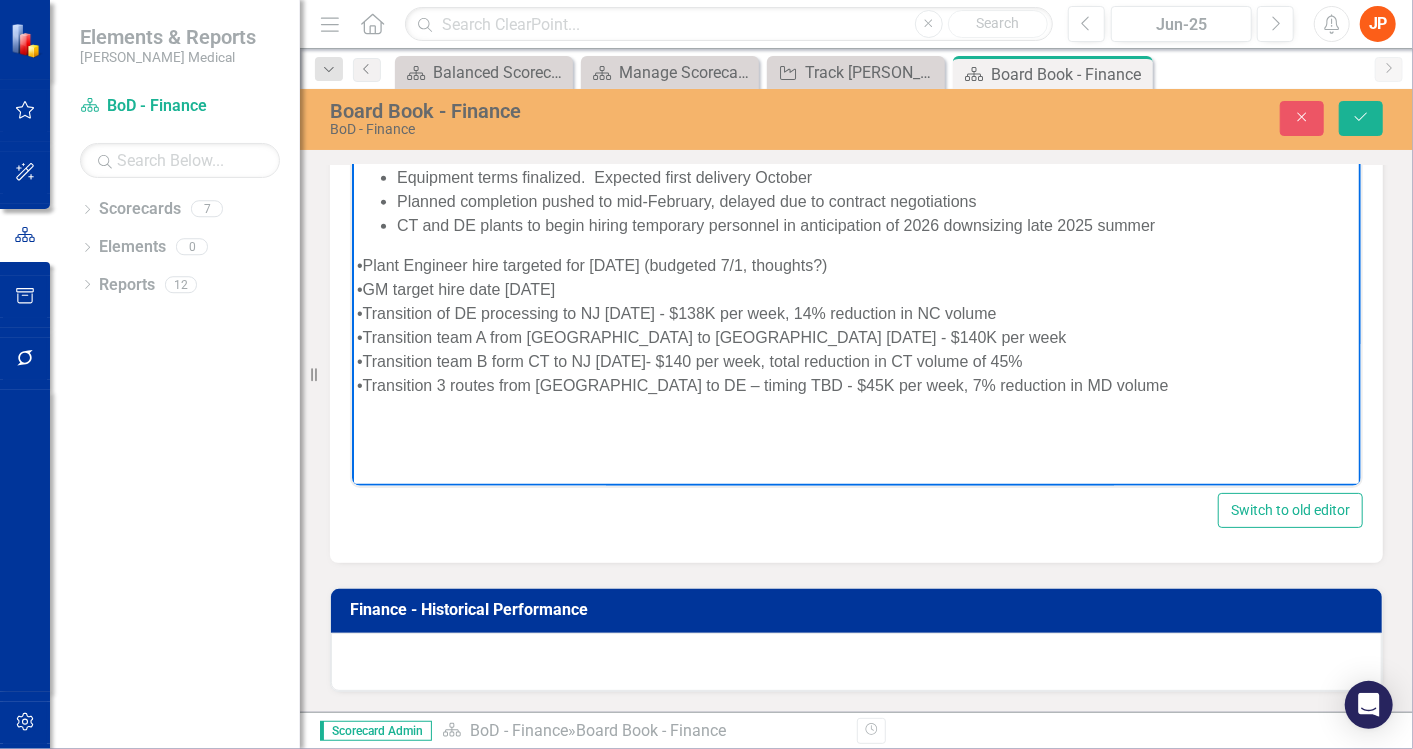 click on "CT and DE plants to begin hiring temporary personnel in anticipation of 2026 downsizing late 2025 summer" at bounding box center (875, 226) 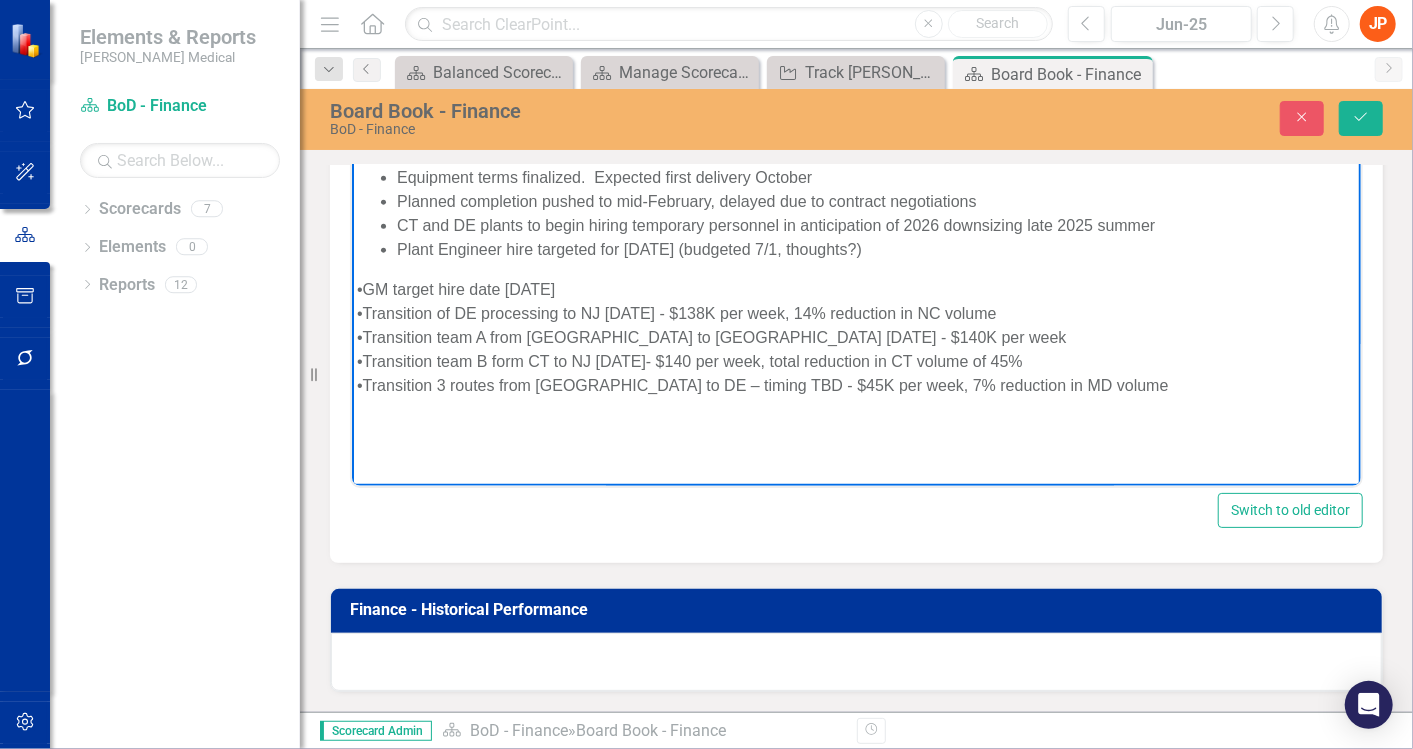 click on "Plant Engineer hire targeted for [DATE] (budgeted 7/1, thoughts?)" at bounding box center (875, 250) 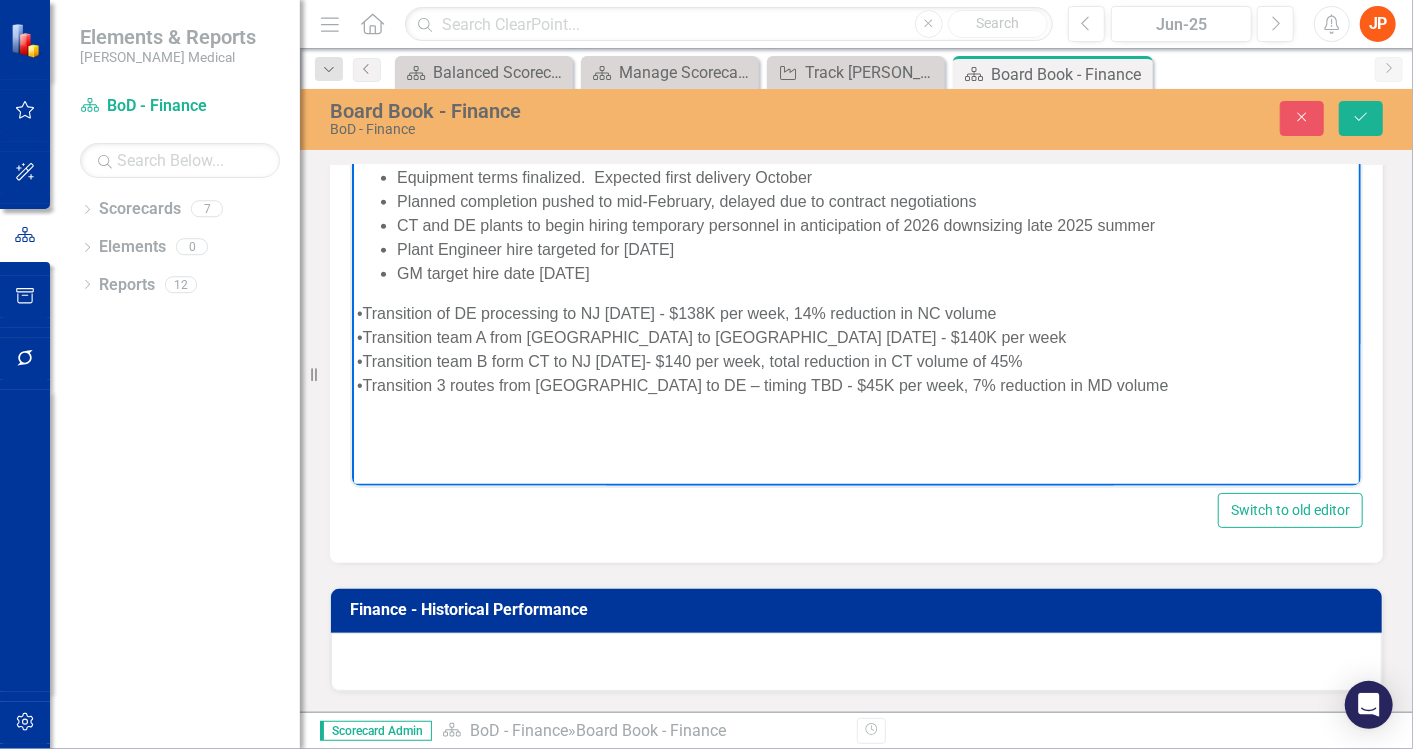 click on "GM target hire date [DATE]" at bounding box center (875, 274) 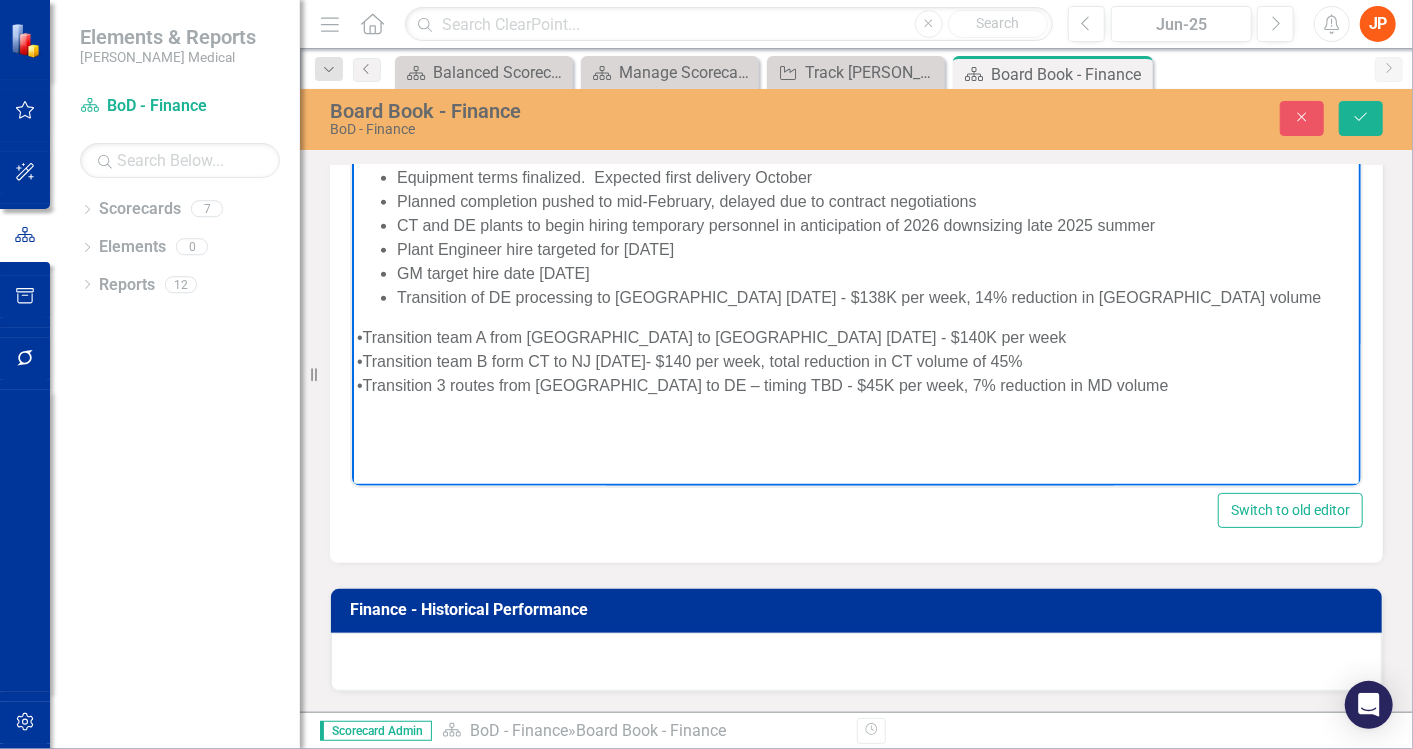 click on "Transition of DE processing to [GEOGRAPHIC_DATA] [DATE] - $138K per week, 14% reduction in [GEOGRAPHIC_DATA] volume" at bounding box center [875, 298] 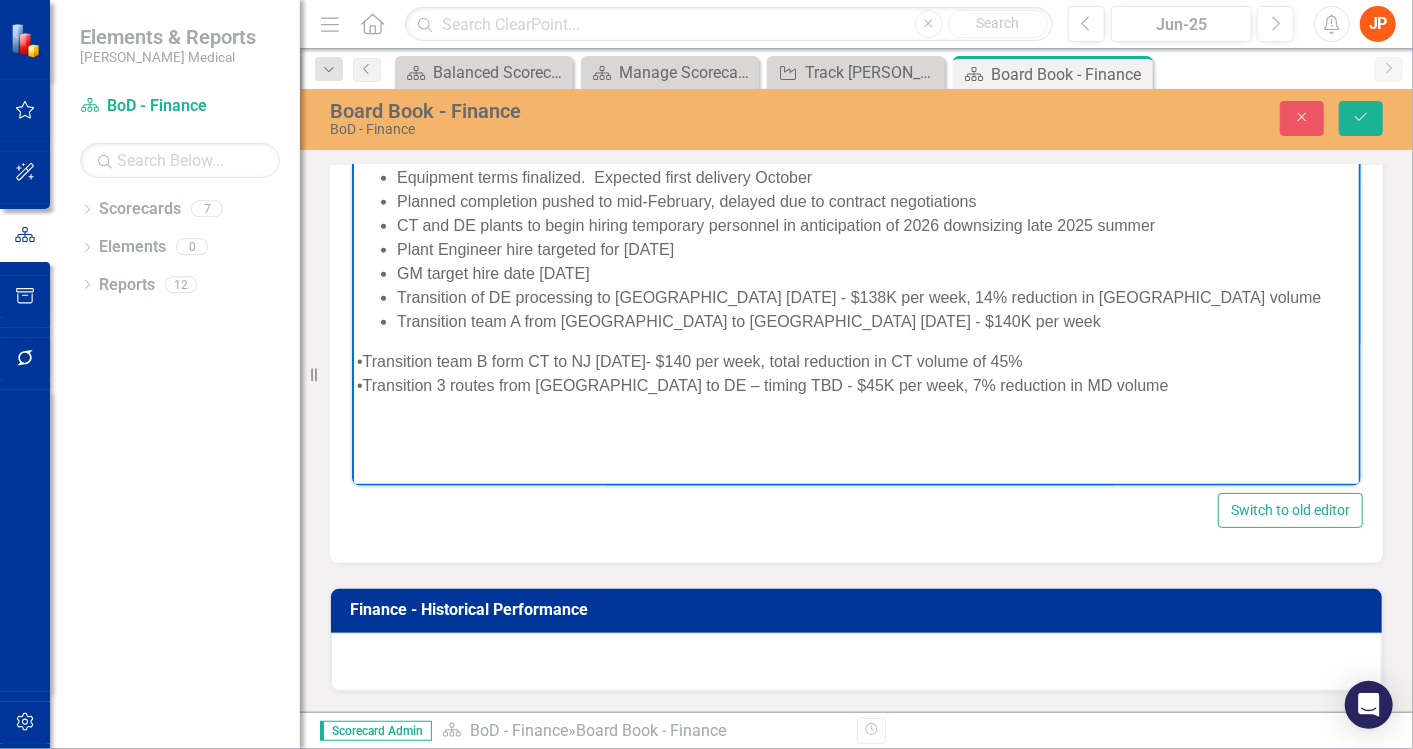 click on "Transition team A from [GEOGRAPHIC_DATA] to [GEOGRAPHIC_DATA] [DATE] - $140K per week" at bounding box center (875, 322) 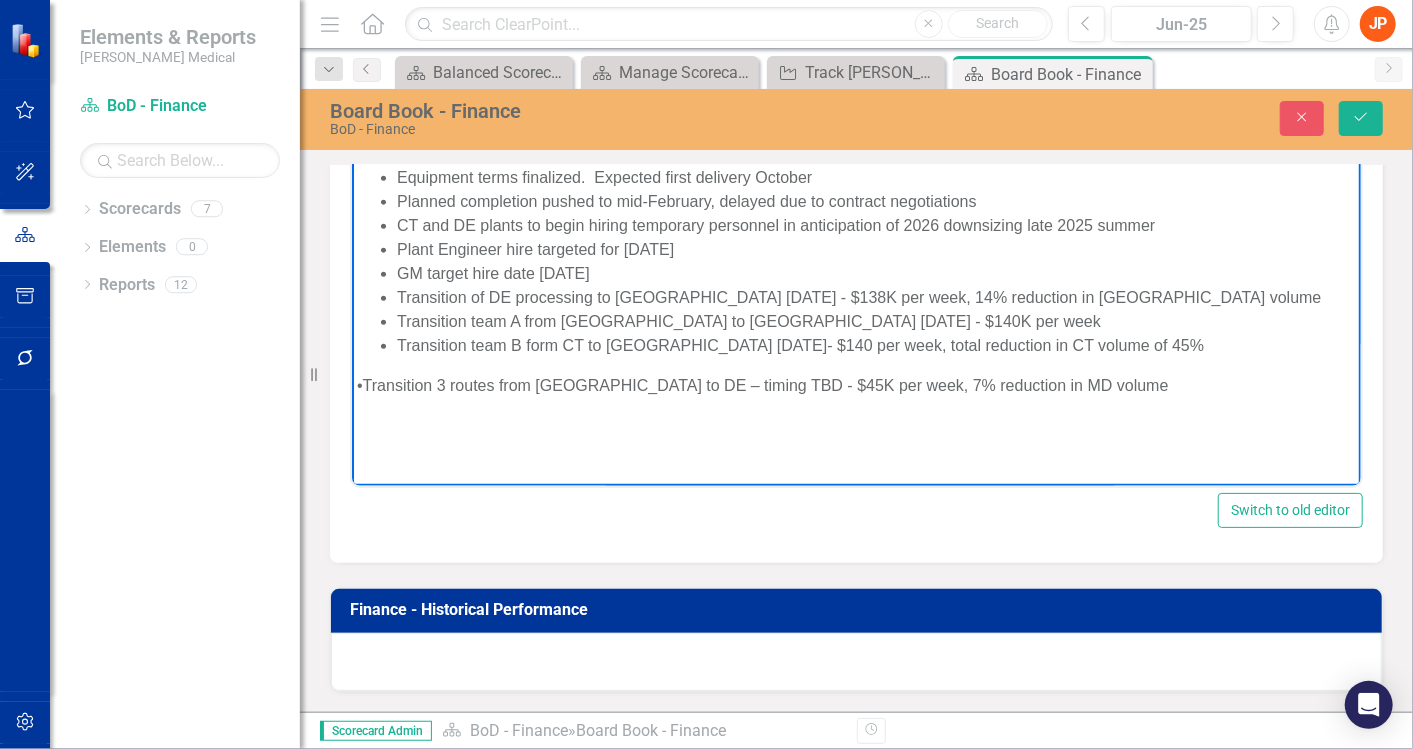 click on "Transition team B form CT to [GEOGRAPHIC_DATA] [DATE]- $140 per week, total reduction in CT volume of 45%" at bounding box center (875, 346) 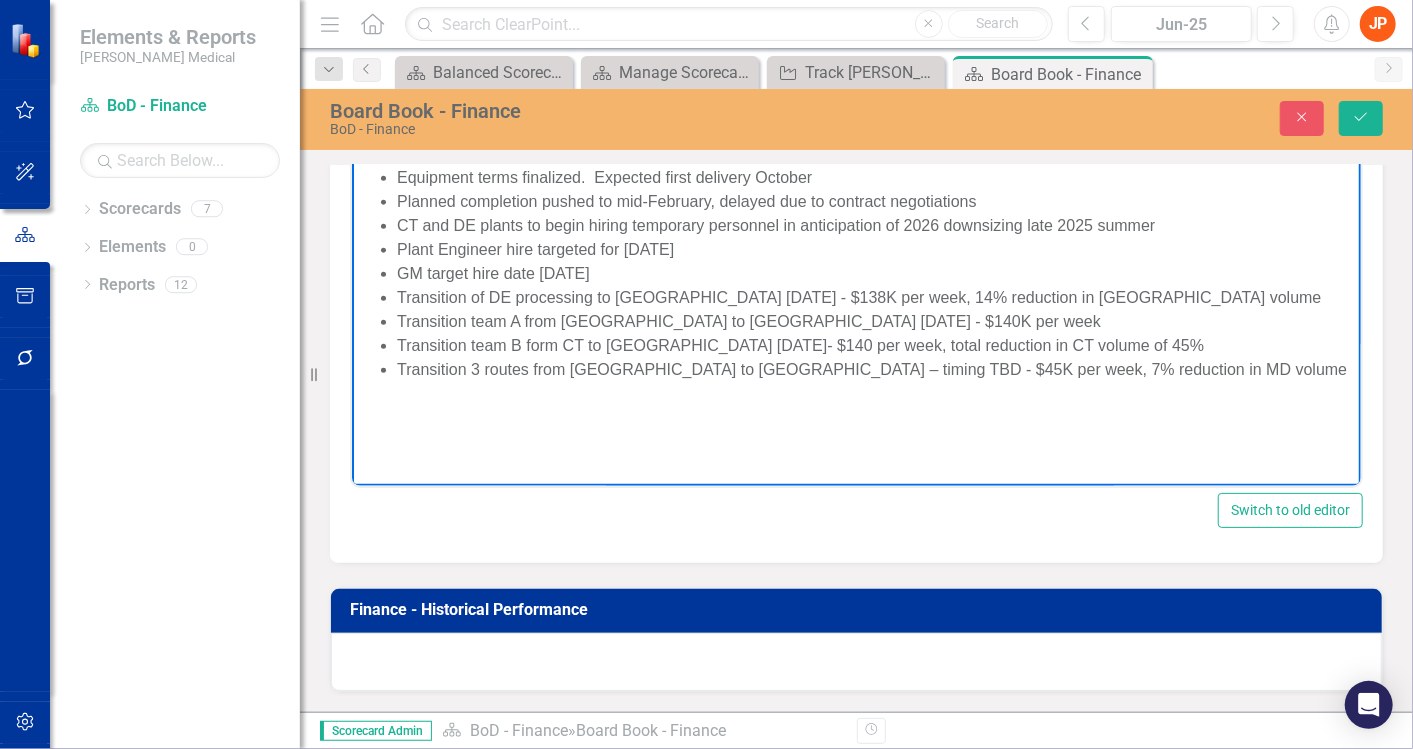 scroll, scrollTop: 5265, scrollLeft: 0, axis: vertical 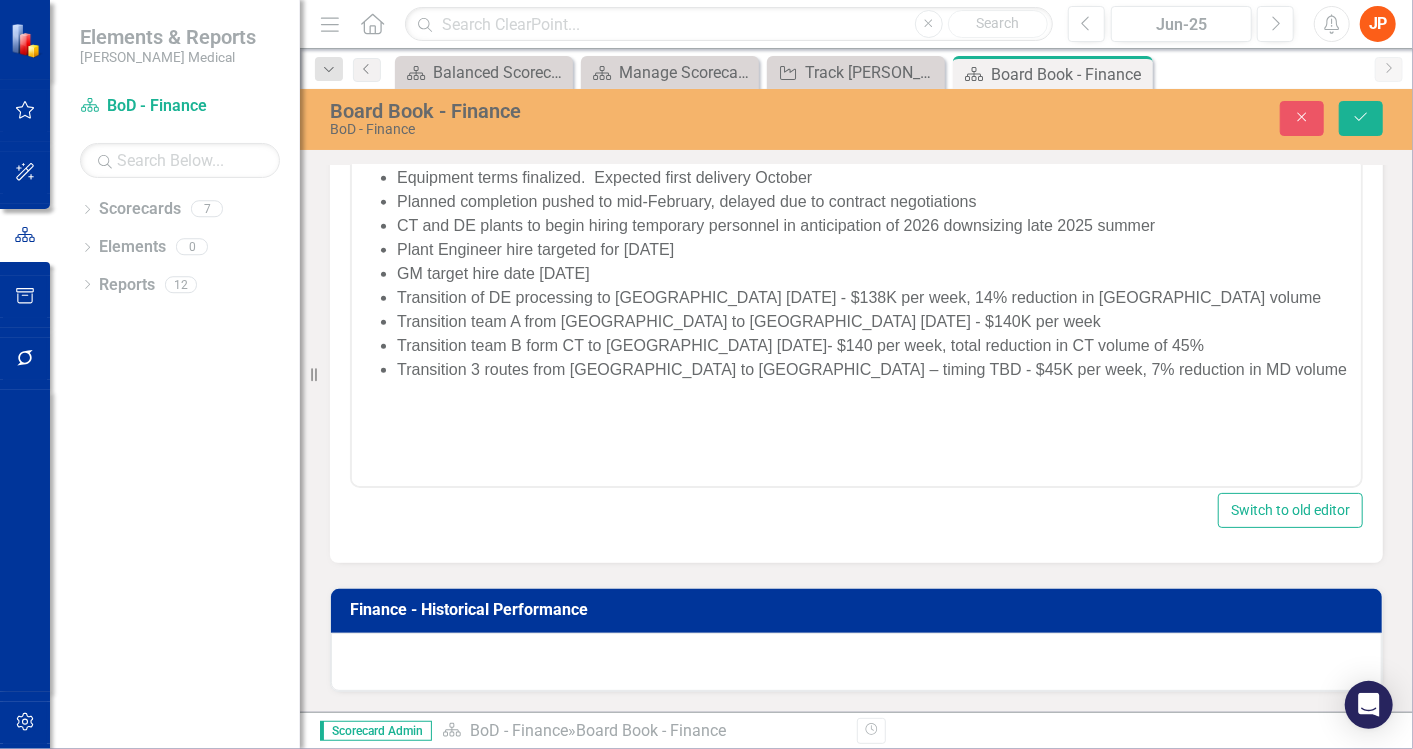 click at bounding box center [856, 662] 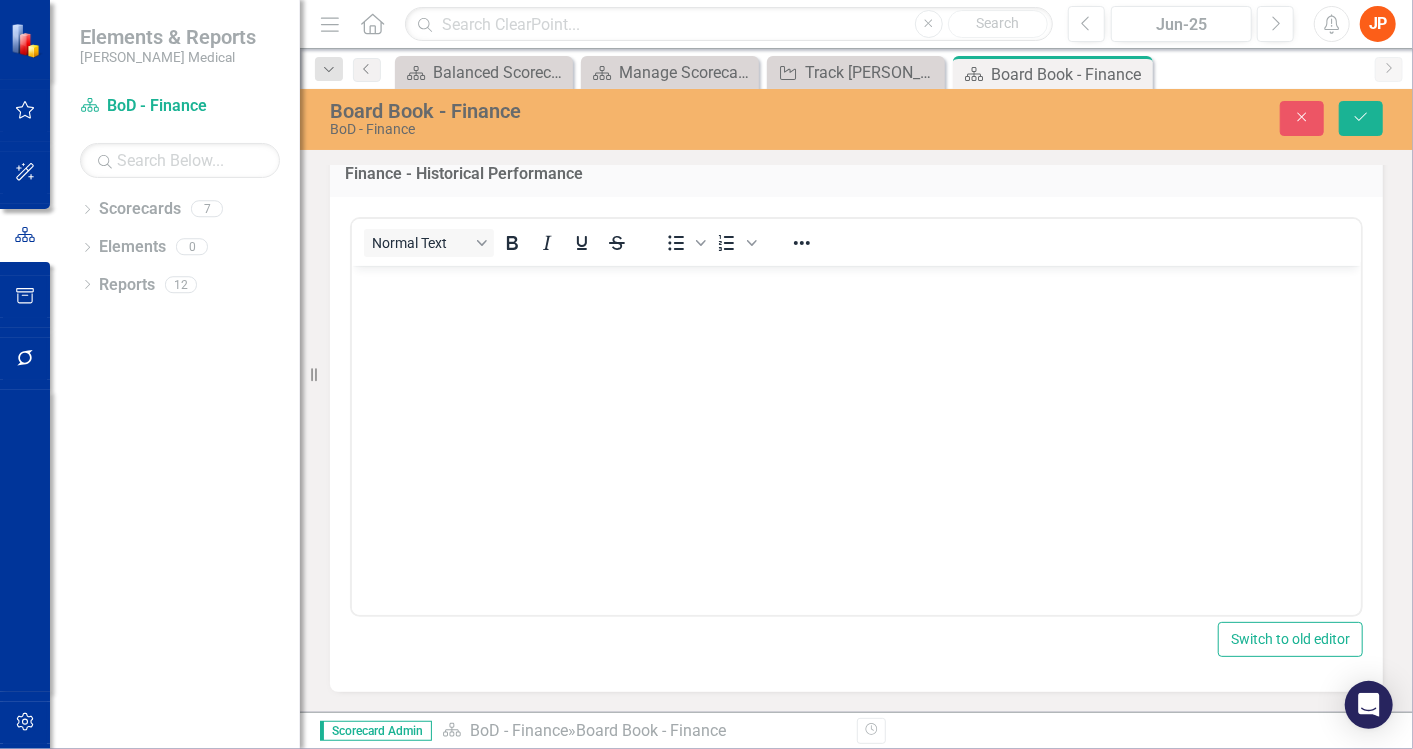 scroll, scrollTop: 0, scrollLeft: 0, axis: both 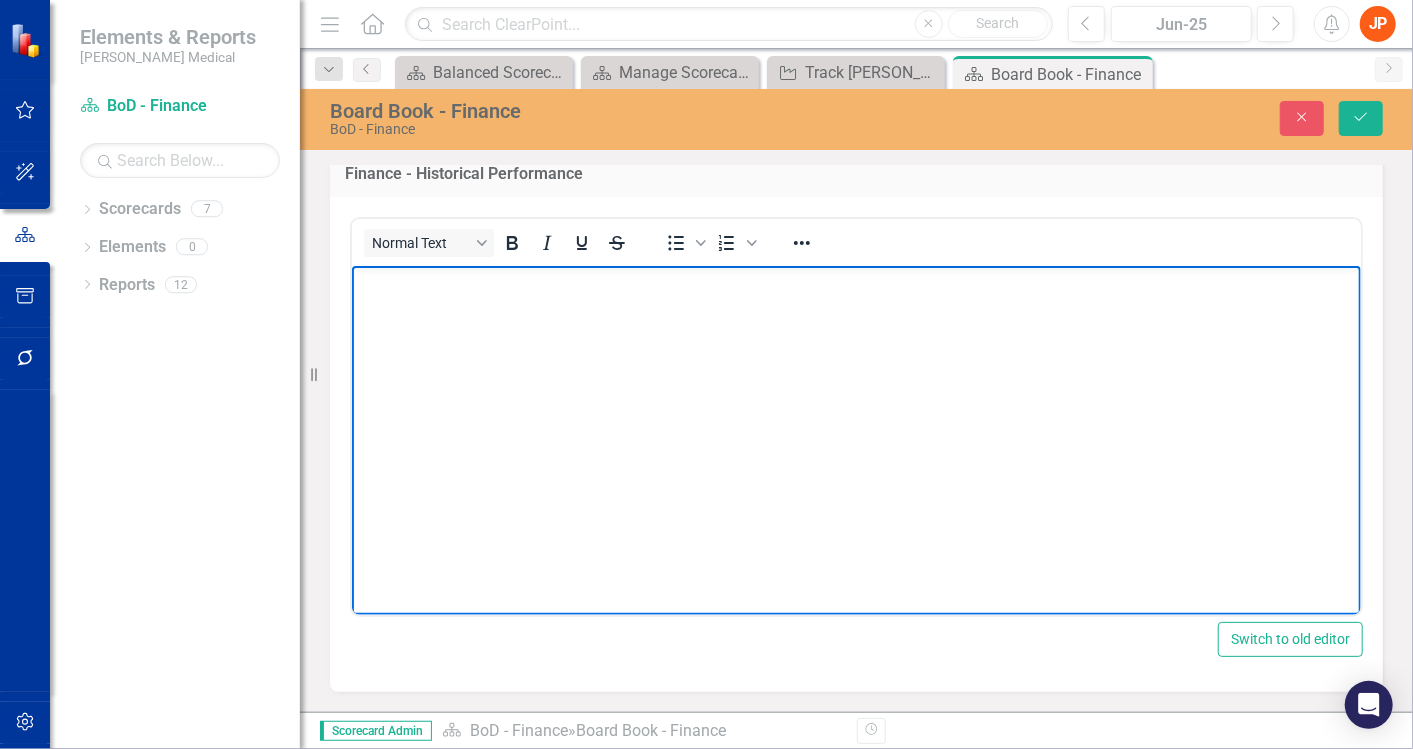 click at bounding box center (855, 415) 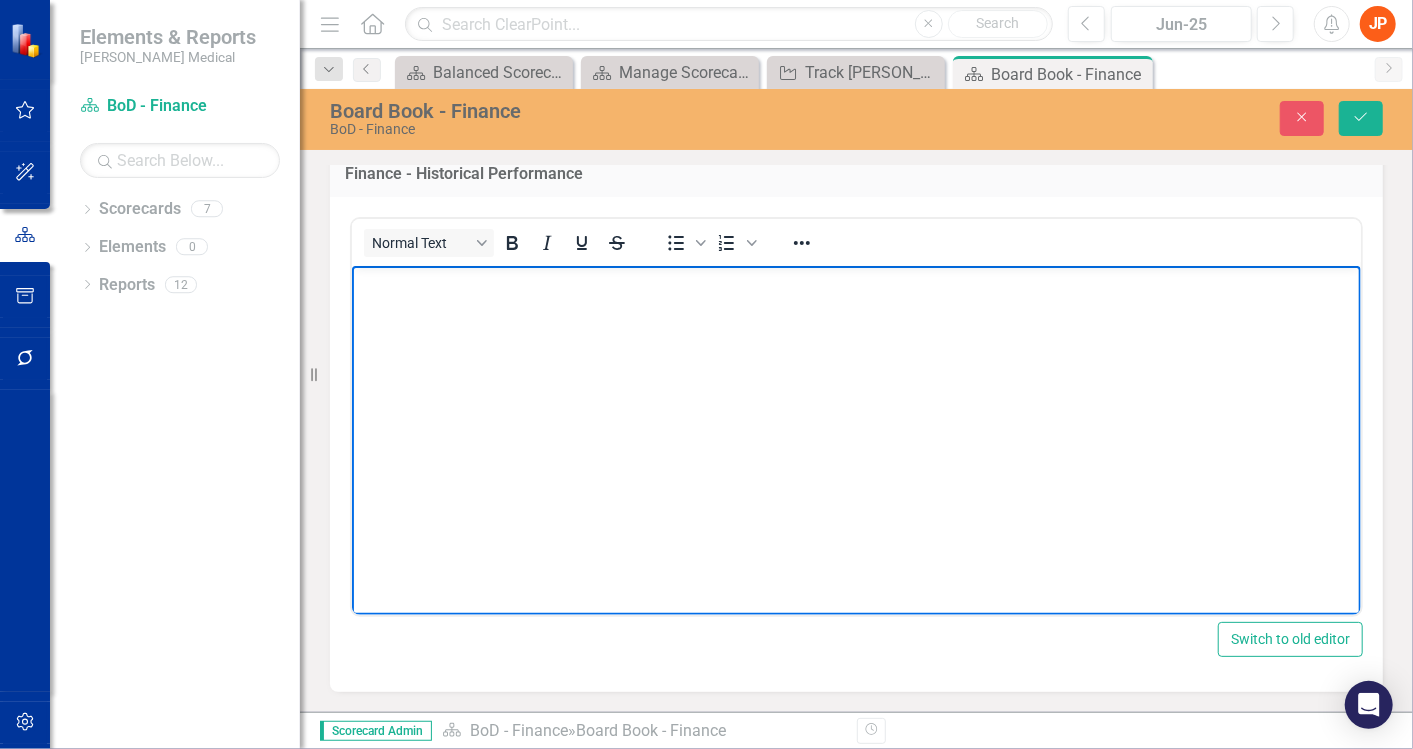 click at bounding box center [855, 282] 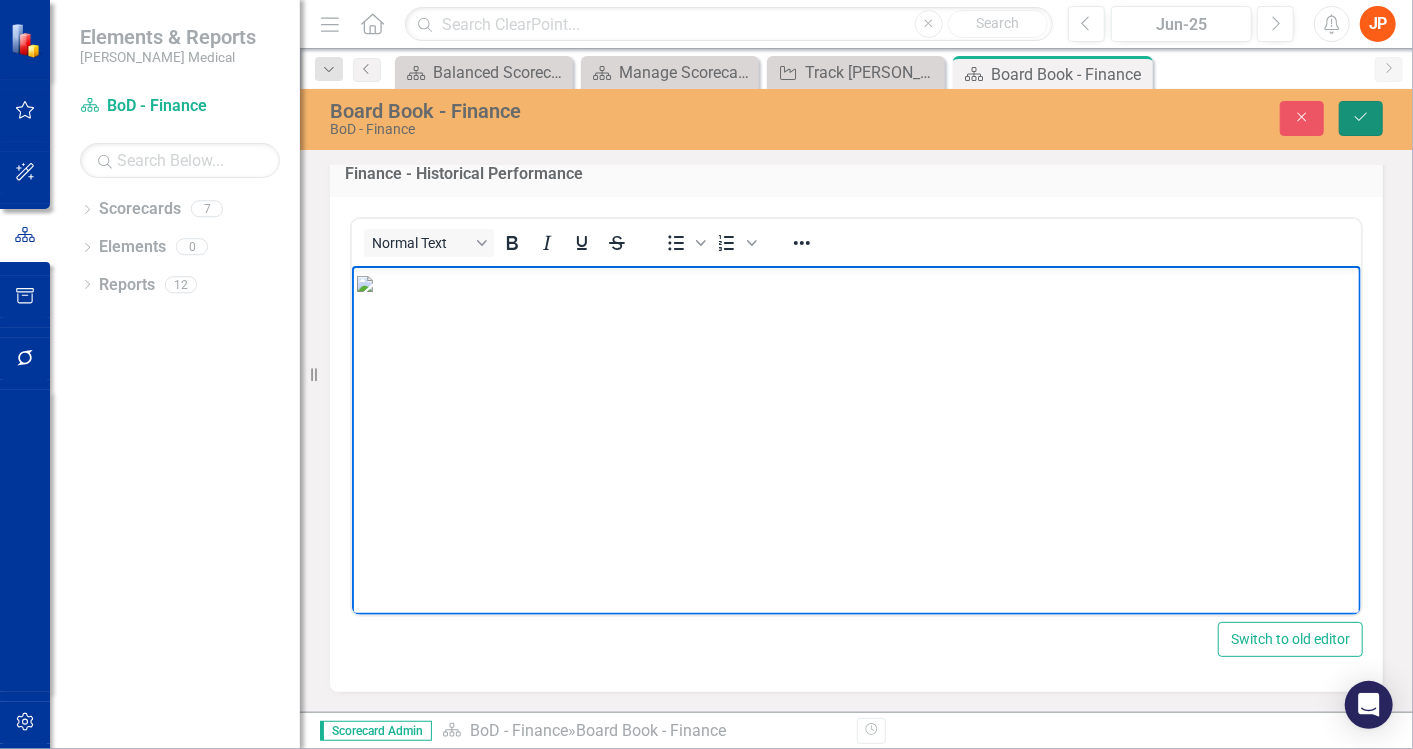 click on "Save" 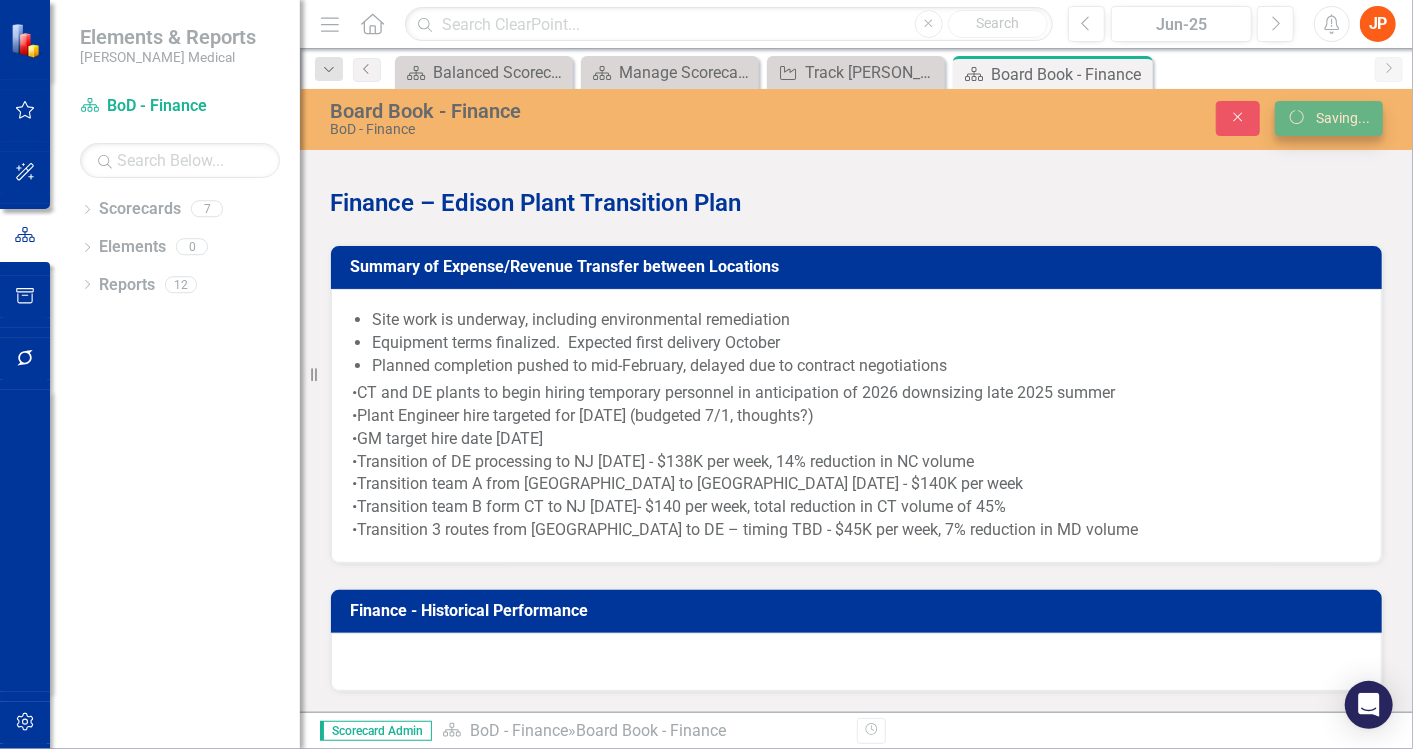 scroll, scrollTop: 5039, scrollLeft: 0, axis: vertical 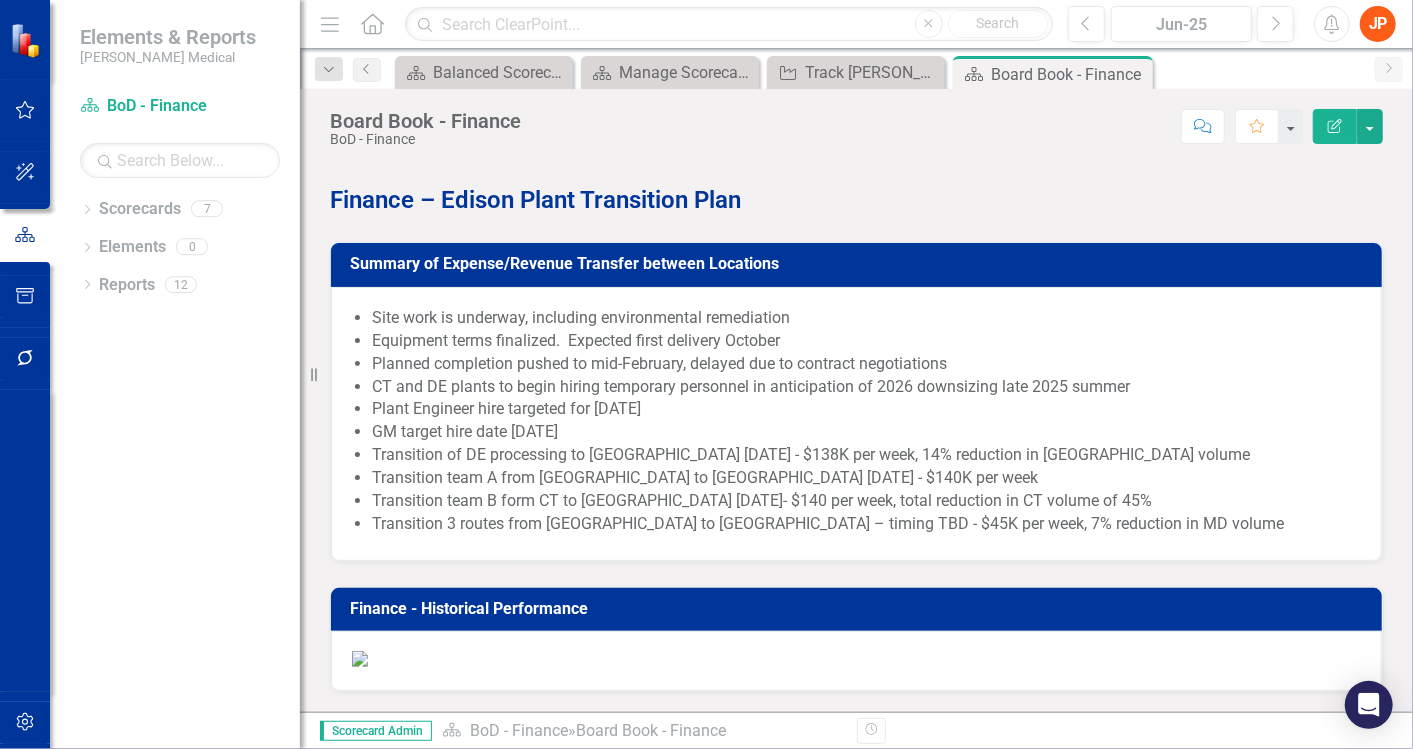 click at bounding box center [360, 94] 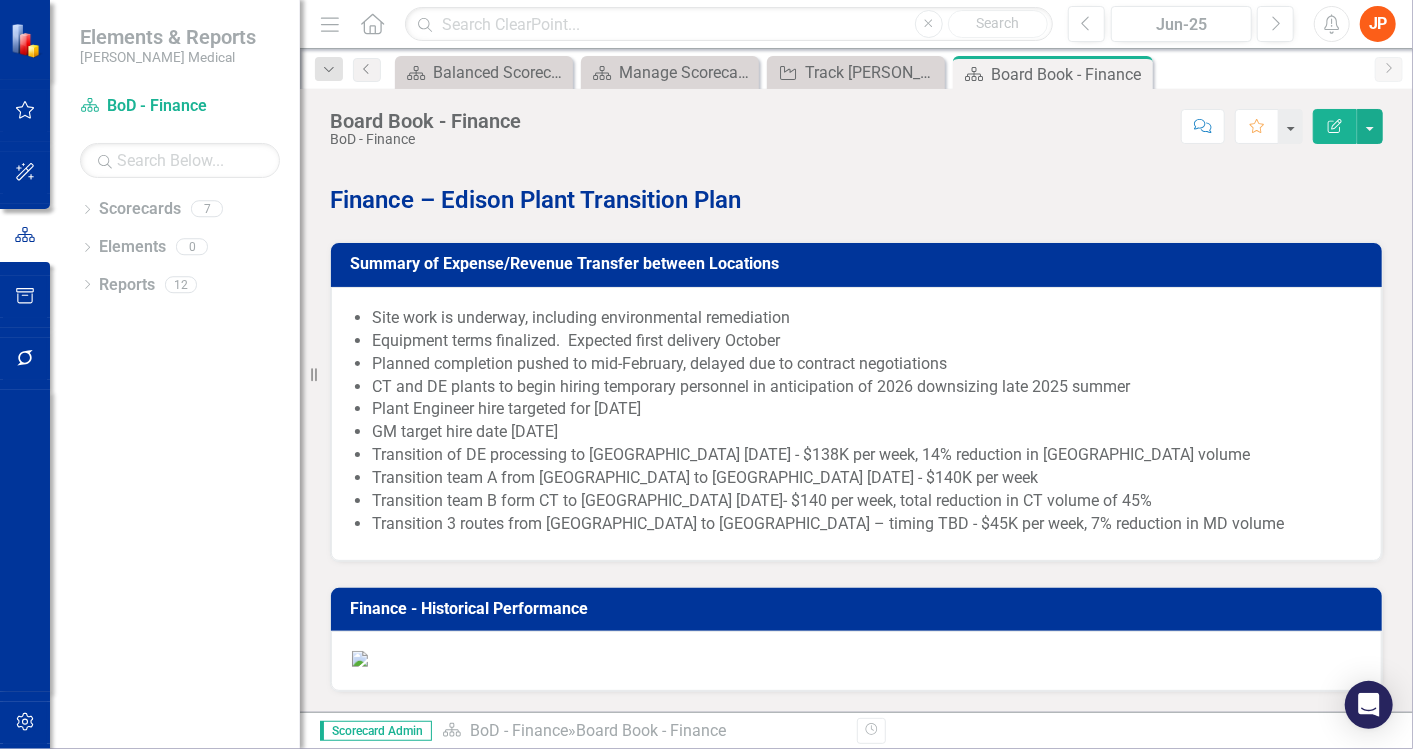 click at bounding box center (360, 94) 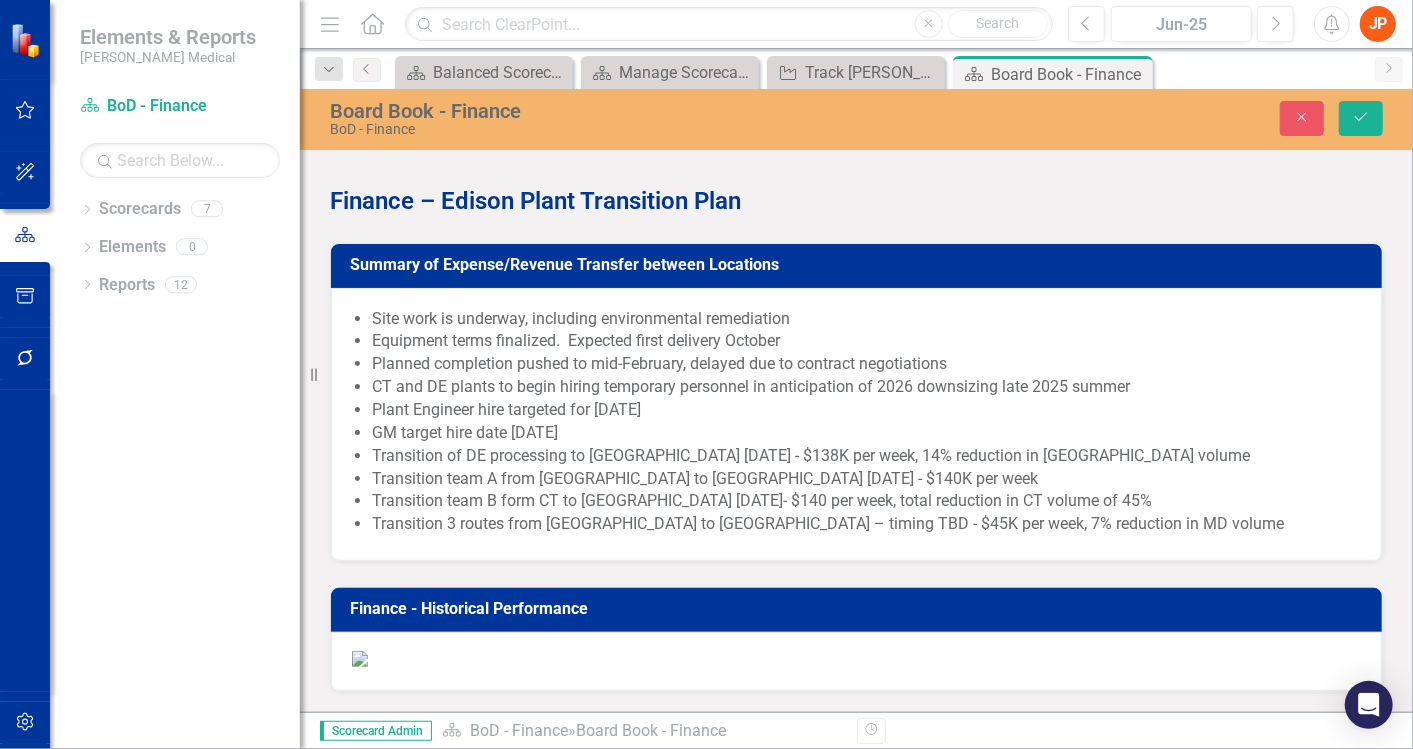 scroll, scrollTop: 0, scrollLeft: 0, axis: both 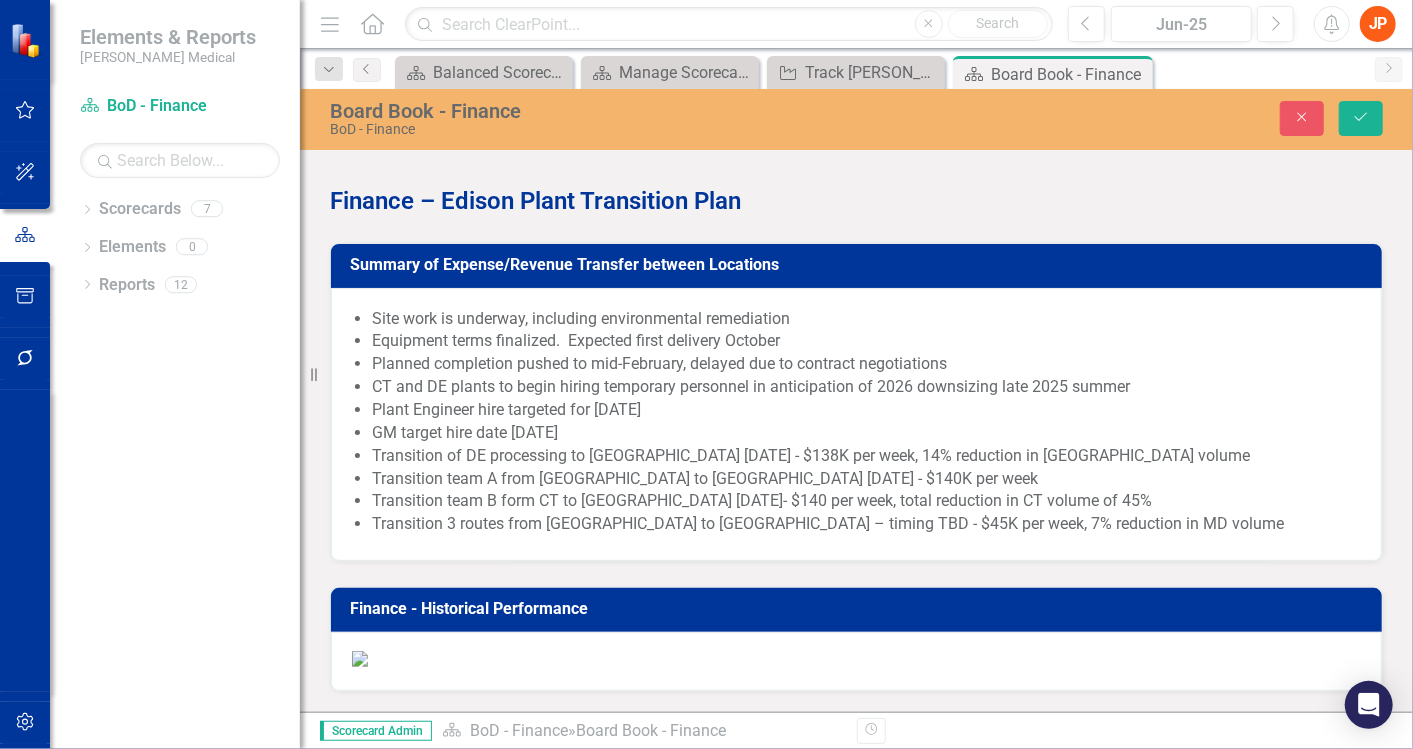 click at bounding box center (364, -280) 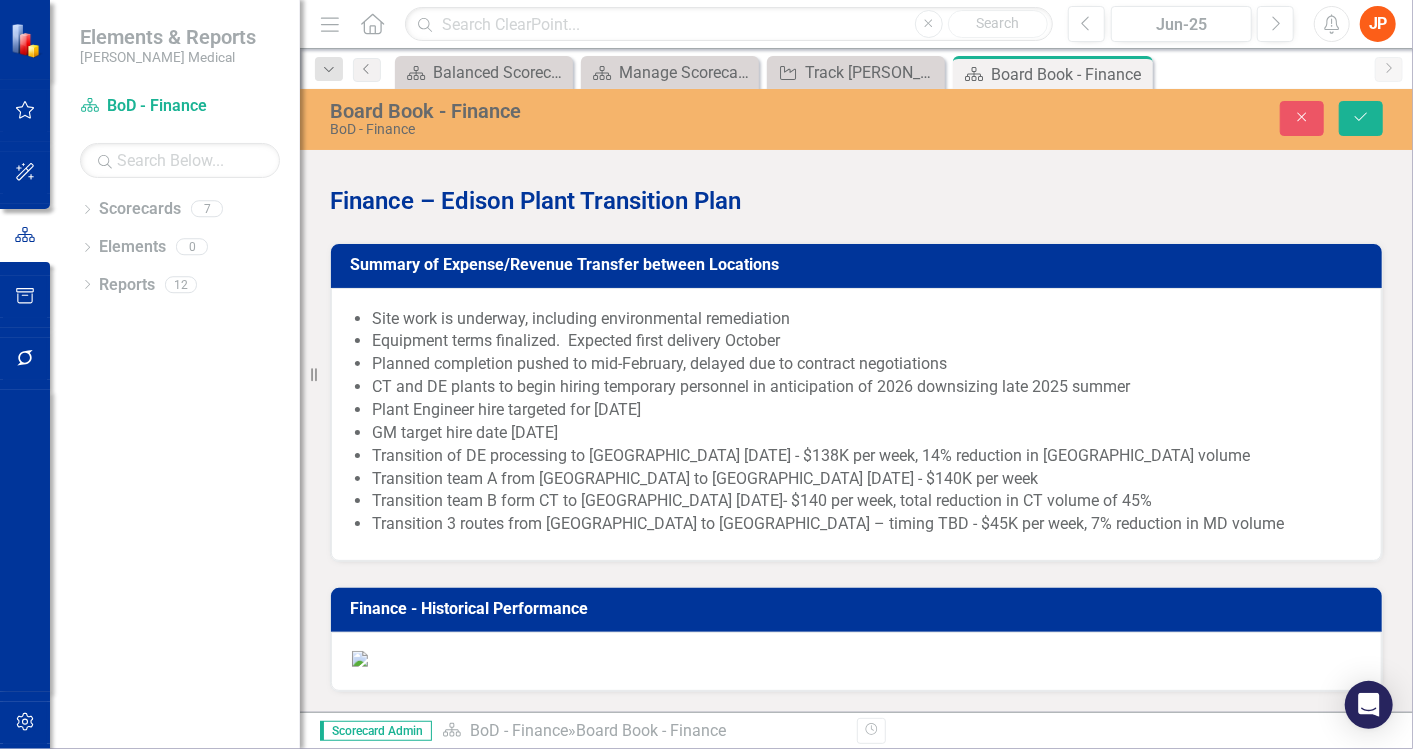 click at bounding box center (855, -281) 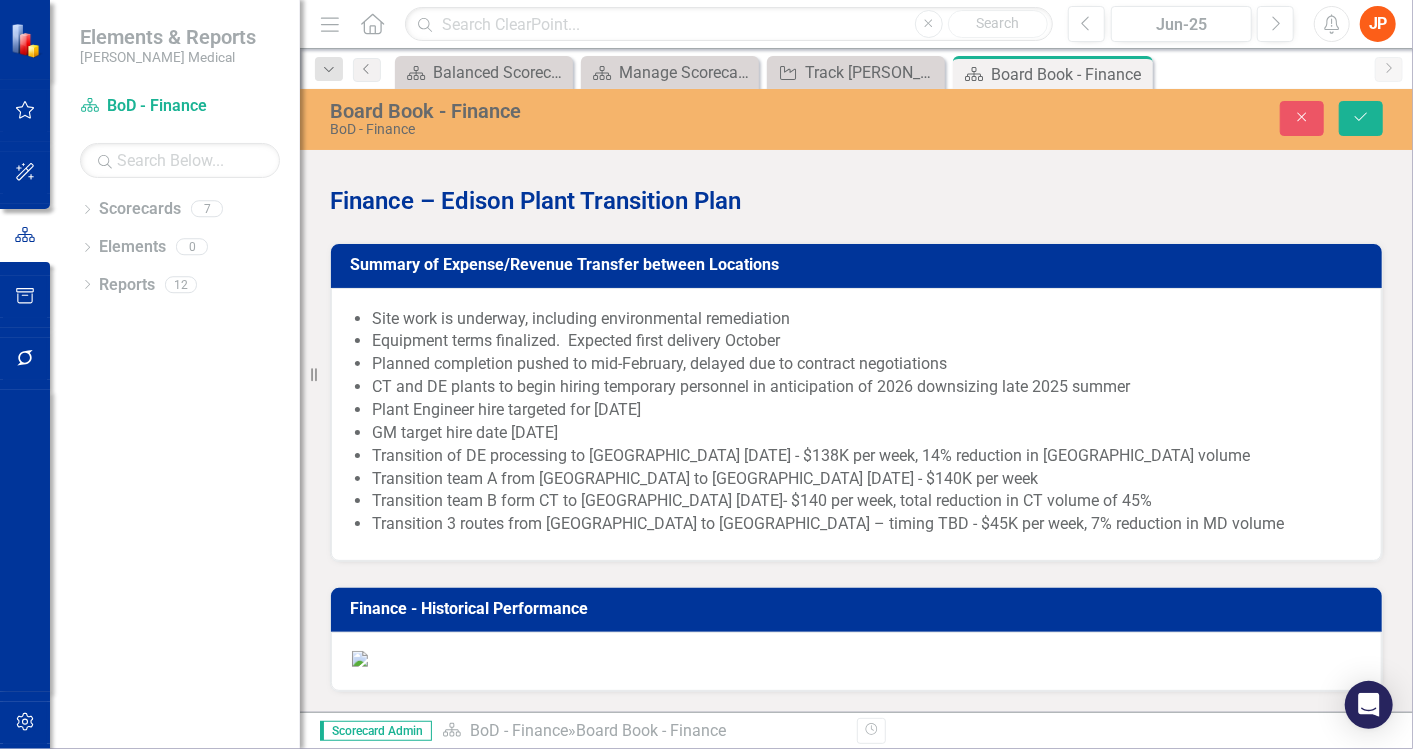 scroll, scrollTop: 0, scrollLeft: 0, axis: both 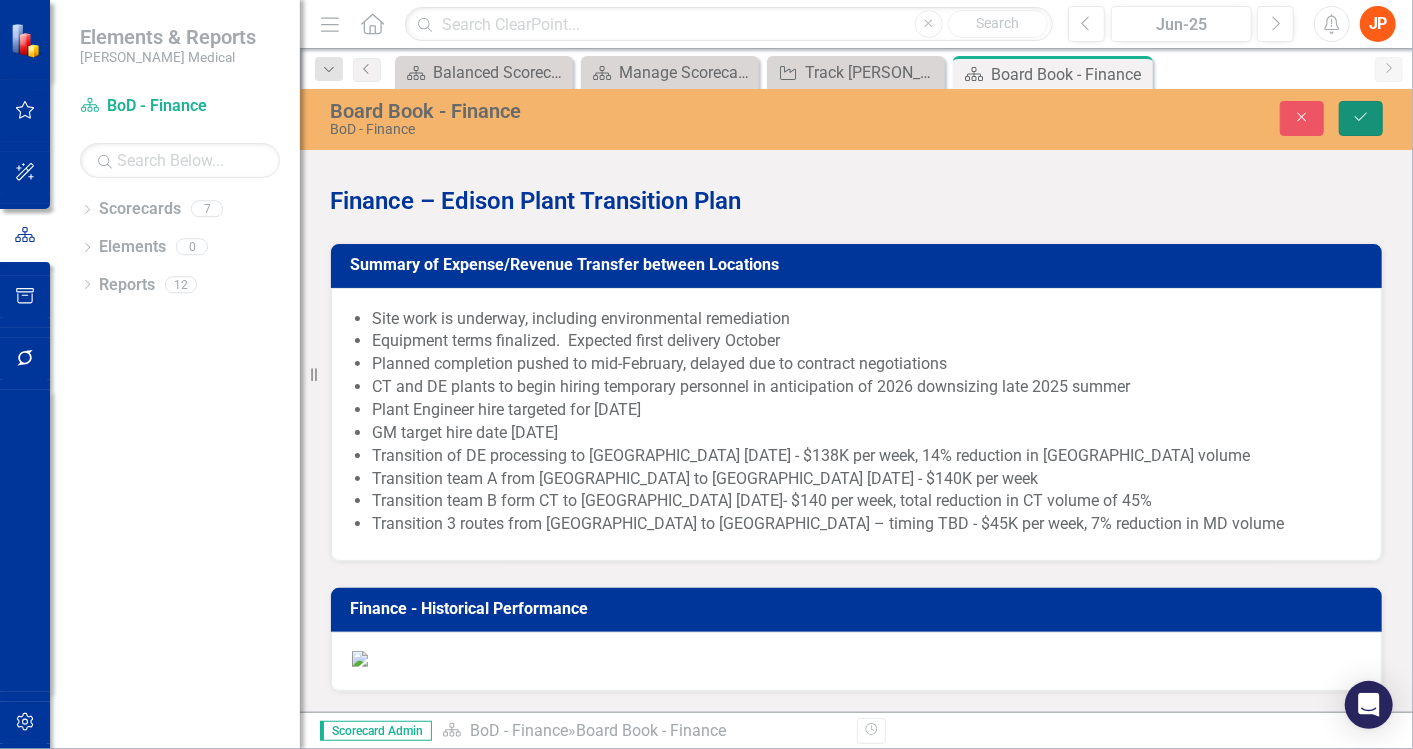click on "Save" 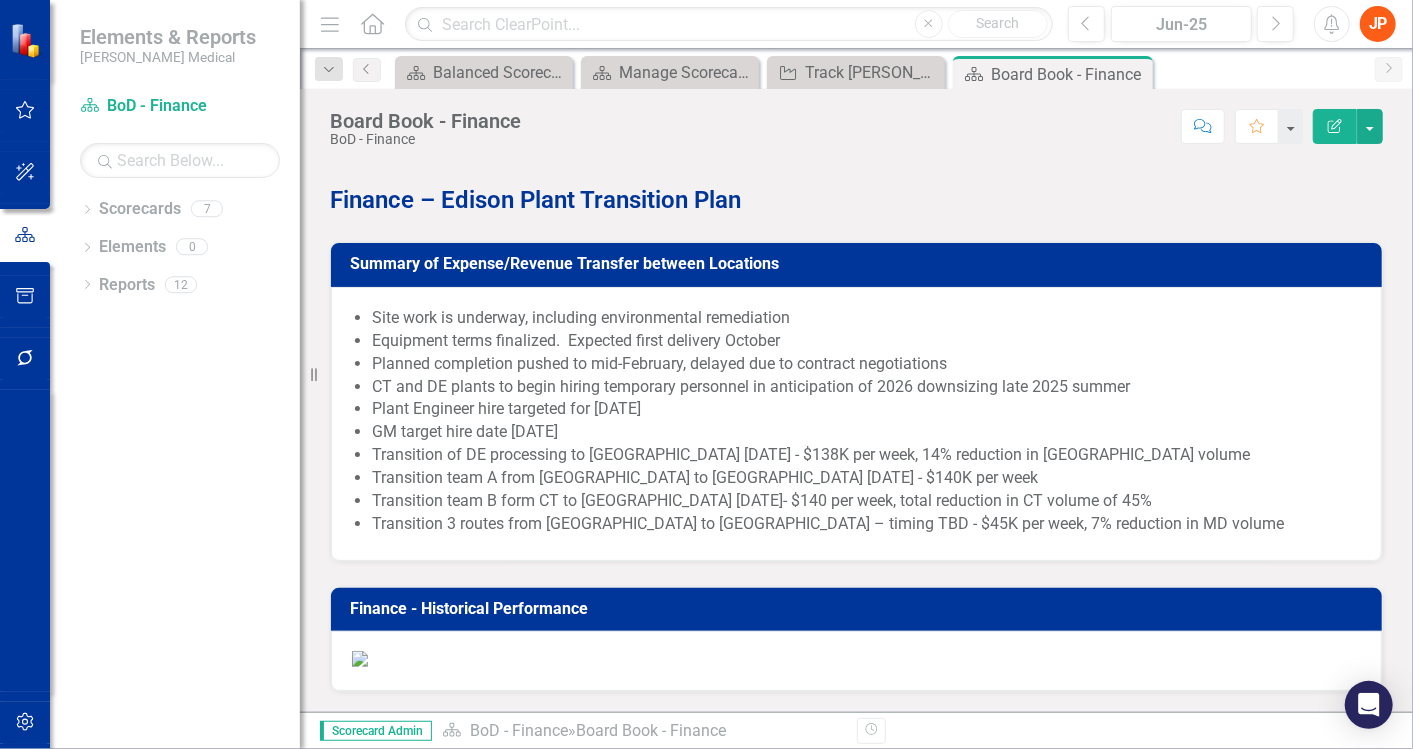 scroll, scrollTop: 4444, scrollLeft: 0, axis: vertical 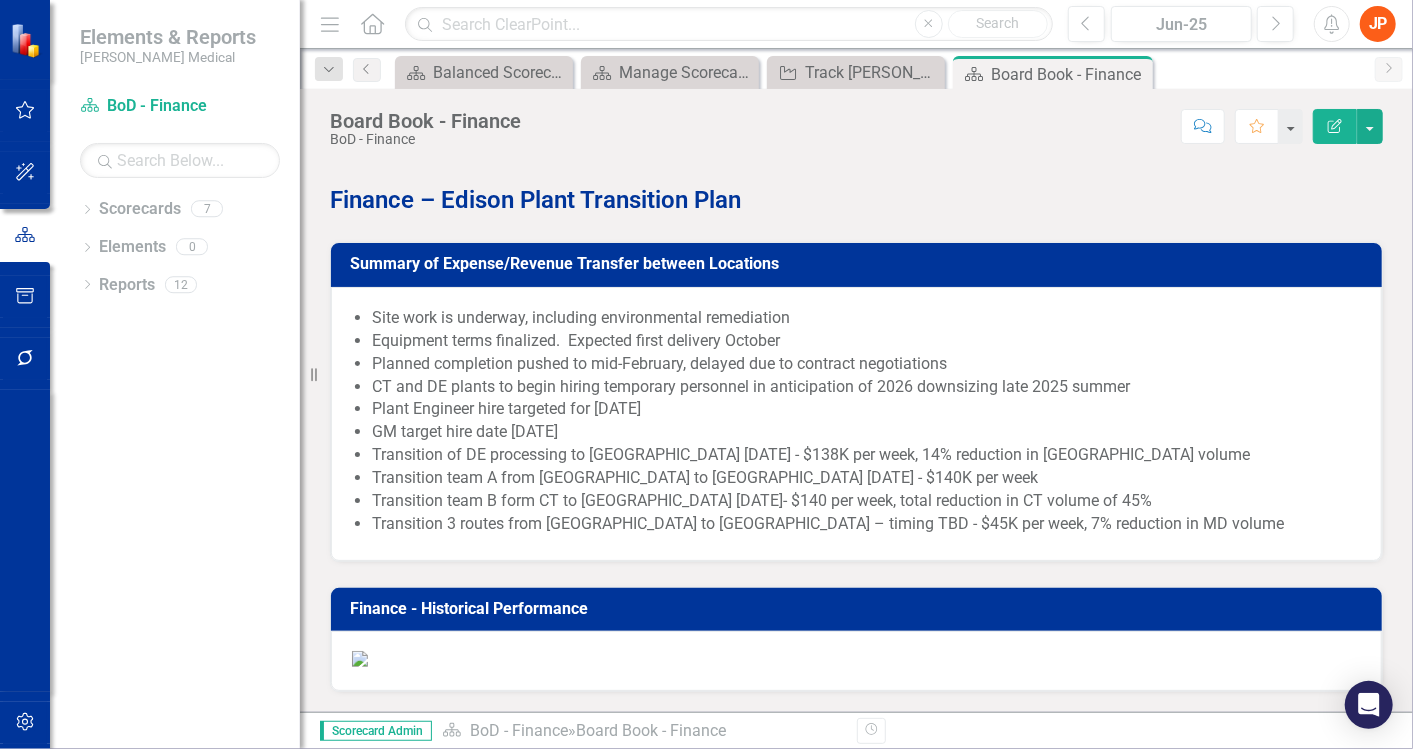 click at bounding box center [360, 94] 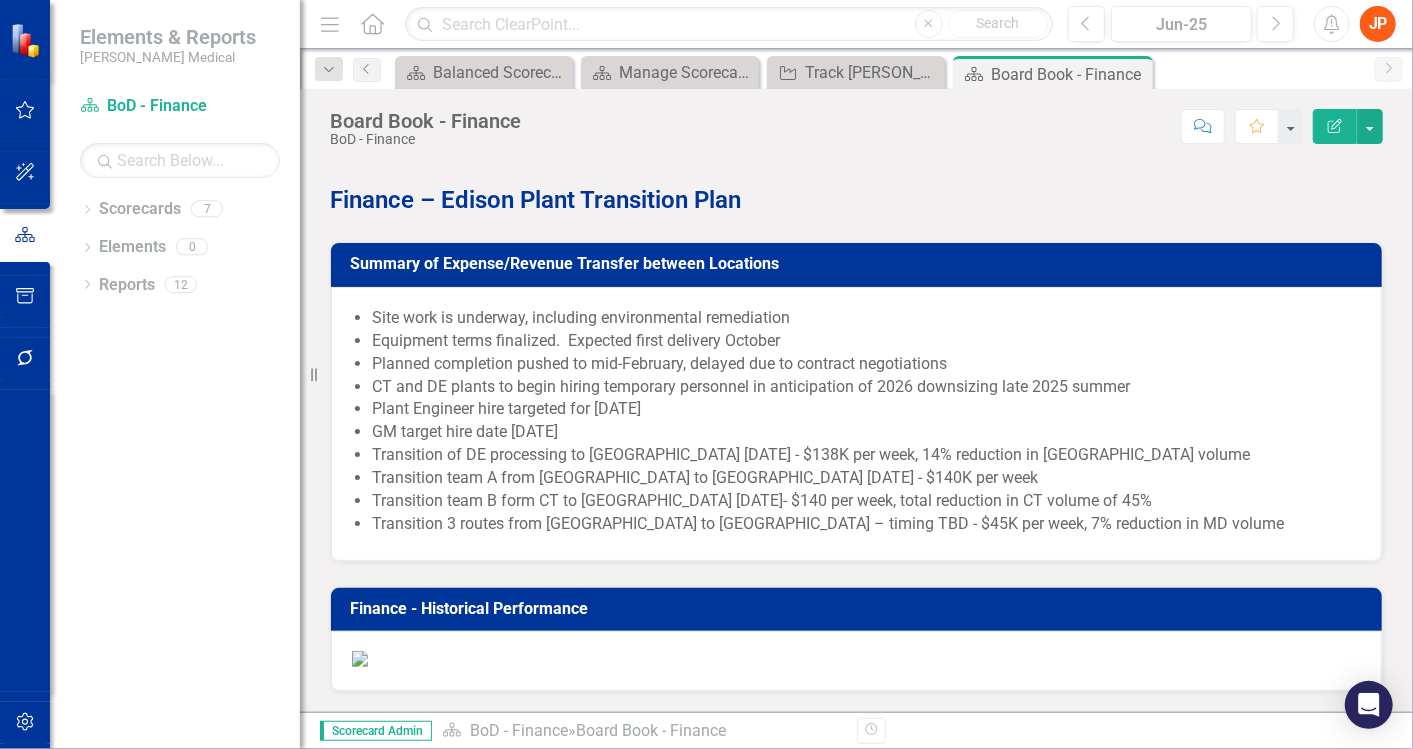 click at bounding box center (360, 94) 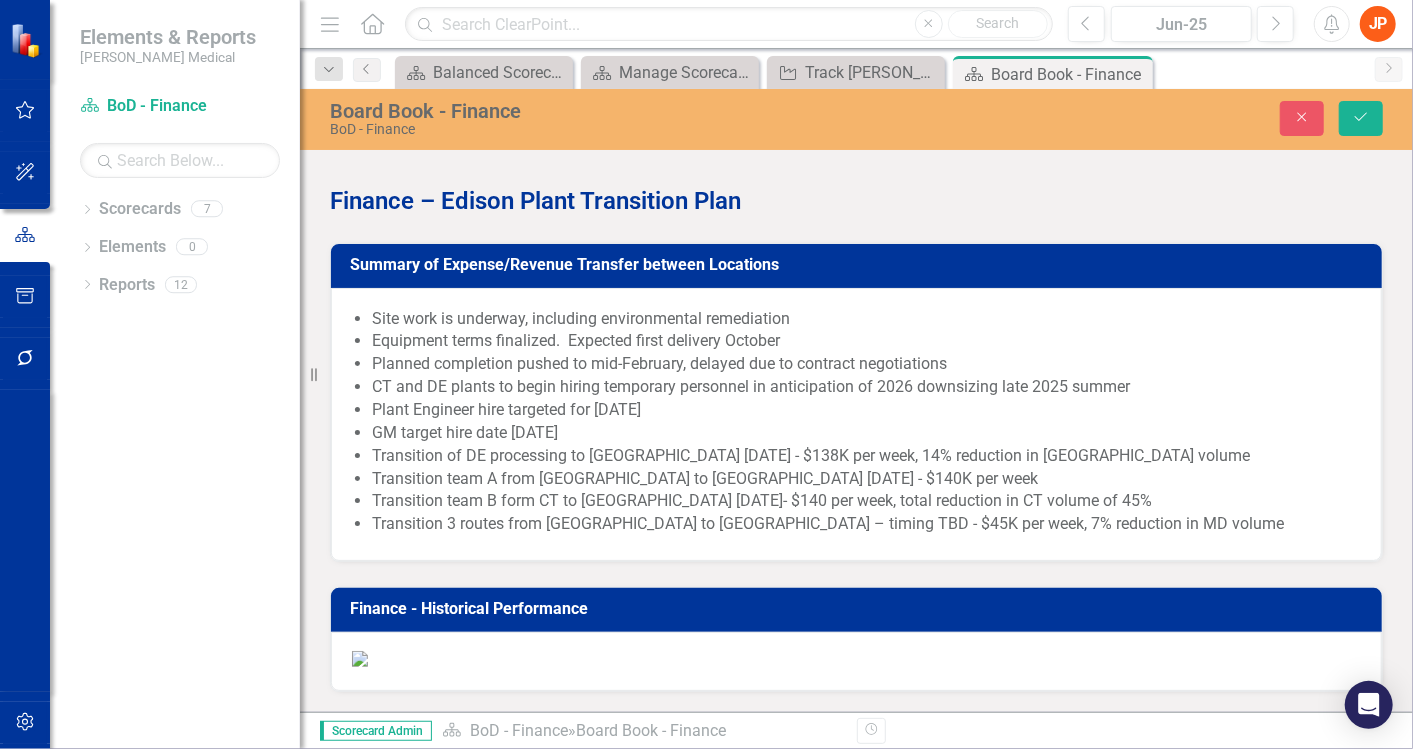 scroll, scrollTop: 0, scrollLeft: 0, axis: both 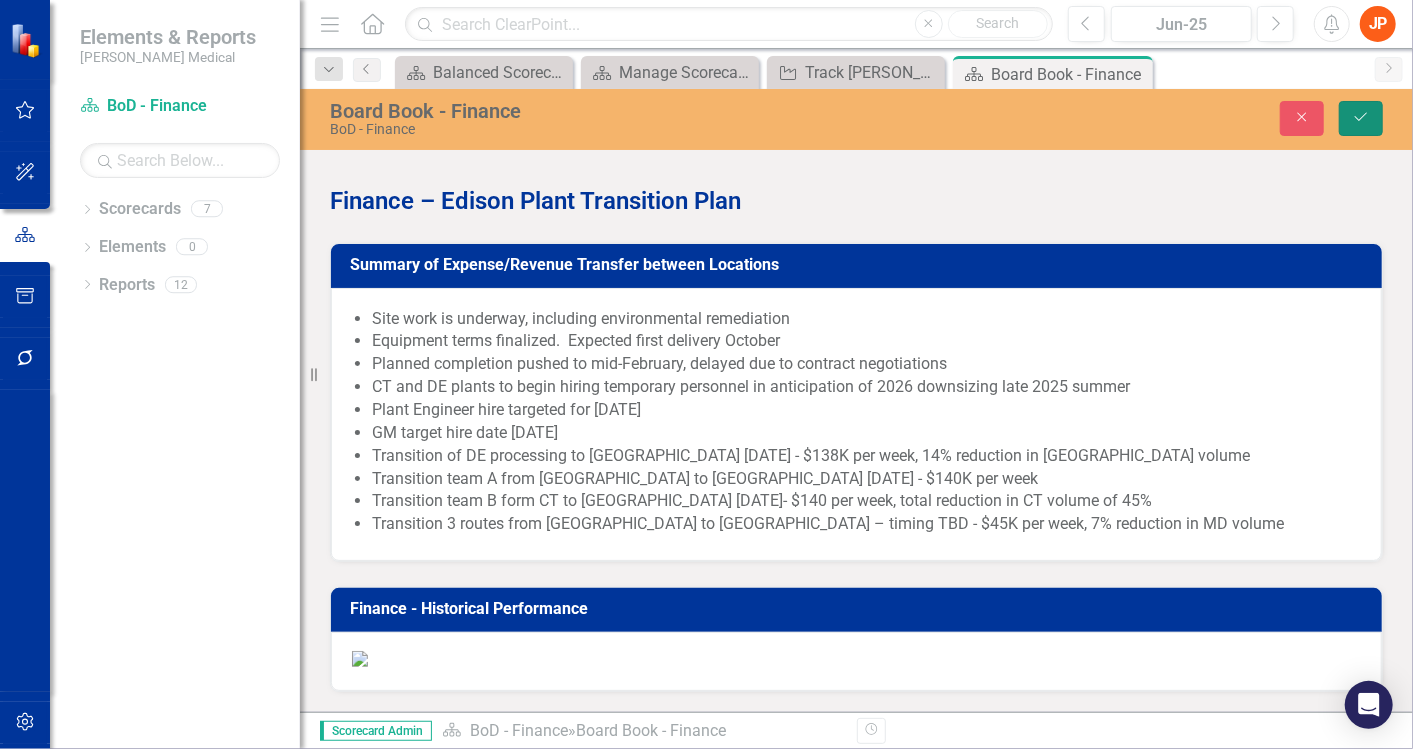 click on "Save" 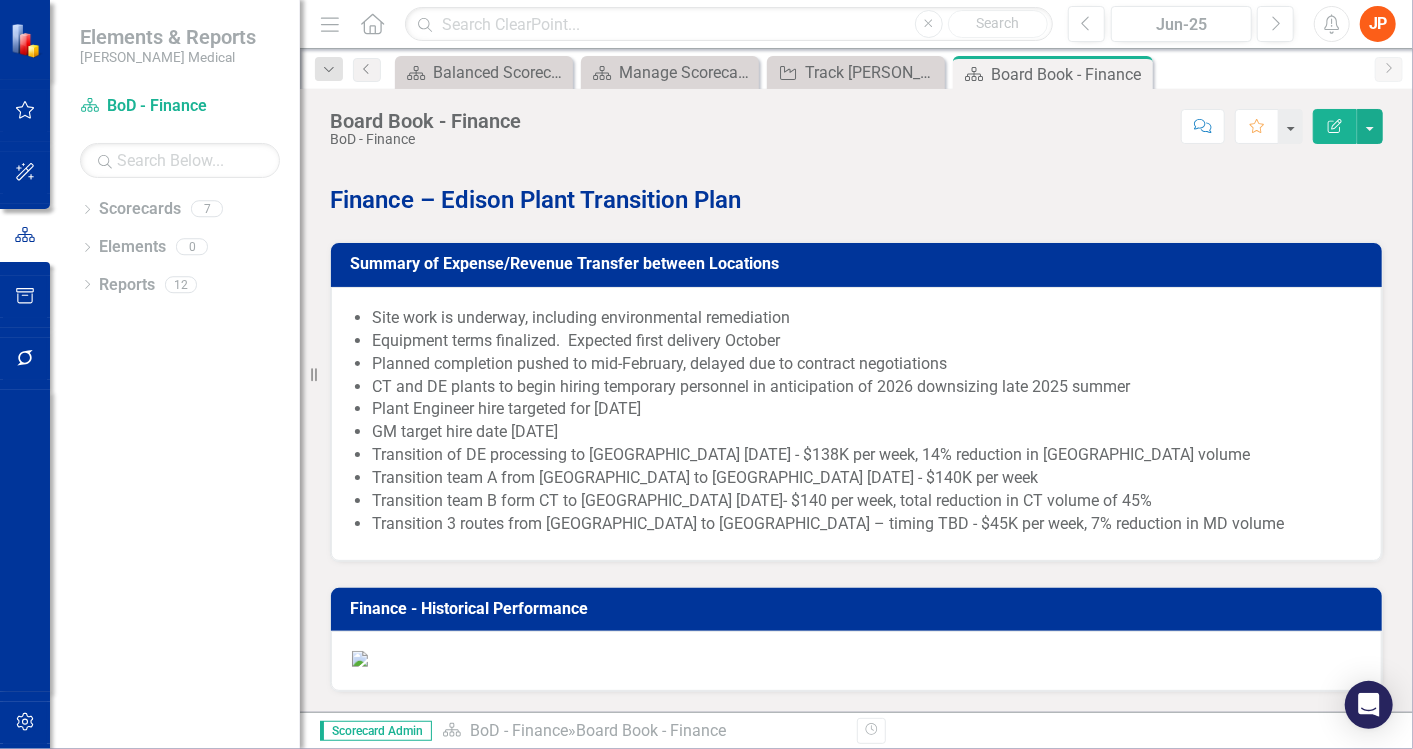 scroll, scrollTop: 5074, scrollLeft: 0, axis: vertical 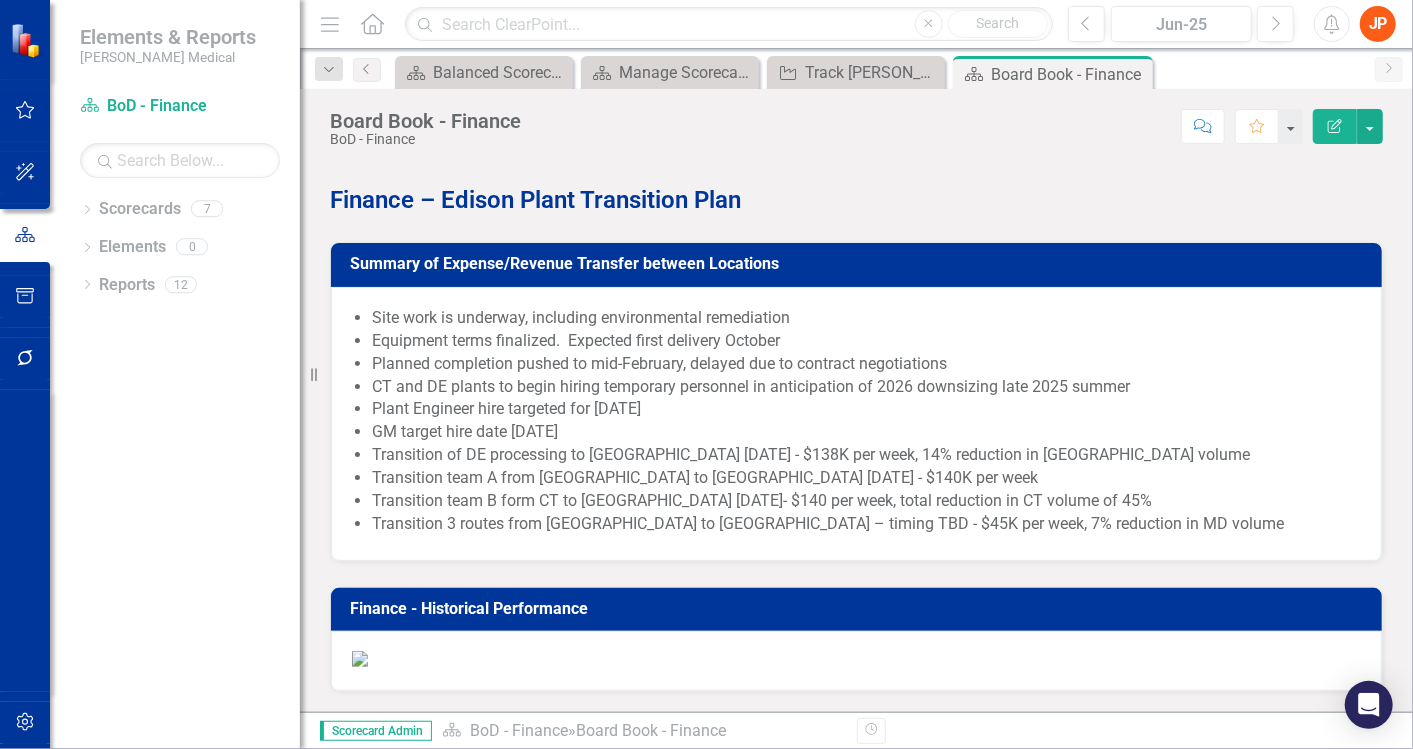 click on "Plant Engineer hire targeted for [DATE]" at bounding box center [866, 409] 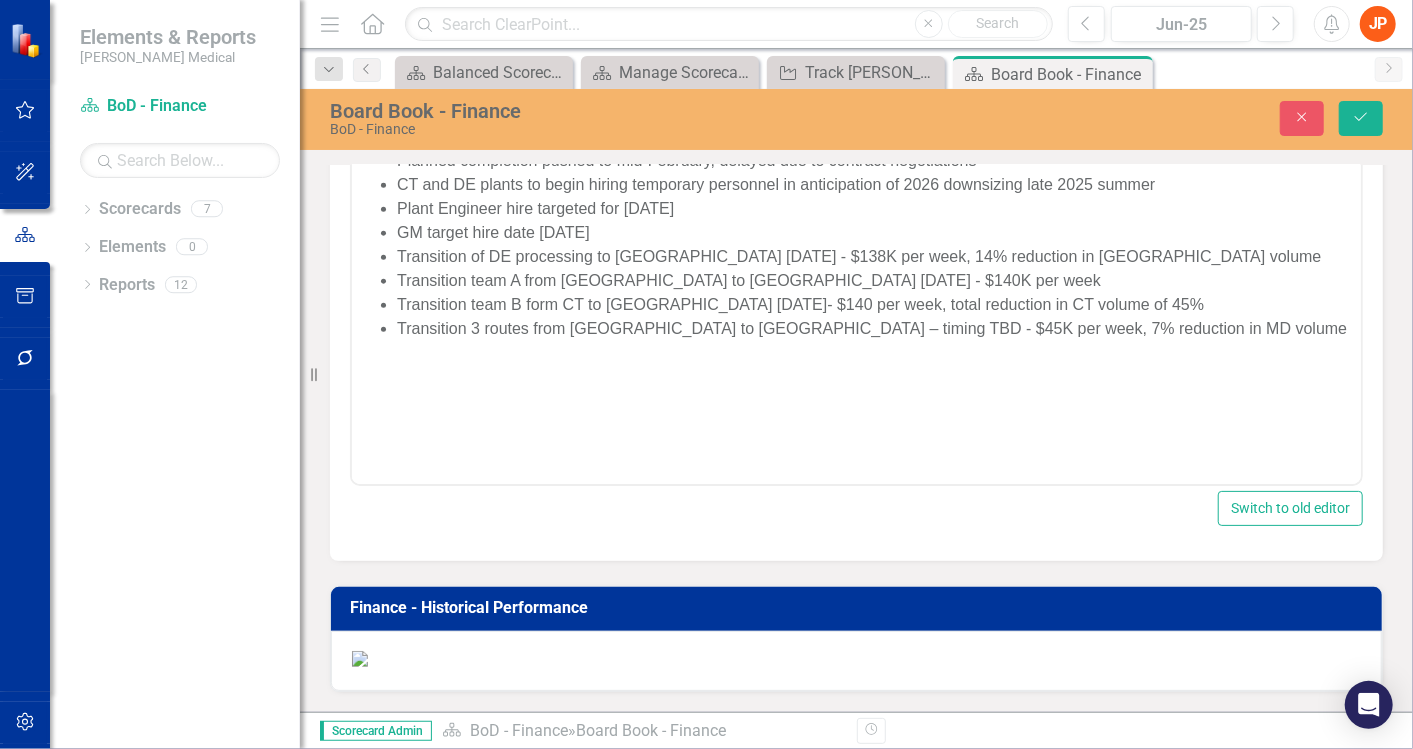 click on "Equipment terms finalized.  Expected first delivery October" at bounding box center (875, 137) 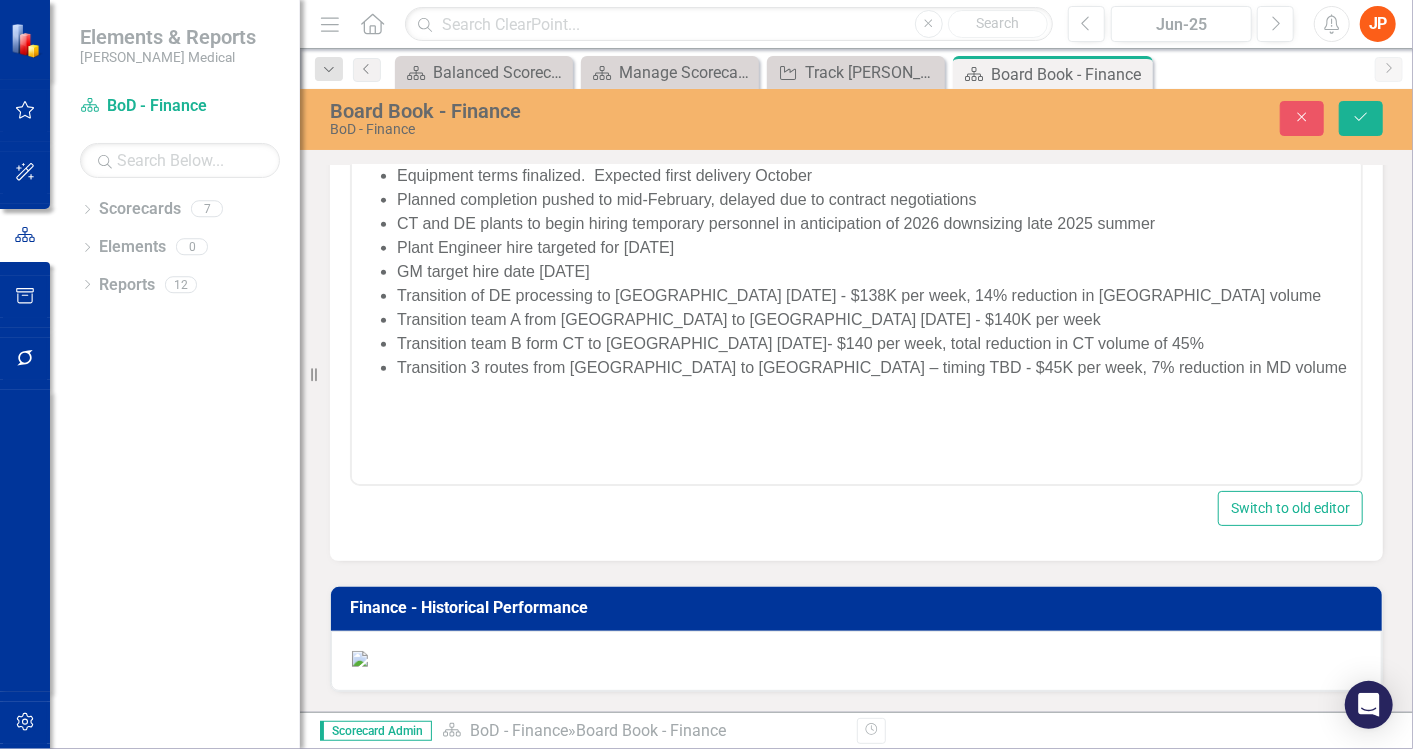 click on "Site work is underway, including environmental remediation" at bounding box center (875, 152) 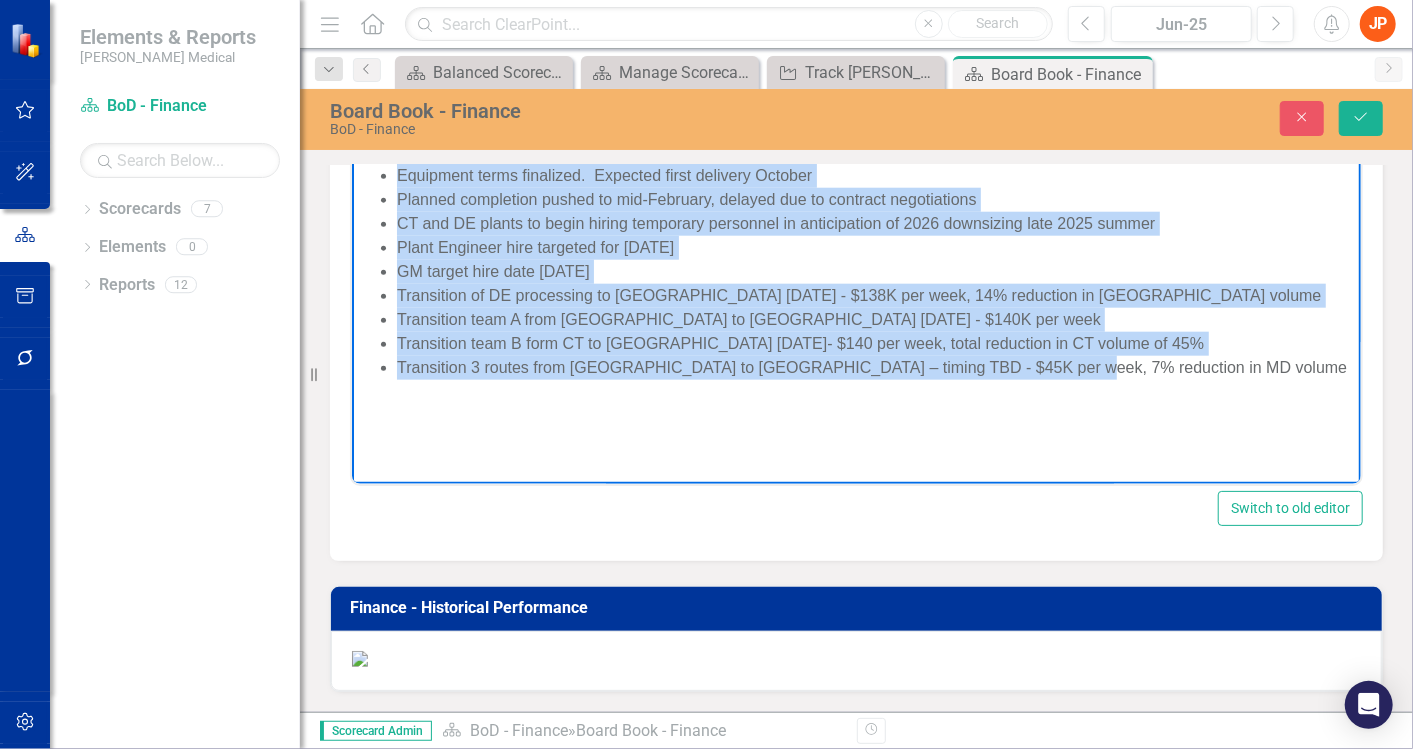 drag, startPoint x: 398, startPoint y: 150, endPoint x: 1084, endPoint y: 392, distance: 727.43384 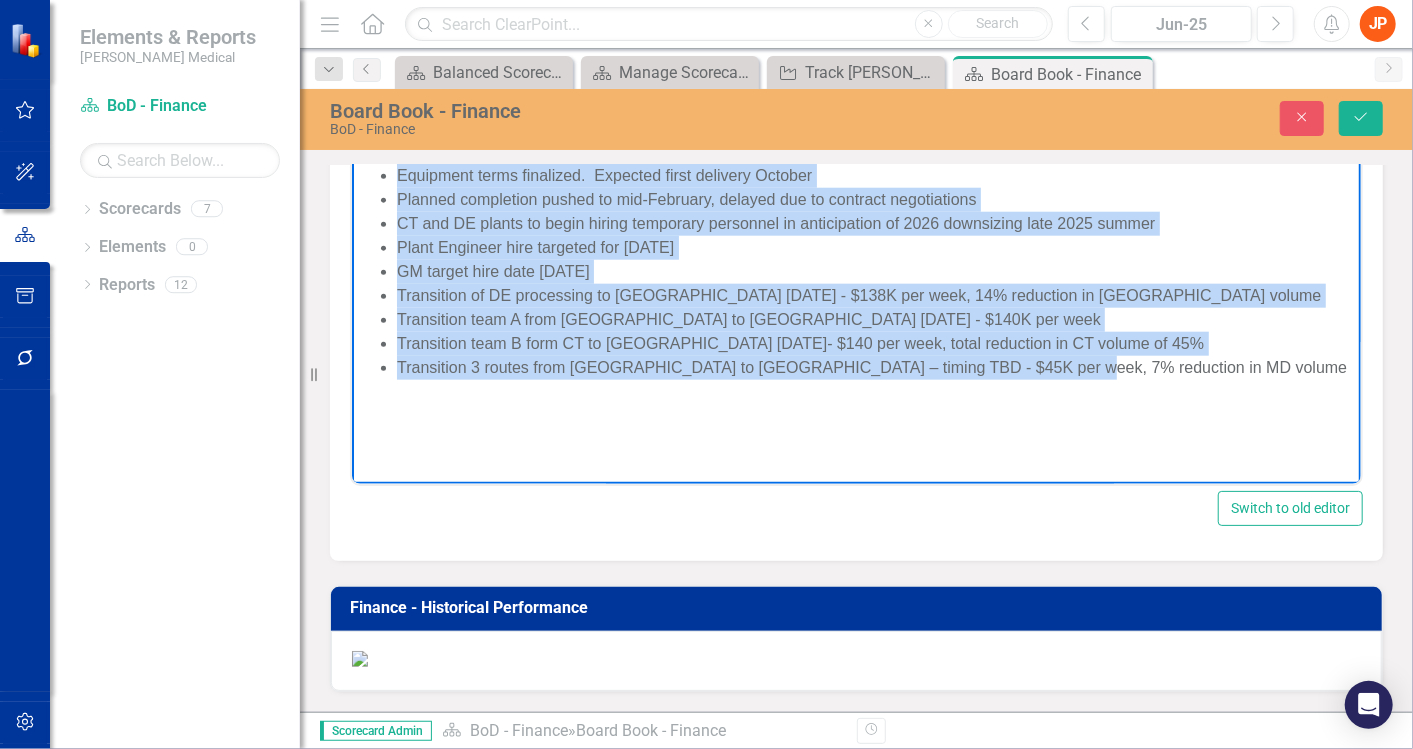 click on "Site work is underway, including environmental remediation Equipment terms finalized.  Expected first delivery October Planned completion pushed to mid-February, delayed due to contract negotiations CT and DE plants to begin hiring temporary personnel in anticipation of 2026 downsizing late 2025 summer Plant Engineer hire targeted for [DATE] GM target hire date [DATE] Transition of DE processing to NJ [DATE] - $138K per week, 14% reduction in [GEOGRAPHIC_DATA] volume Transition team A from [GEOGRAPHIC_DATA] to [GEOGRAPHIC_DATA] [DATE] - $140K per week Transition team B form CT to [GEOGRAPHIC_DATA] [DATE]- $140 per week, total reduction in [GEOGRAPHIC_DATA] volume of 45% Transition 3 routes from [GEOGRAPHIC_DATA] to DE – timing TBD - $45K per week, 7% reduction in MD volume" at bounding box center [855, 285] 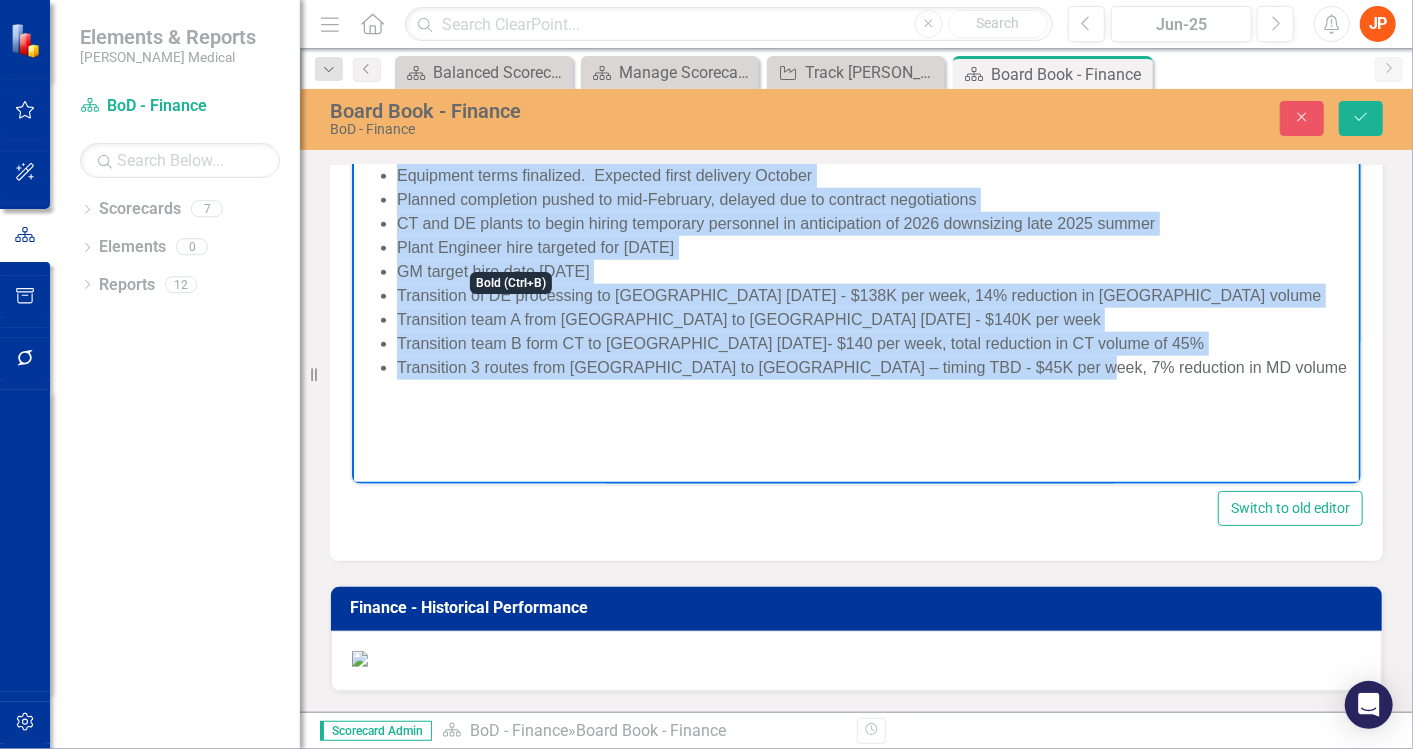 click 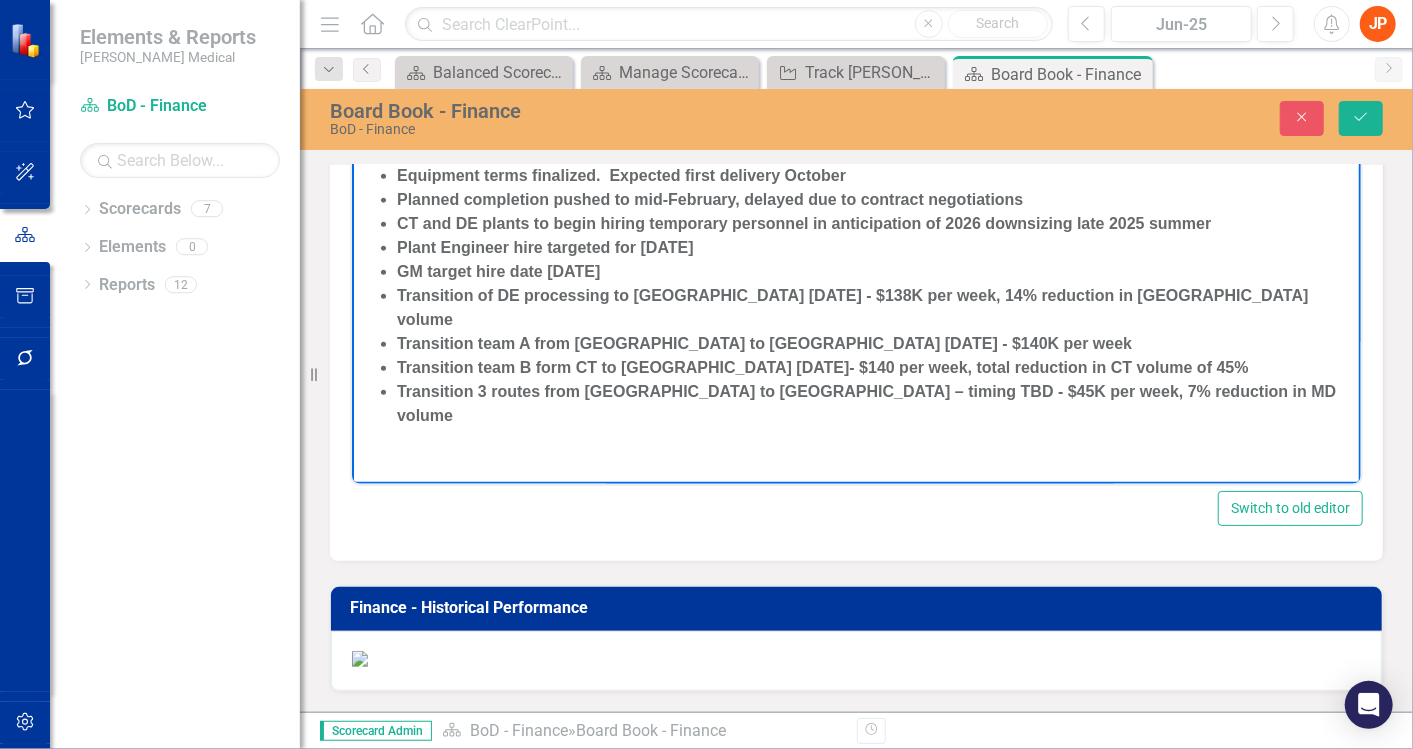 click on "Site work is underway, including environmental remediation Equipment terms finalized.  Expected first delivery October Planned completion pushed to mid-February, delayed due to contract negotiations CT and DE plants to begin hiring temporary personnel in anticipation of 2026 downsizing late 2025 summer Plant Engineer hire targeted for [DATE] GM target hire date [DATE] Transition of DE processing to NJ [DATE] - $138K per week, 14% reduction in [GEOGRAPHIC_DATA] volume Transition team A from [GEOGRAPHIC_DATA] to [GEOGRAPHIC_DATA] [DATE] - $140K per week Transition team B form CT to [GEOGRAPHIC_DATA] [DATE]- $140 per week, total reduction in [GEOGRAPHIC_DATA] volume of 45% Transition 3 routes from [GEOGRAPHIC_DATA] to DE – timing TBD - $45K per week, 7% reduction in MD volume" at bounding box center [855, 292] 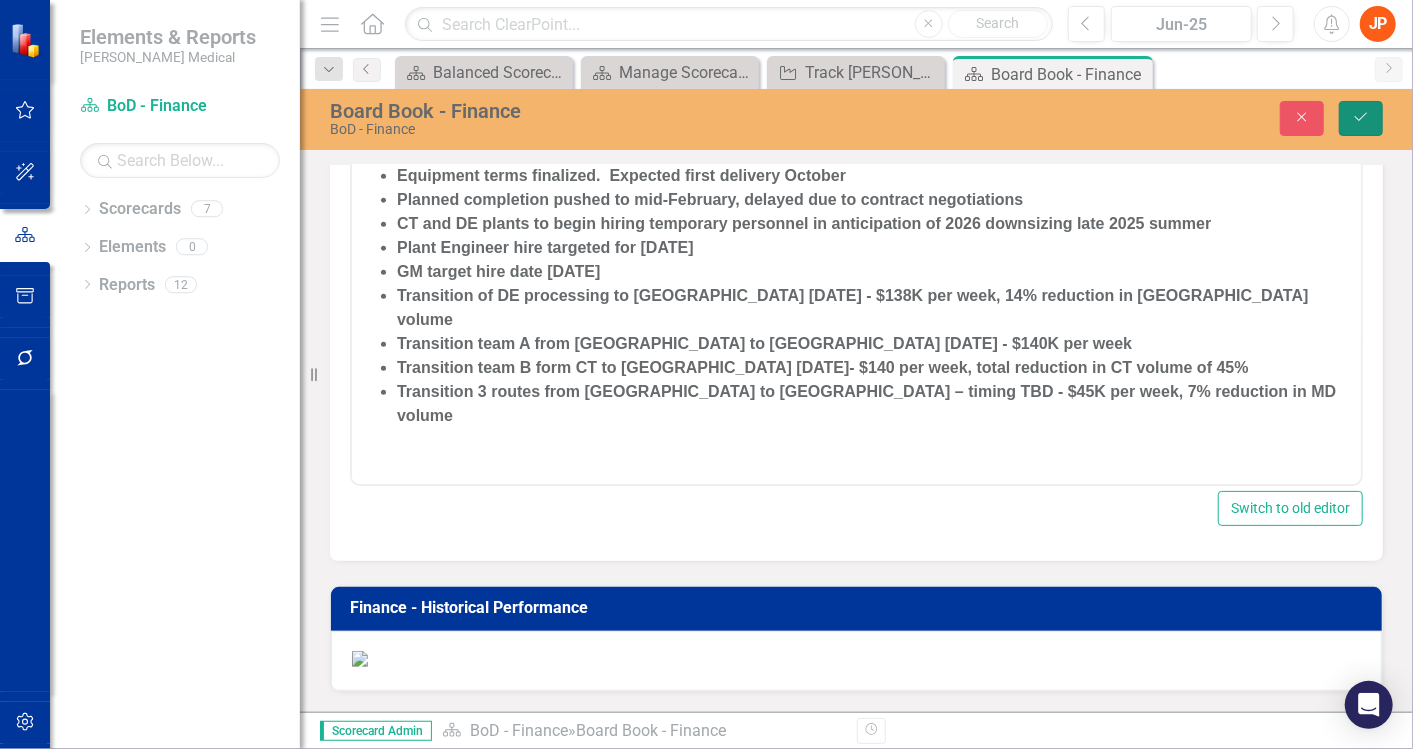 click on "Save" at bounding box center (1361, 118) 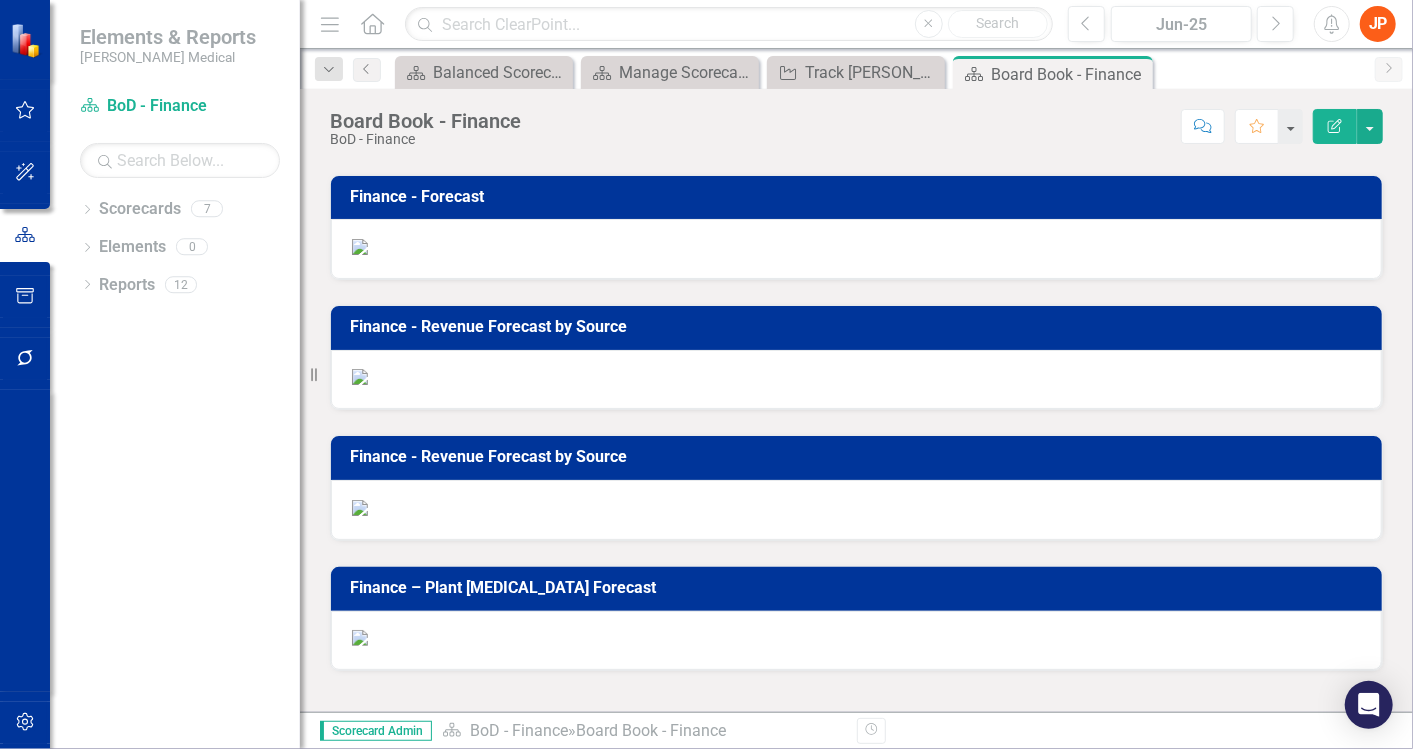 scroll, scrollTop: 0, scrollLeft: 0, axis: both 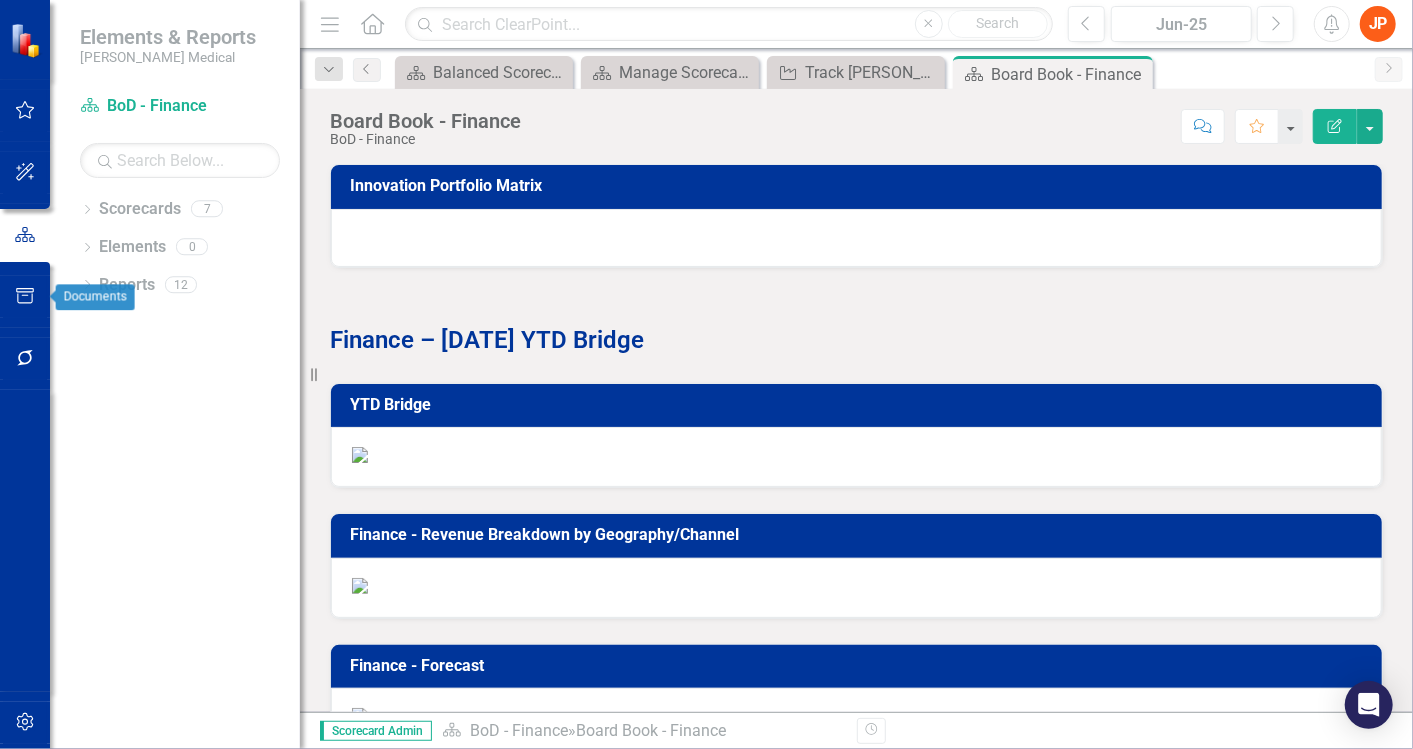 click at bounding box center [25, 297] 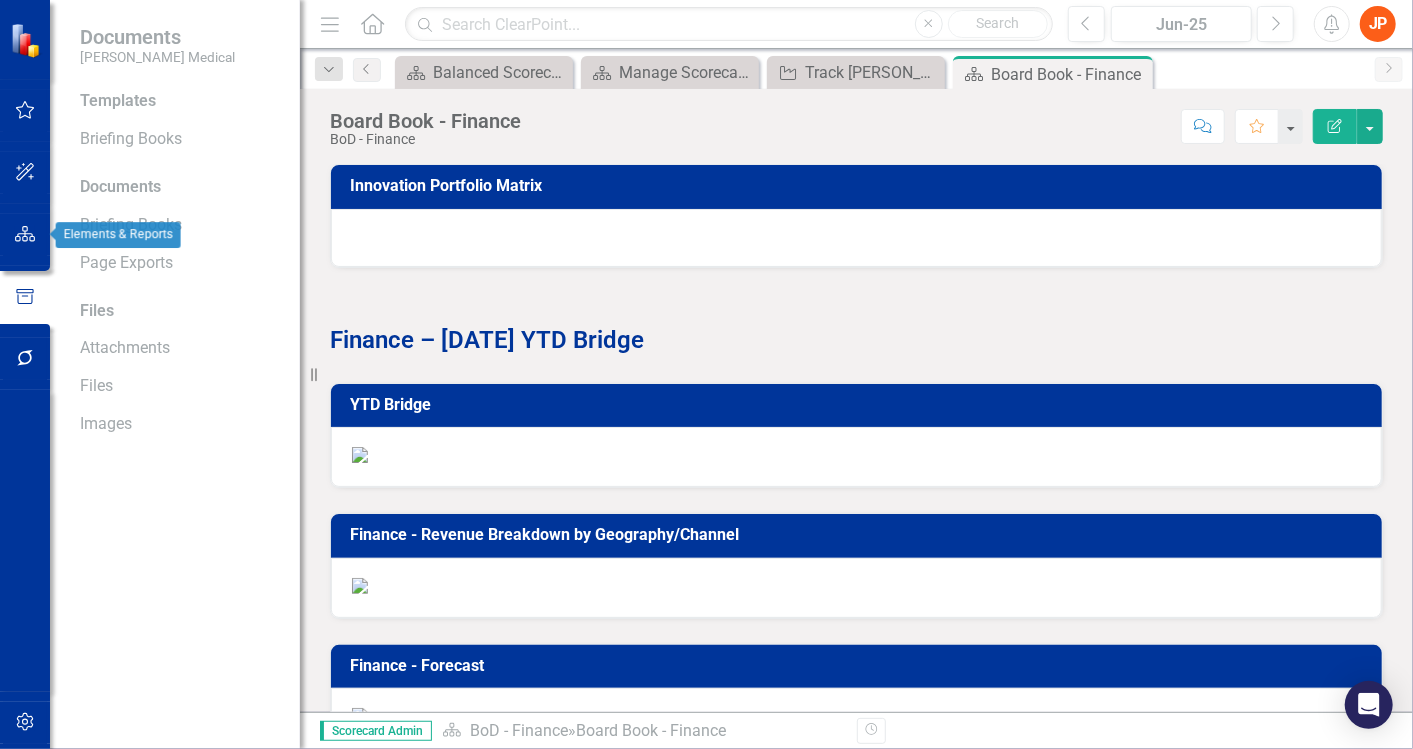 click 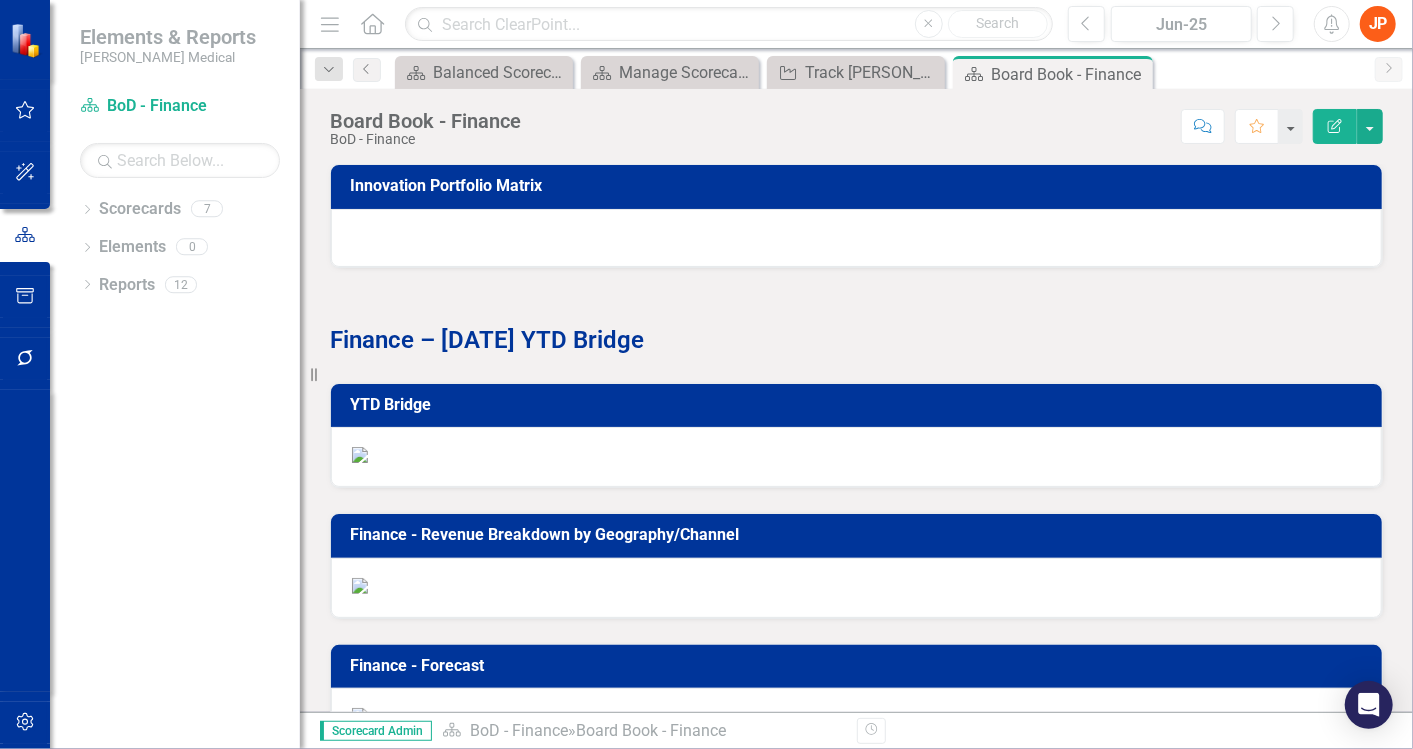 click on "JP" at bounding box center (1378, 24) 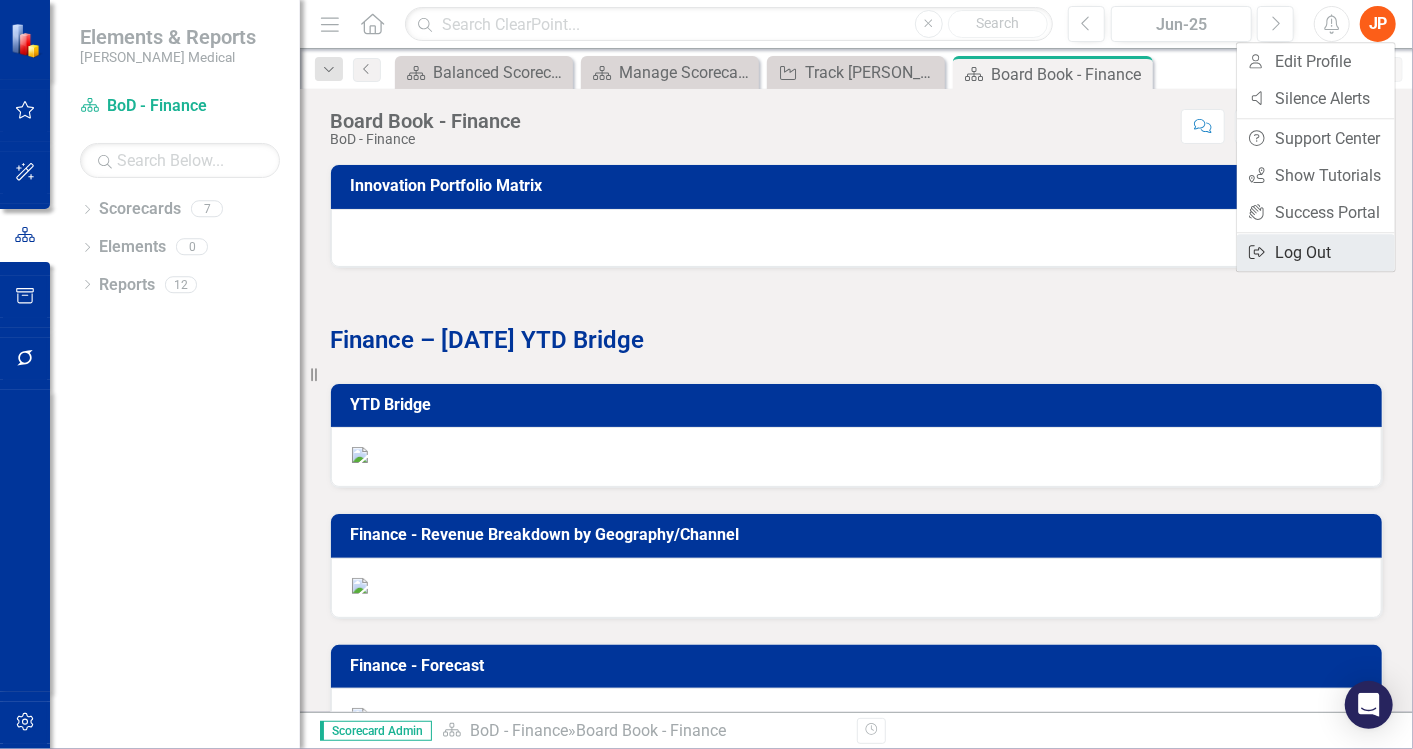 click on "Logout Log Out" at bounding box center [1316, 252] 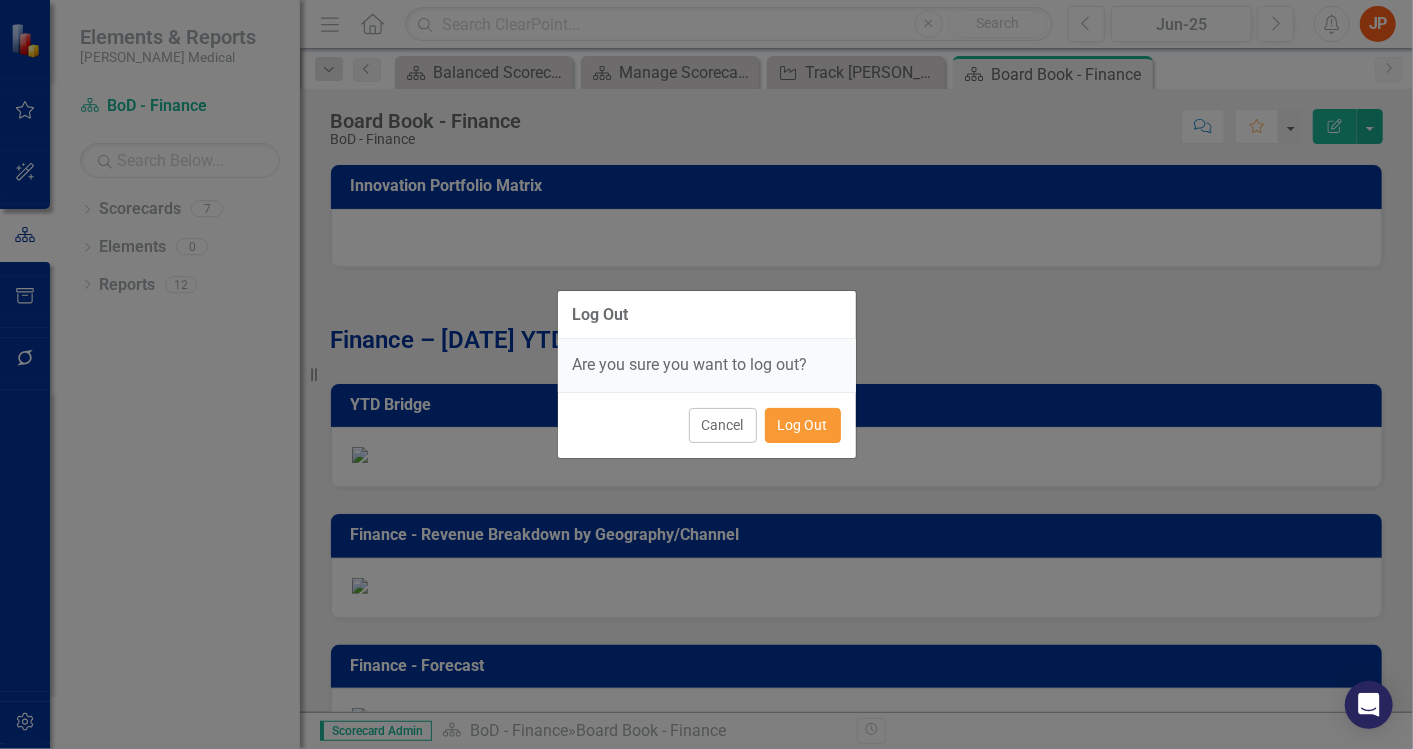 click on "Log Out" at bounding box center (803, 425) 